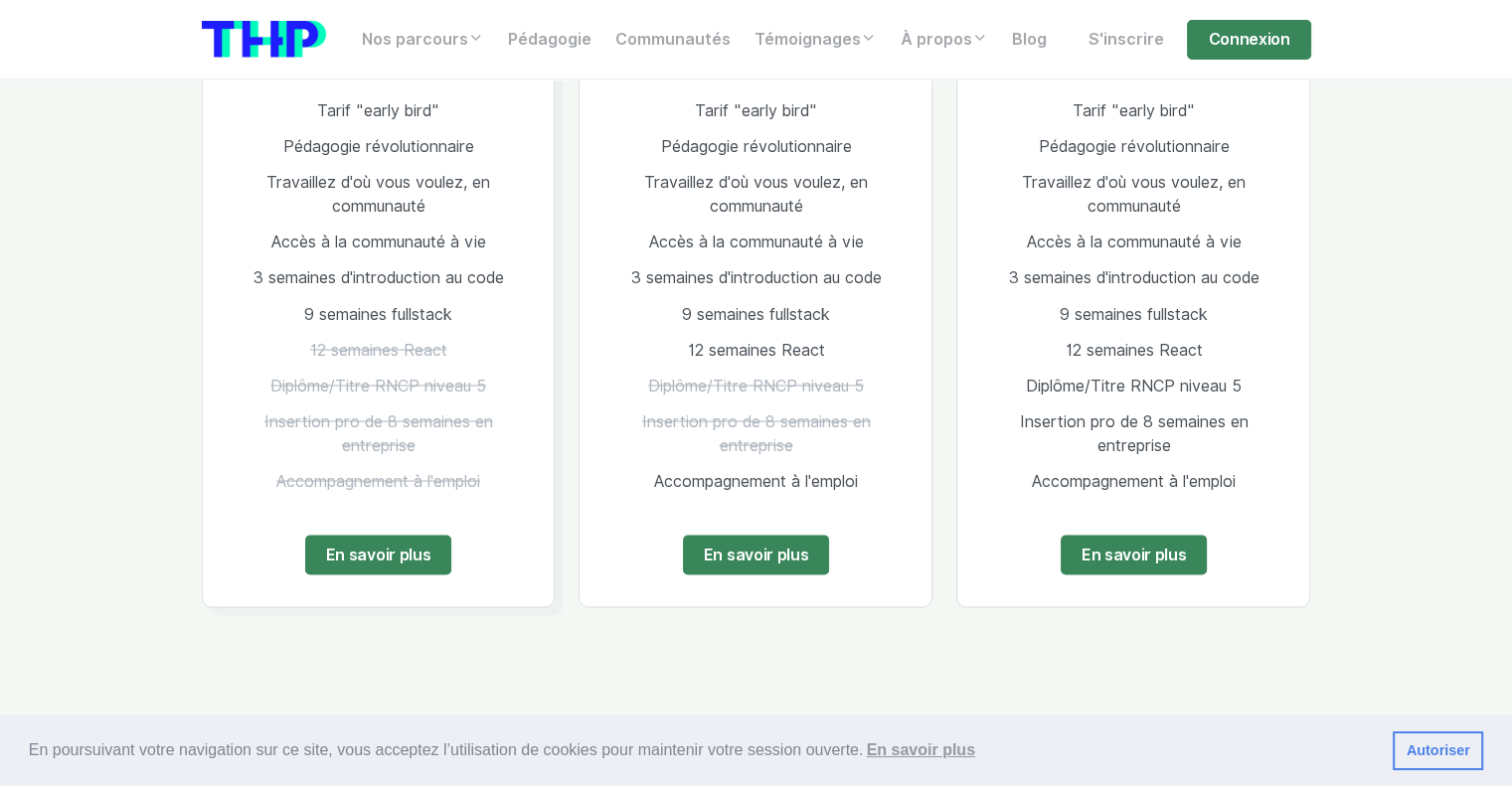 scroll, scrollTop: 3677, scrollLeft: 0, axis: vertical 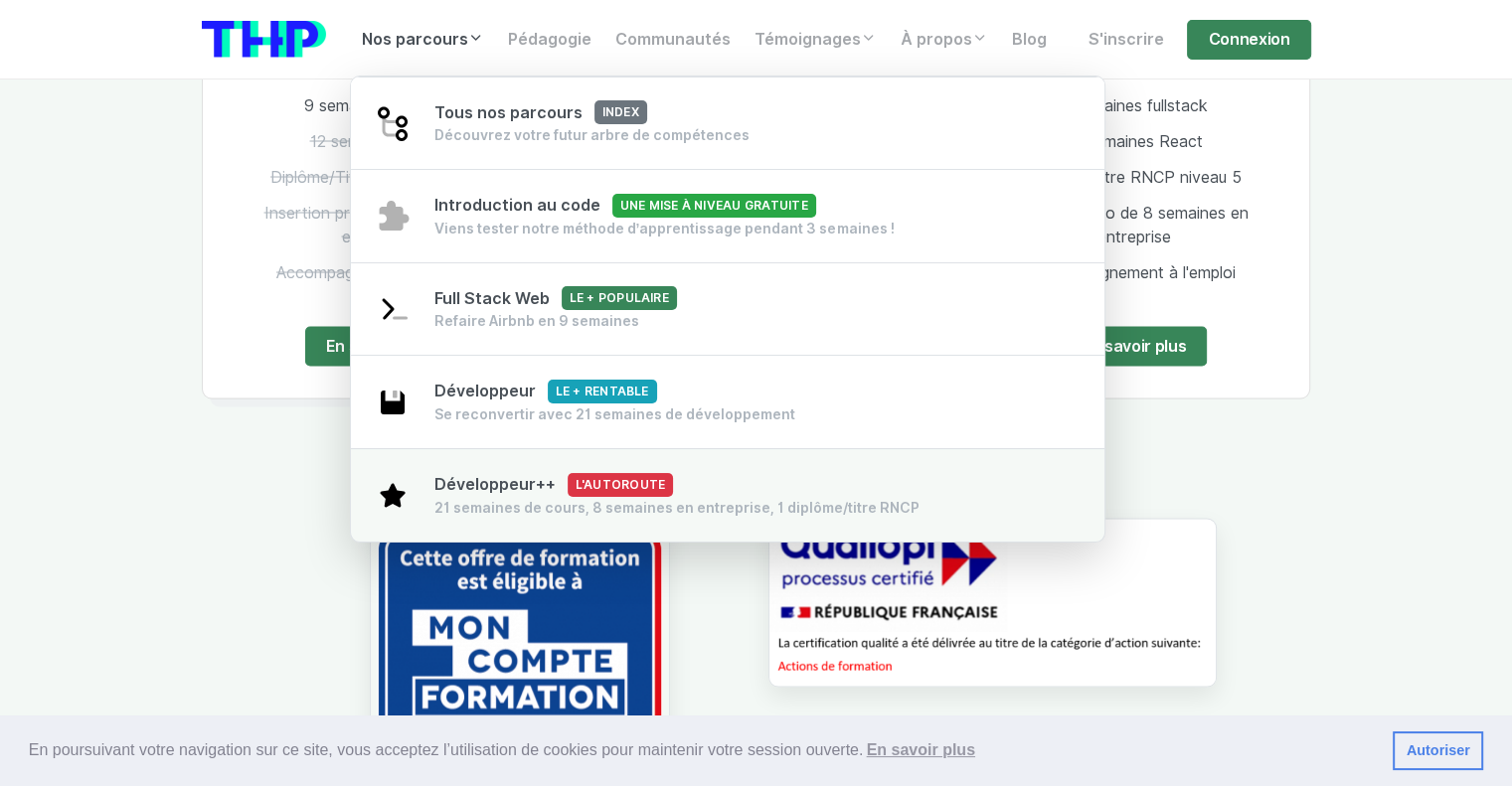 click on "21 semaines de cours, 8 semaines en entreprise, 1 diplôme/titre RNCP" at bounding box center (677, 508) 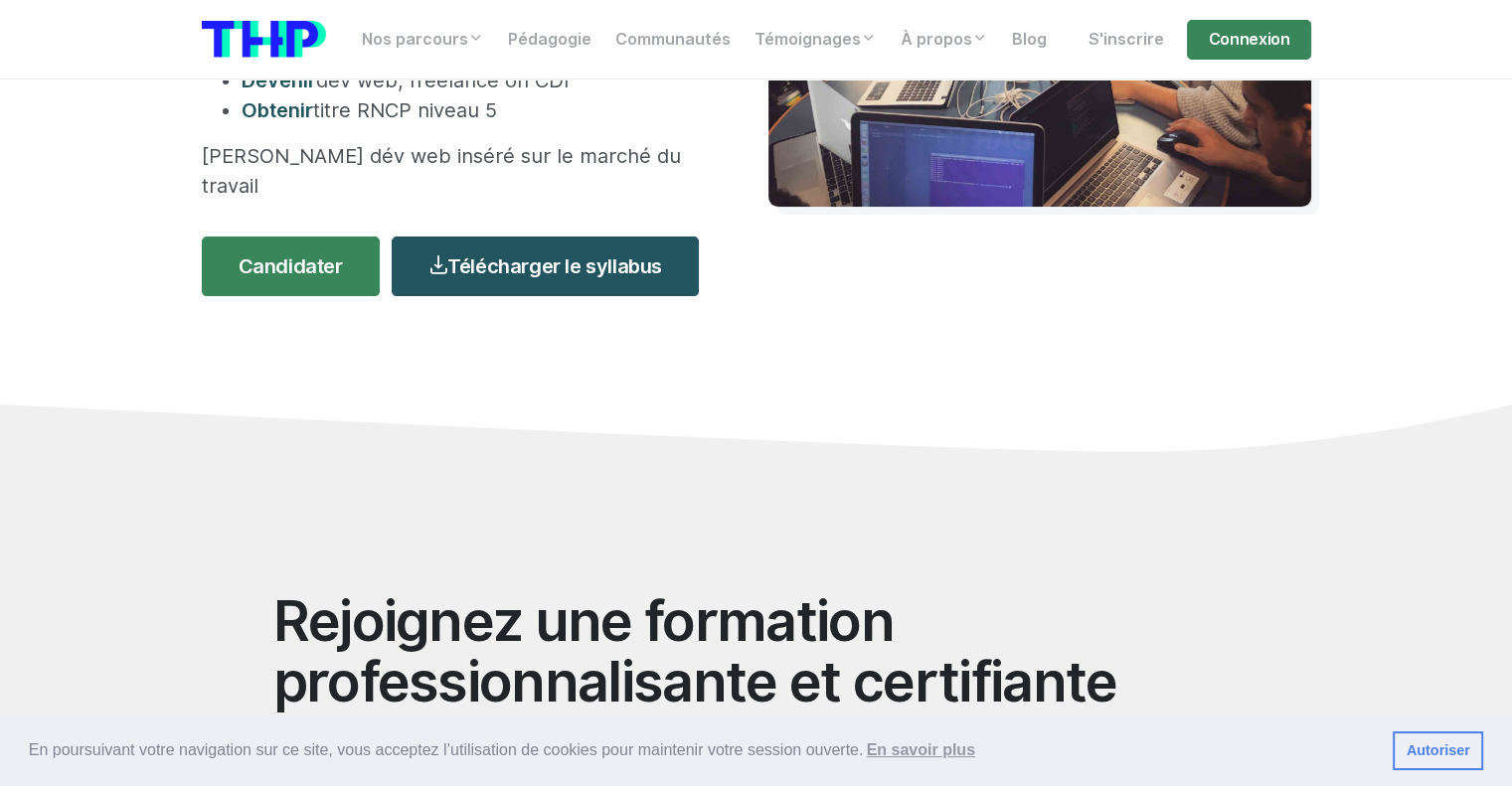 scroll, scrollTop: 596, scrollLeft: 0, axis: vertical 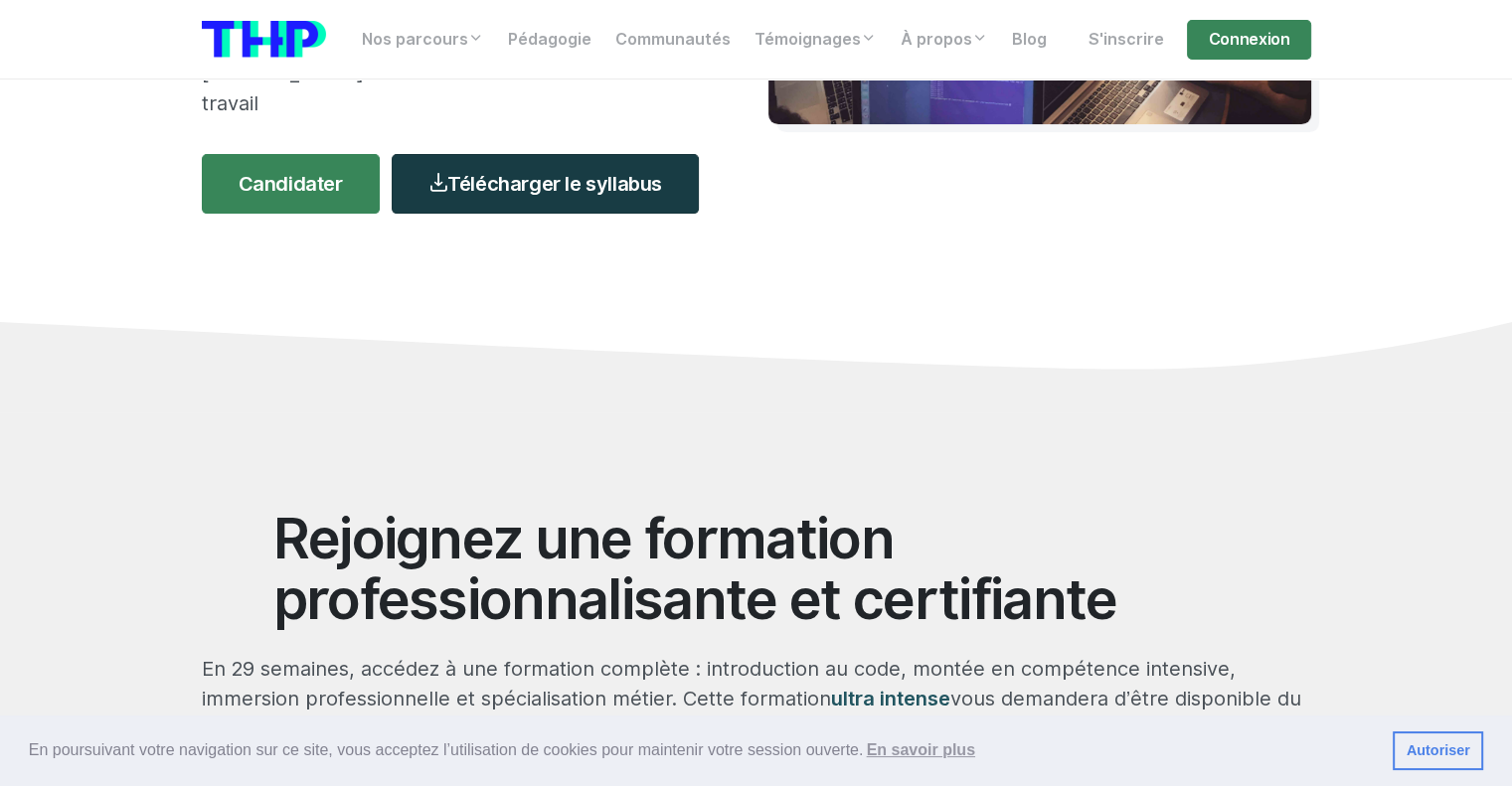 click on "Télécharger le syllabus" at bounding box center (545, 184) 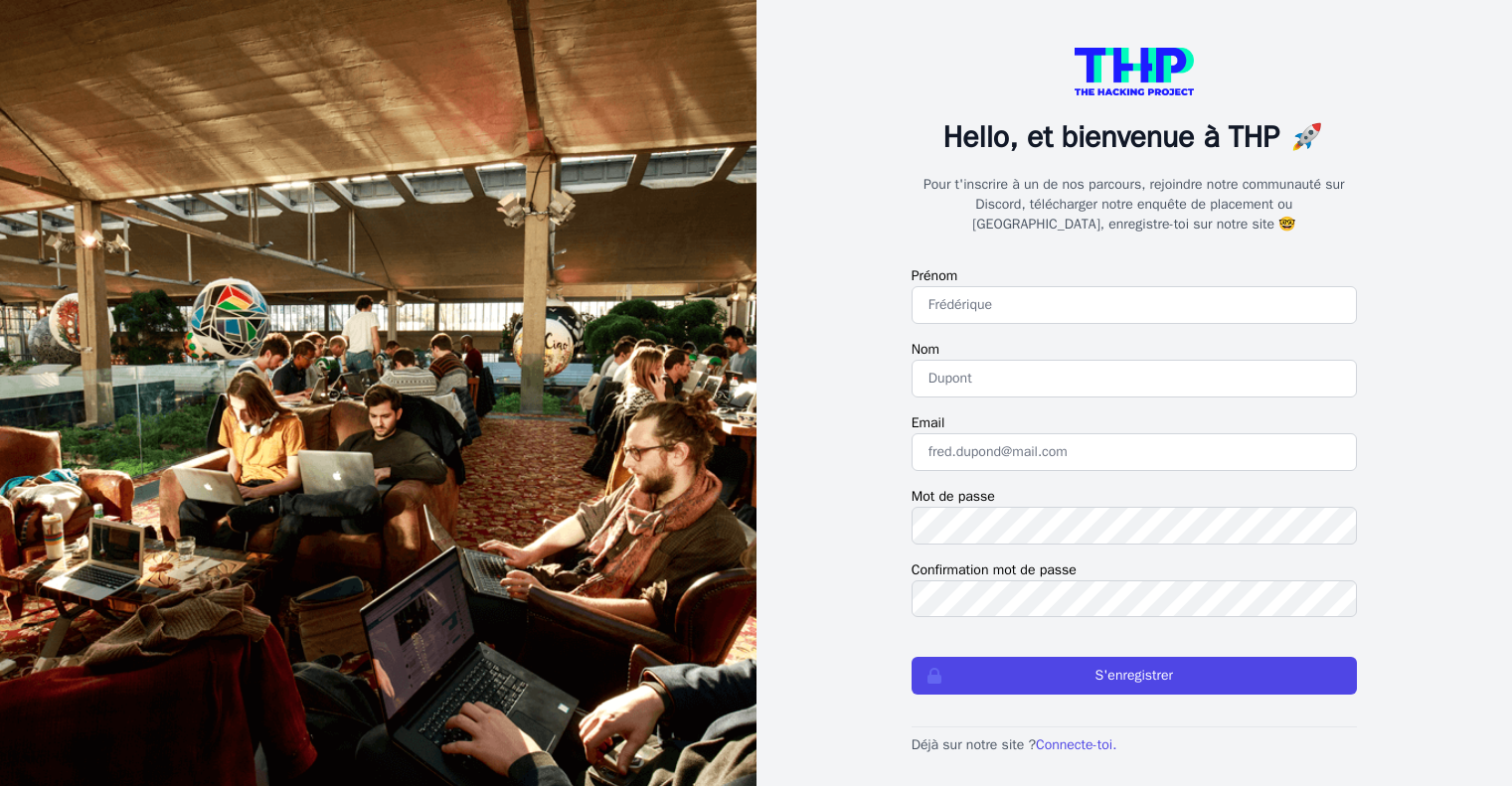 scroll, scrollTop: 0, scrollLeft: 0, axis: both 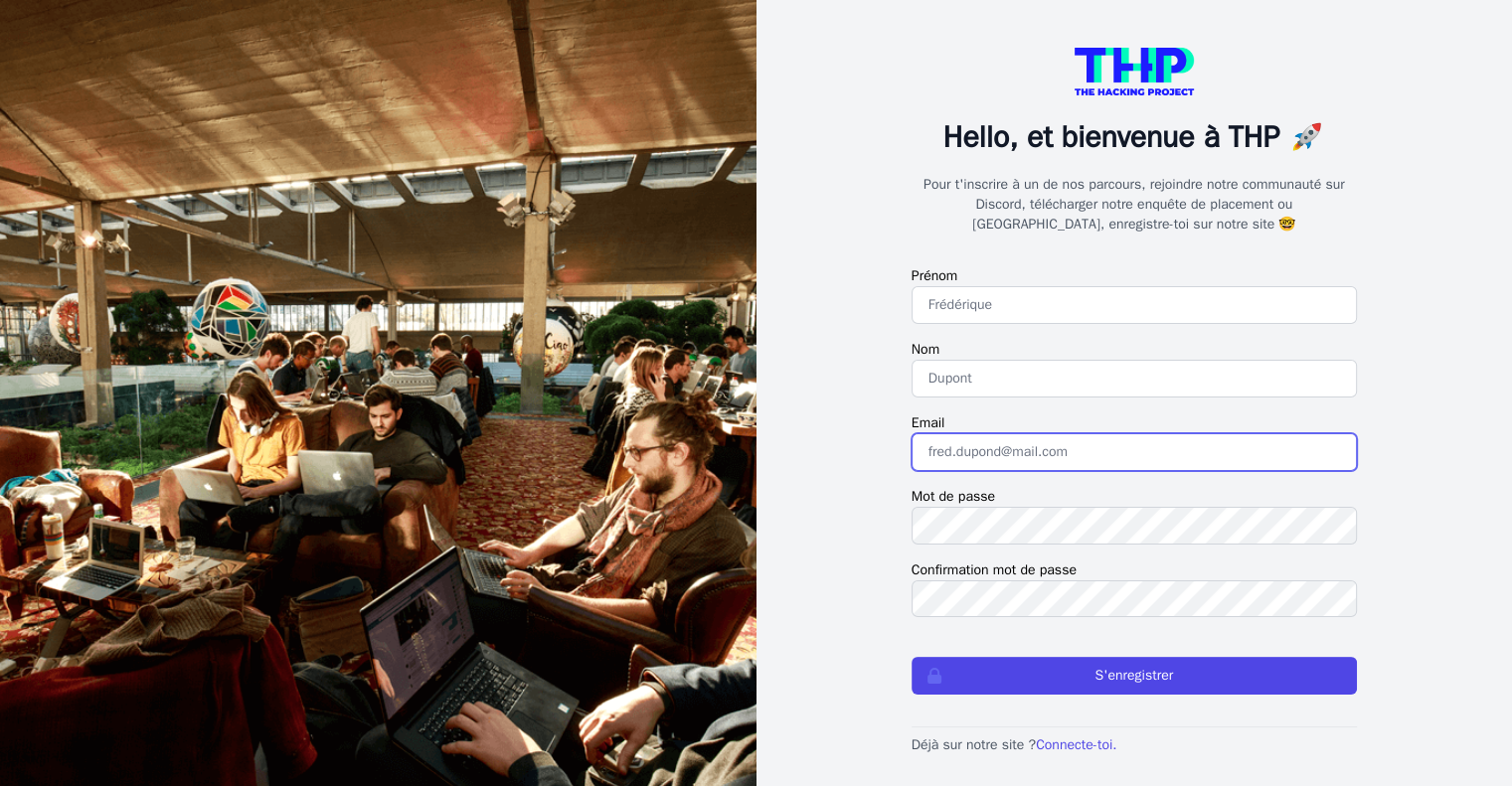 type on "[EMAIL_ADDRESS][DOMAIN_NAME]" 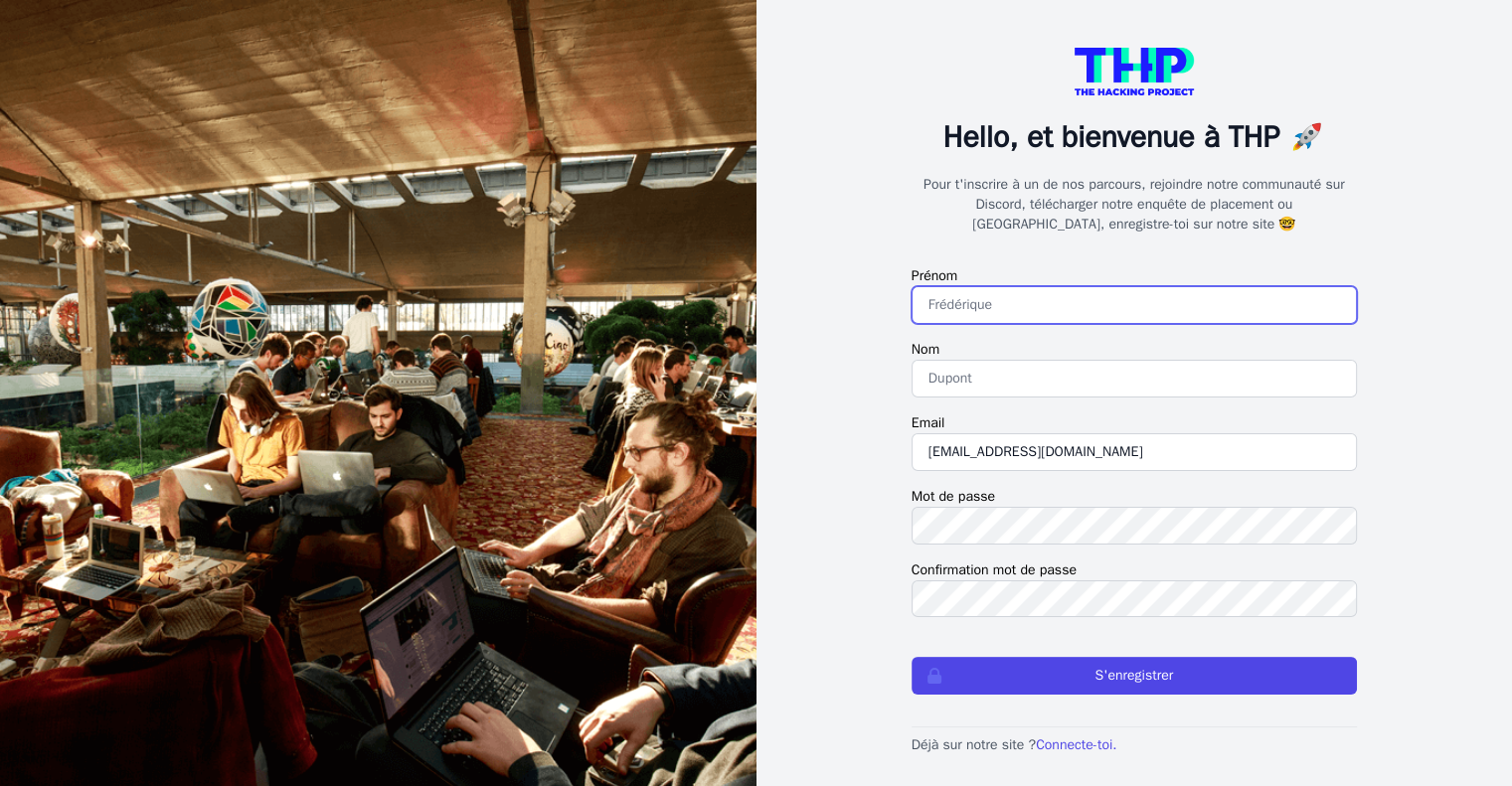 click at bounding box center [1134, 305] 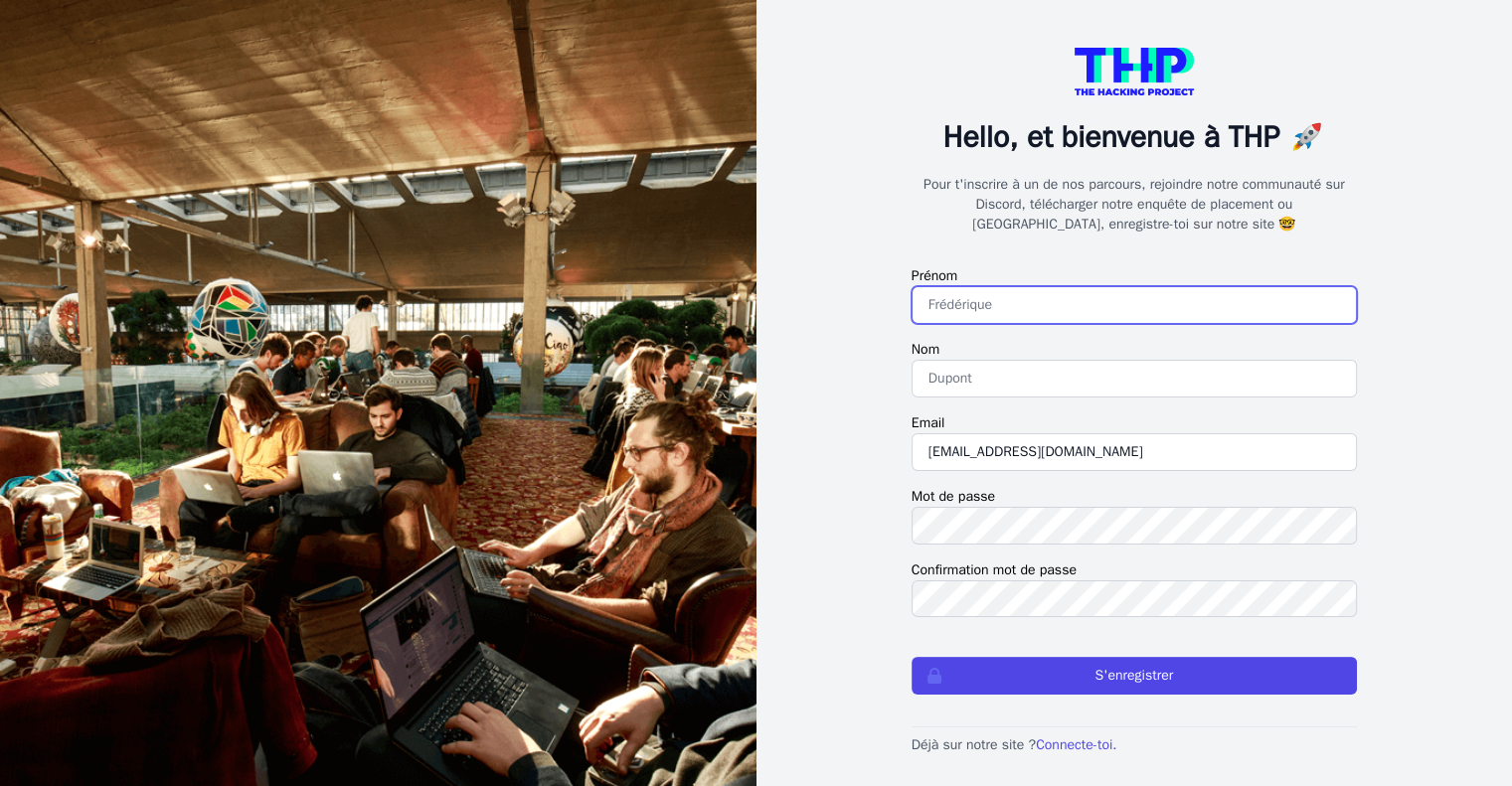 type on "Gaetan" 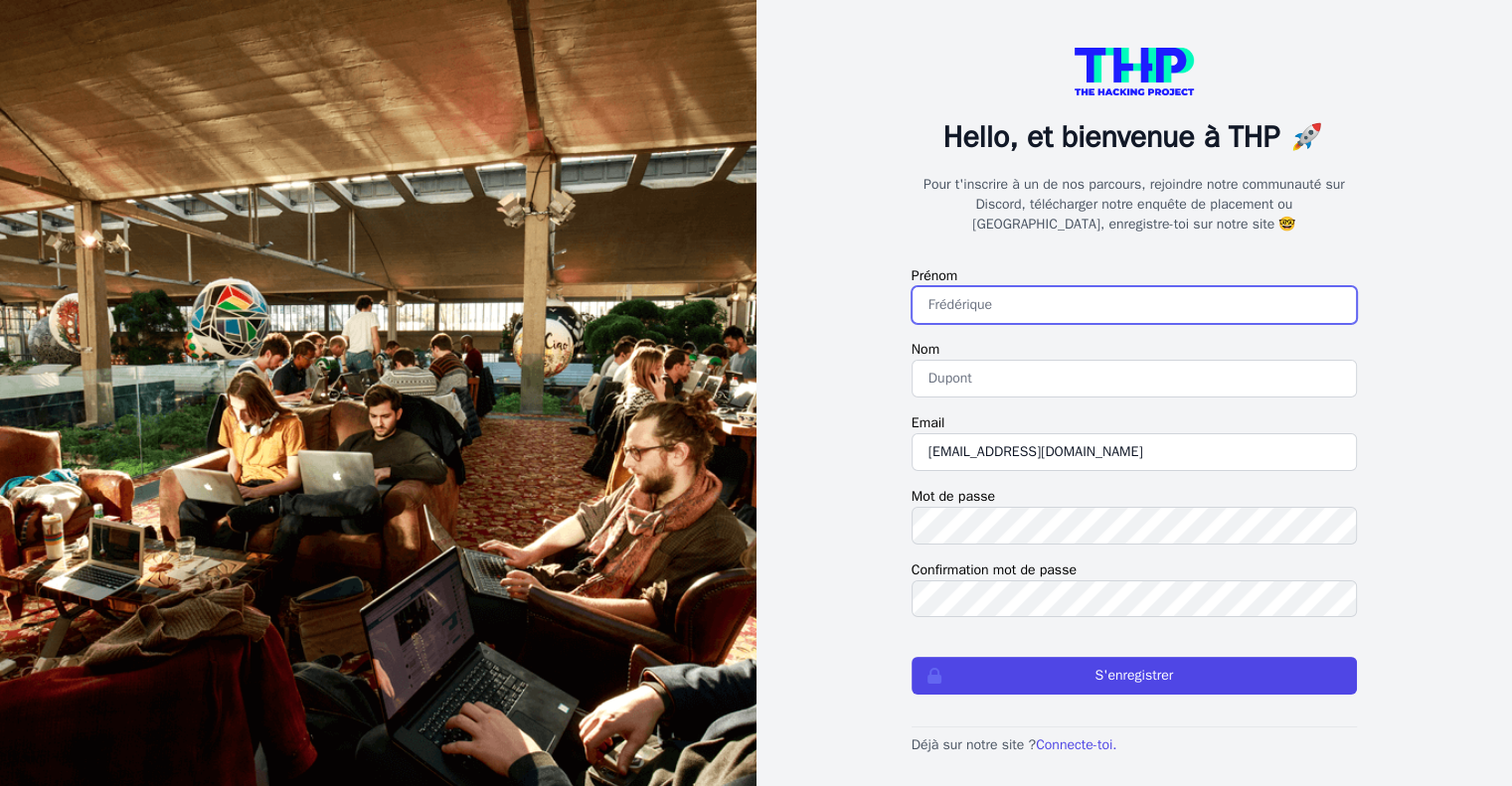 type on "Loubiere" 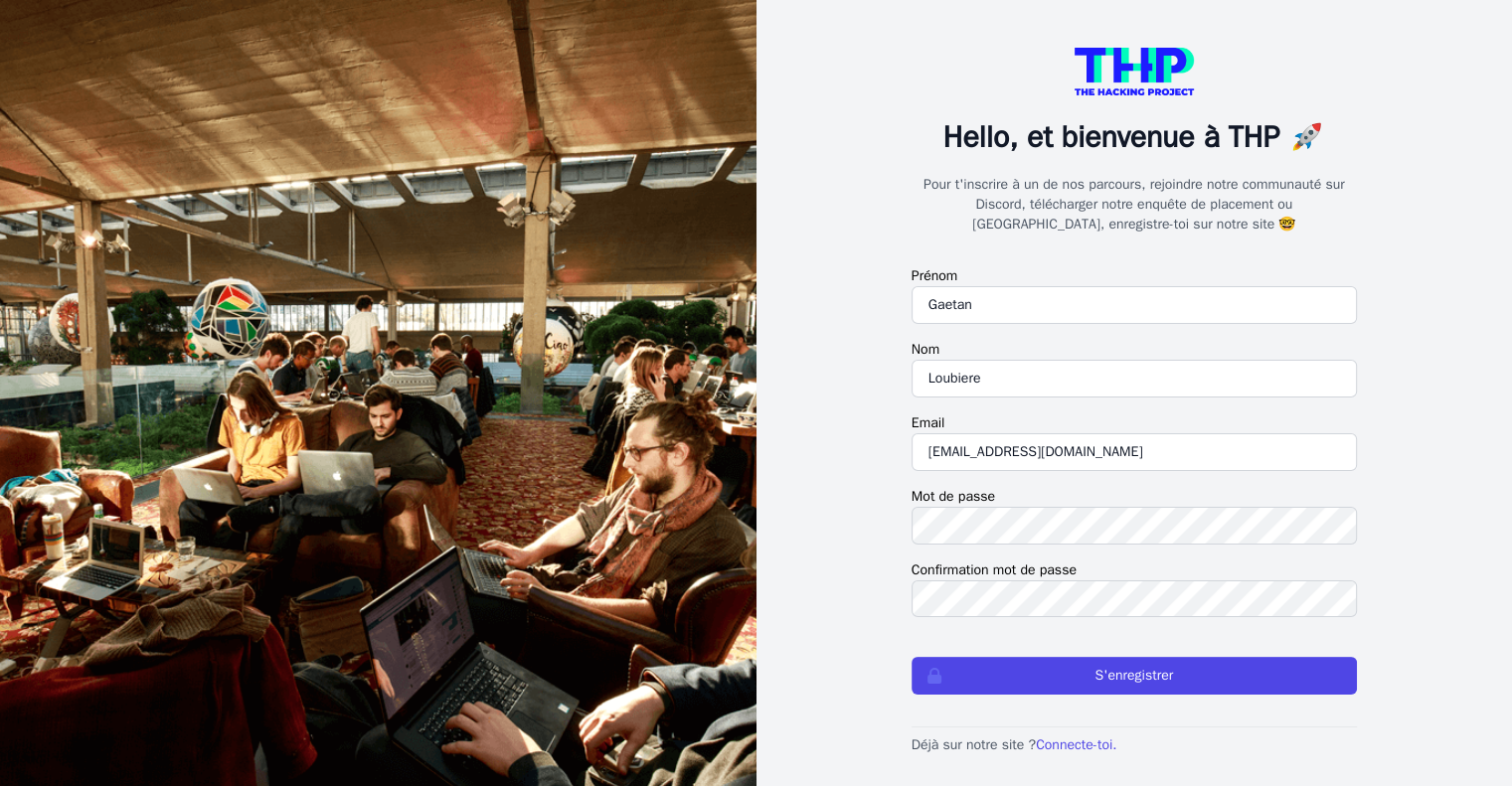 click on "Prénom
Gaetan
Nom
Loubiere
Email
loubieregaetan@gmail.com
Mot de passe
Confirmation mot de passe
S'enregistrer" at bounding box center [1134, 480] 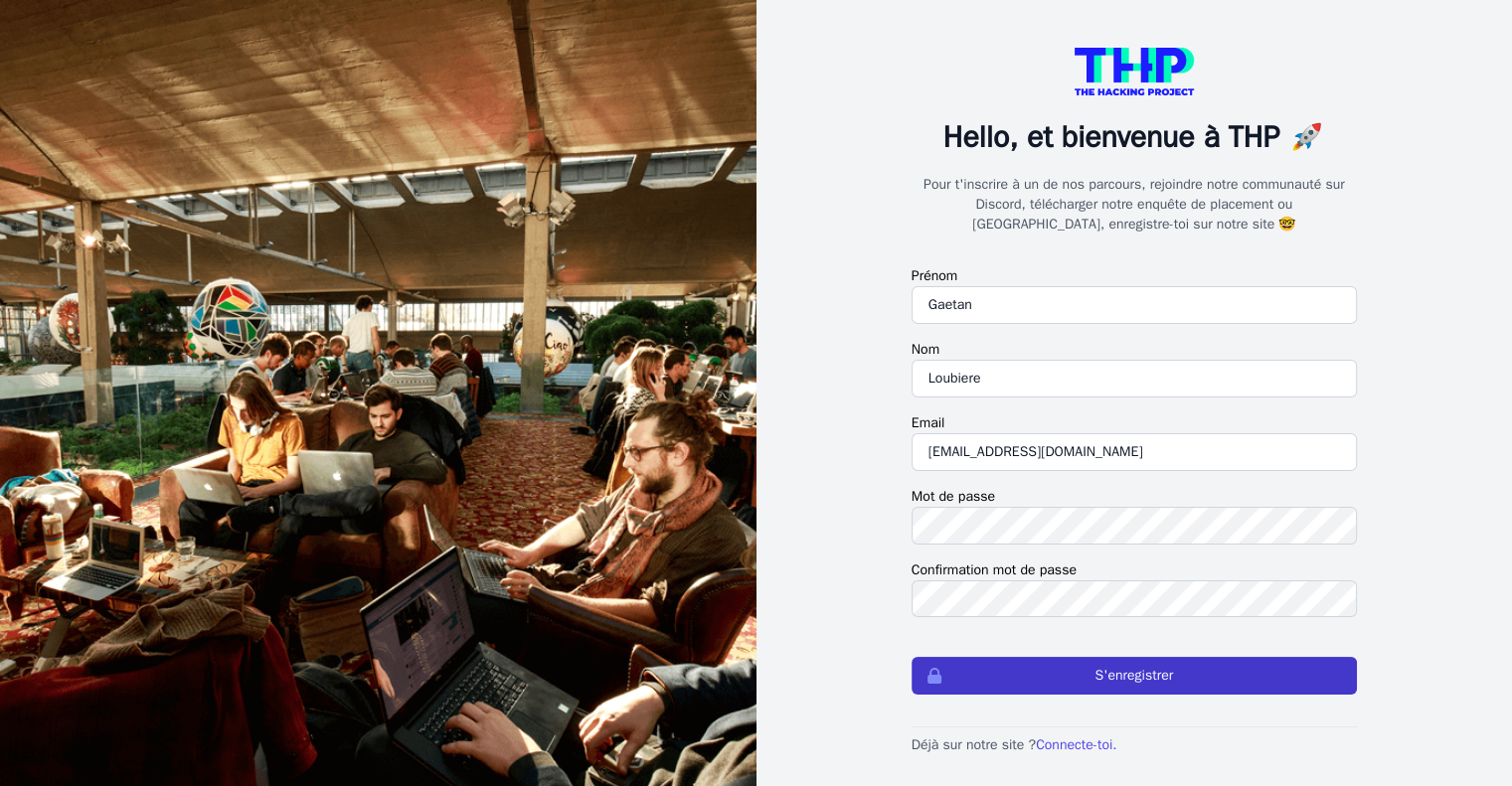 click on "S'enregistrer" at bounding box center (1134, 676) 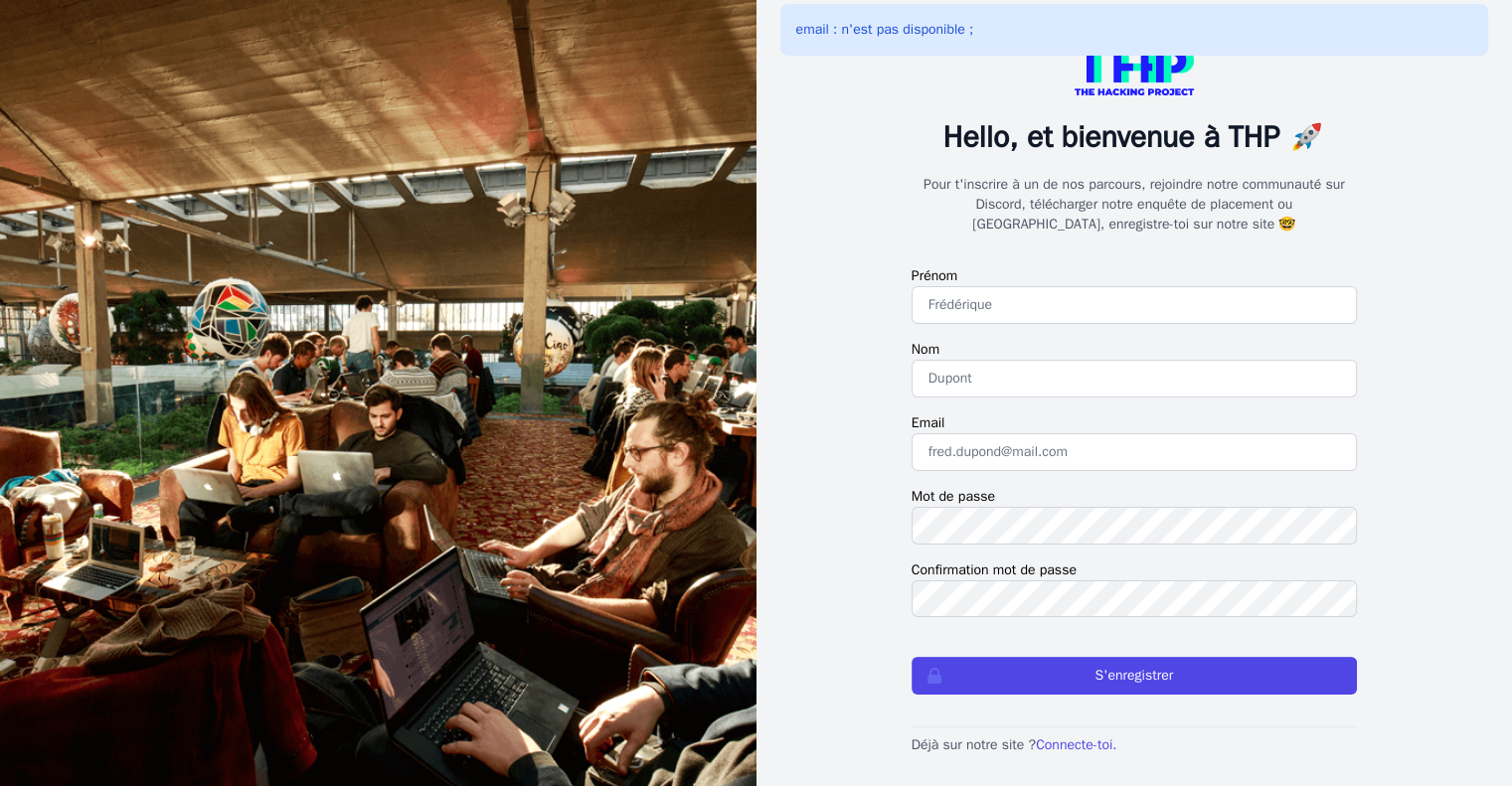 scroll, scrollTop: 15, scrollLeft: 0, axis: vertical 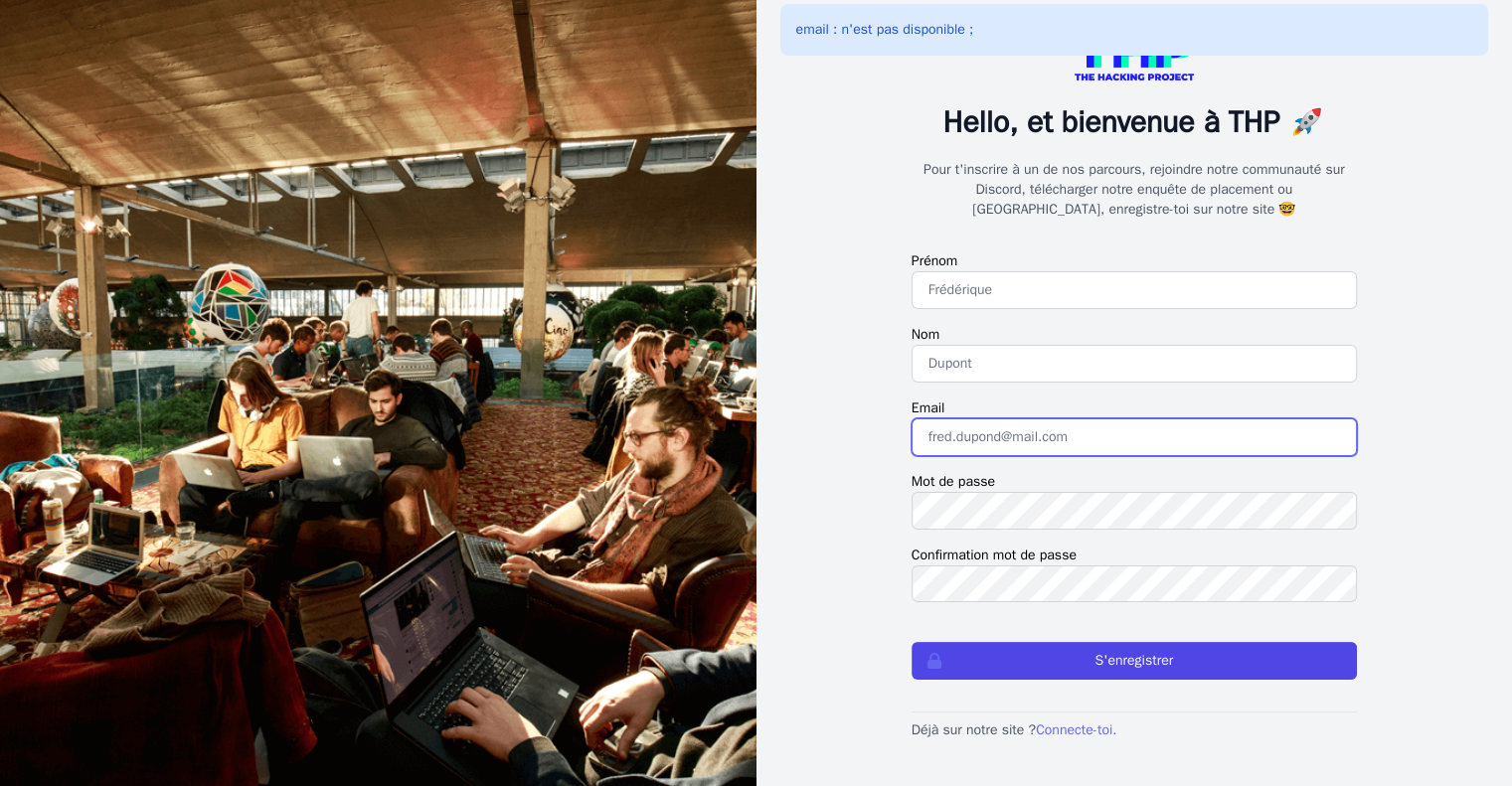 type on "loubieregaetan@gmail.com" 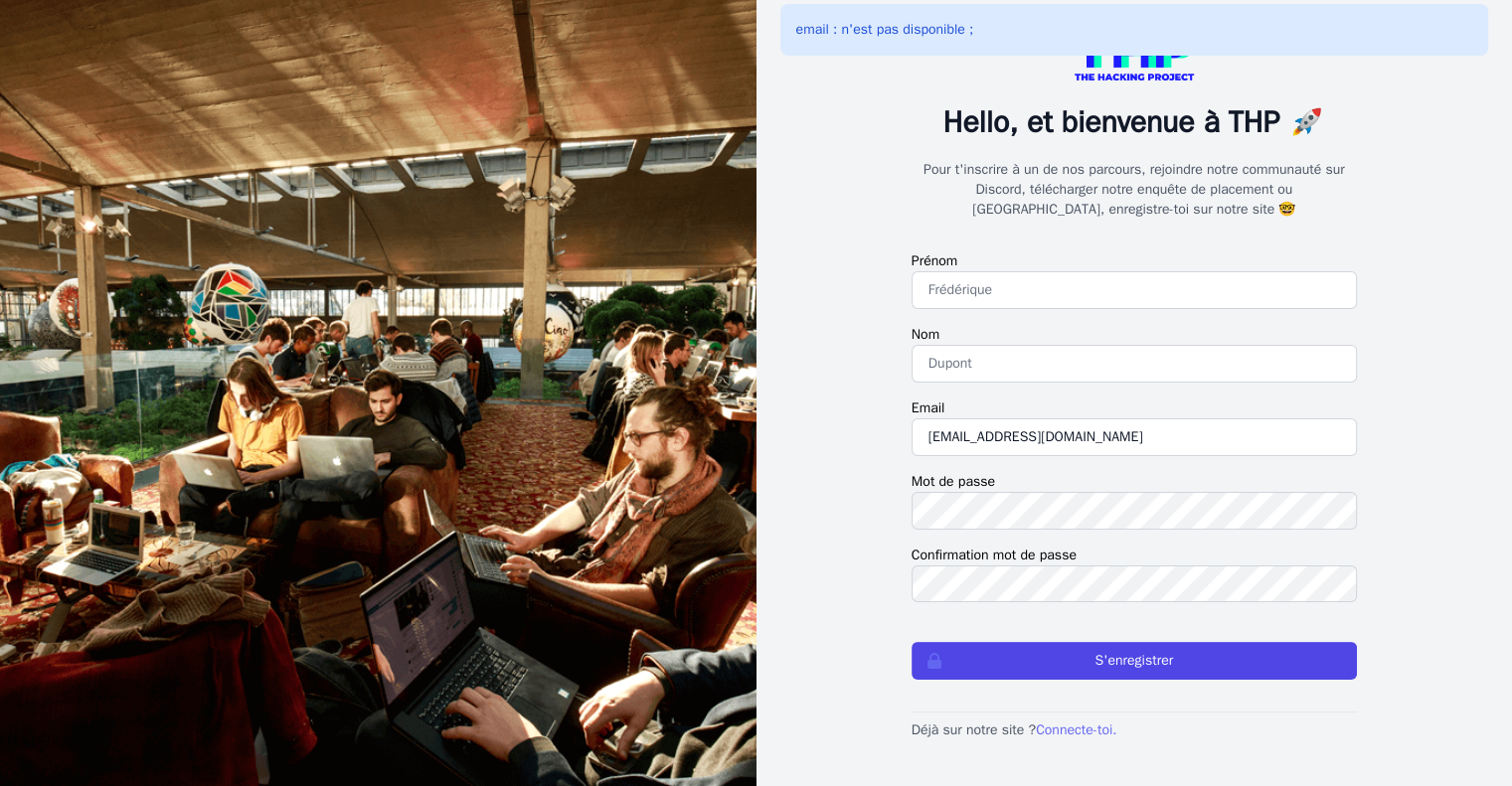 click on "Connecte-toi." at bounding box center (1076, 729) 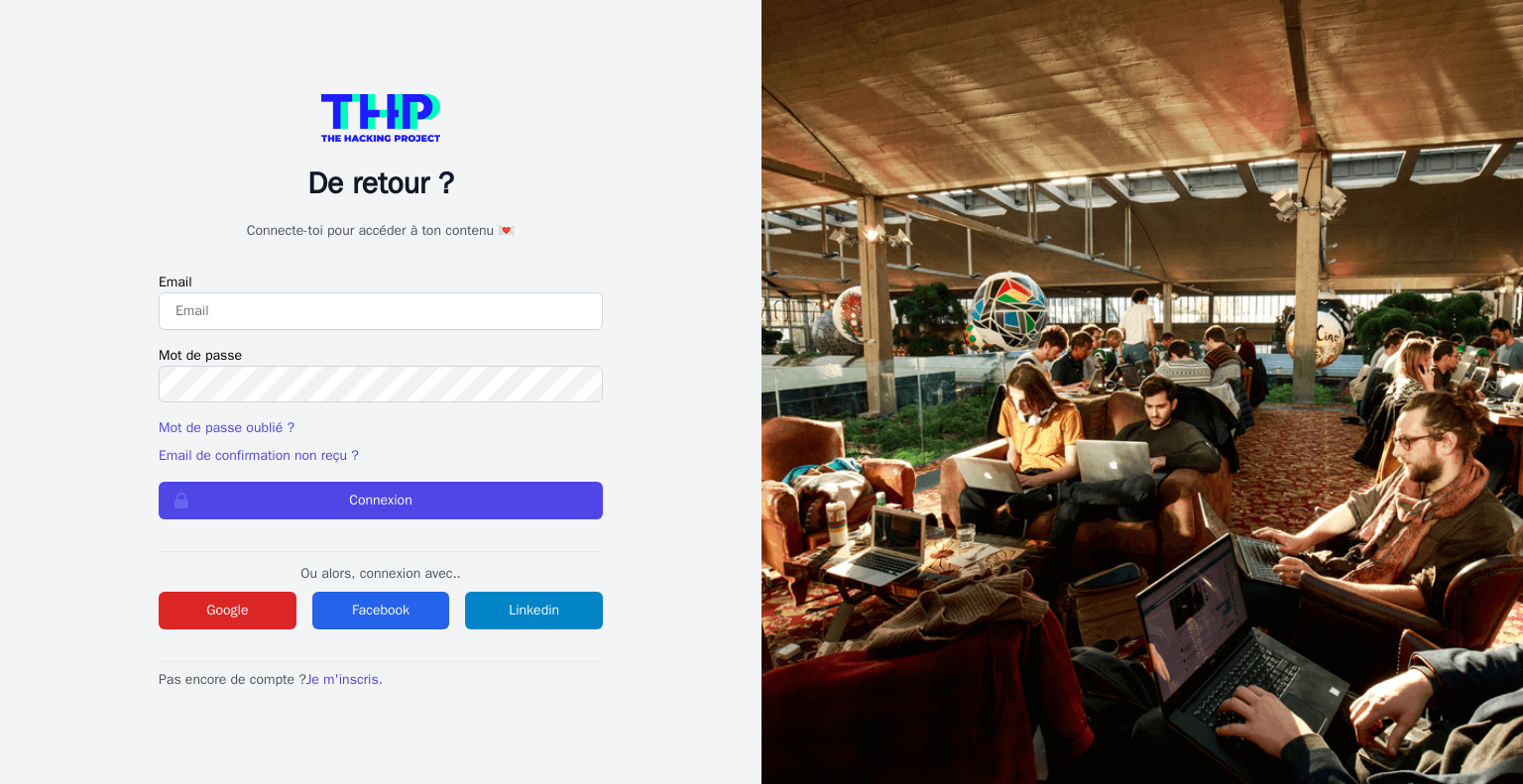 scroll, scrollTop: 0, scrollLeft: 0, axis: both 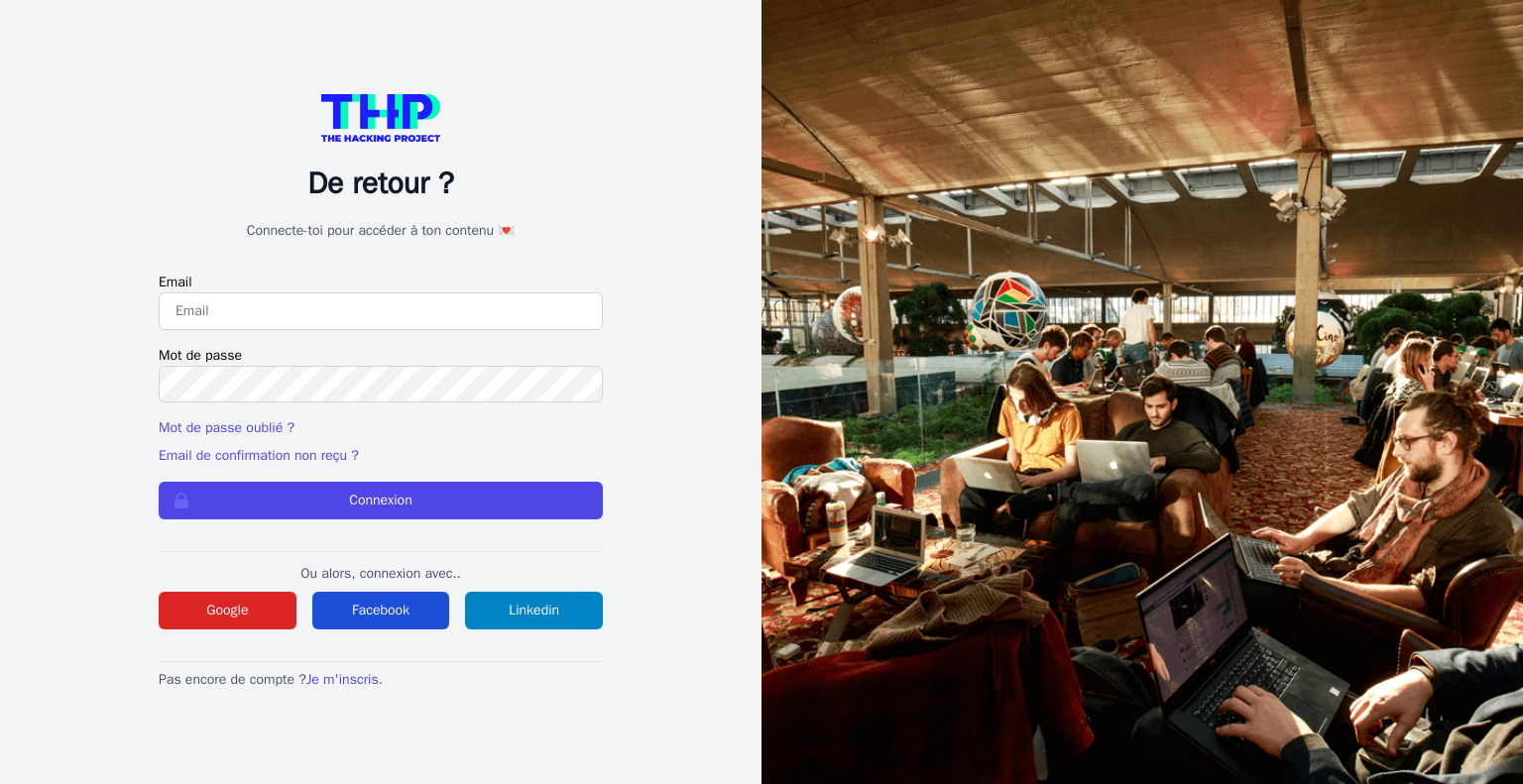 type on "[EMAIL_ADDRESS][DOMAIN_NAME]" 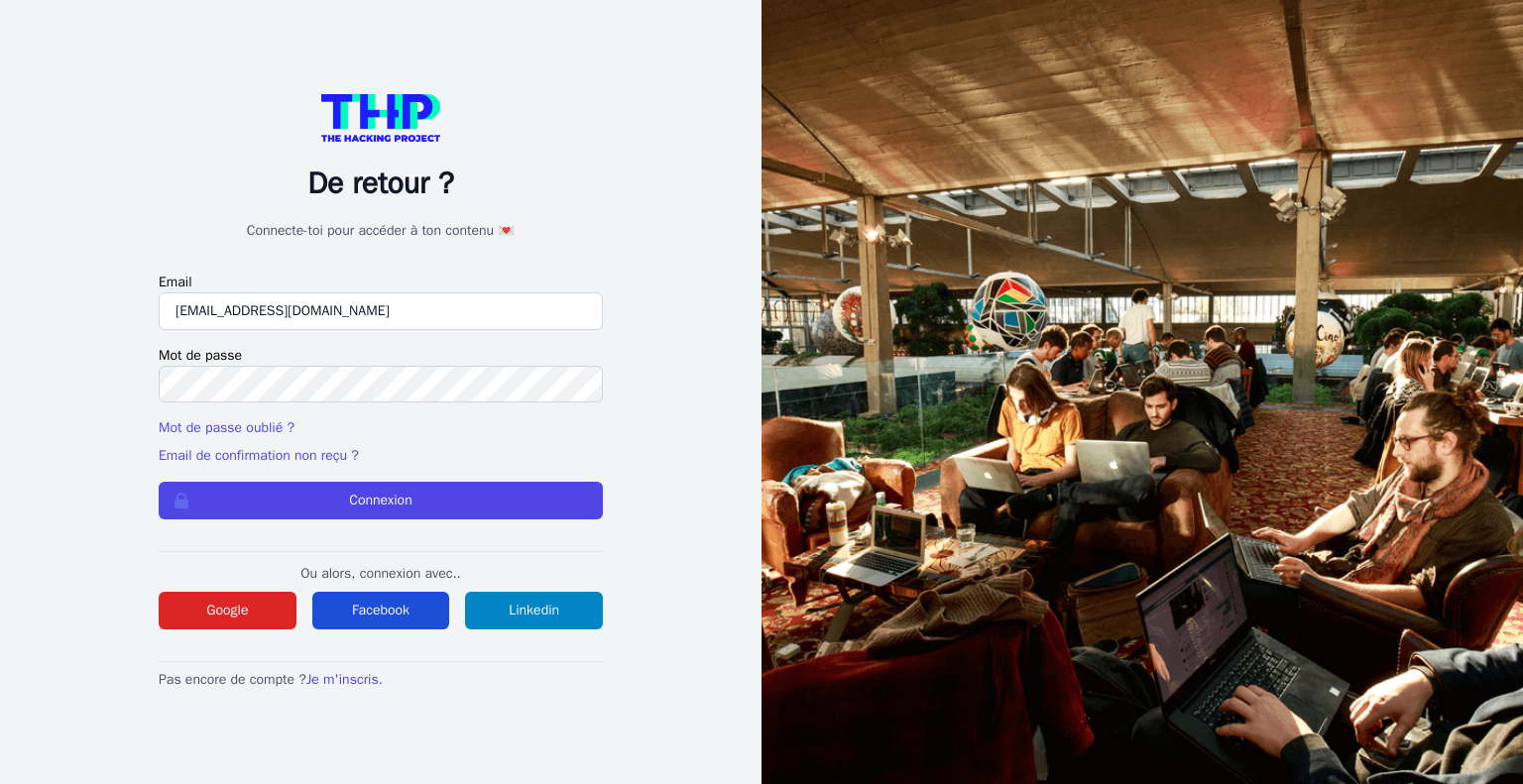click on "Facebook" at bounding box center (381, 611) 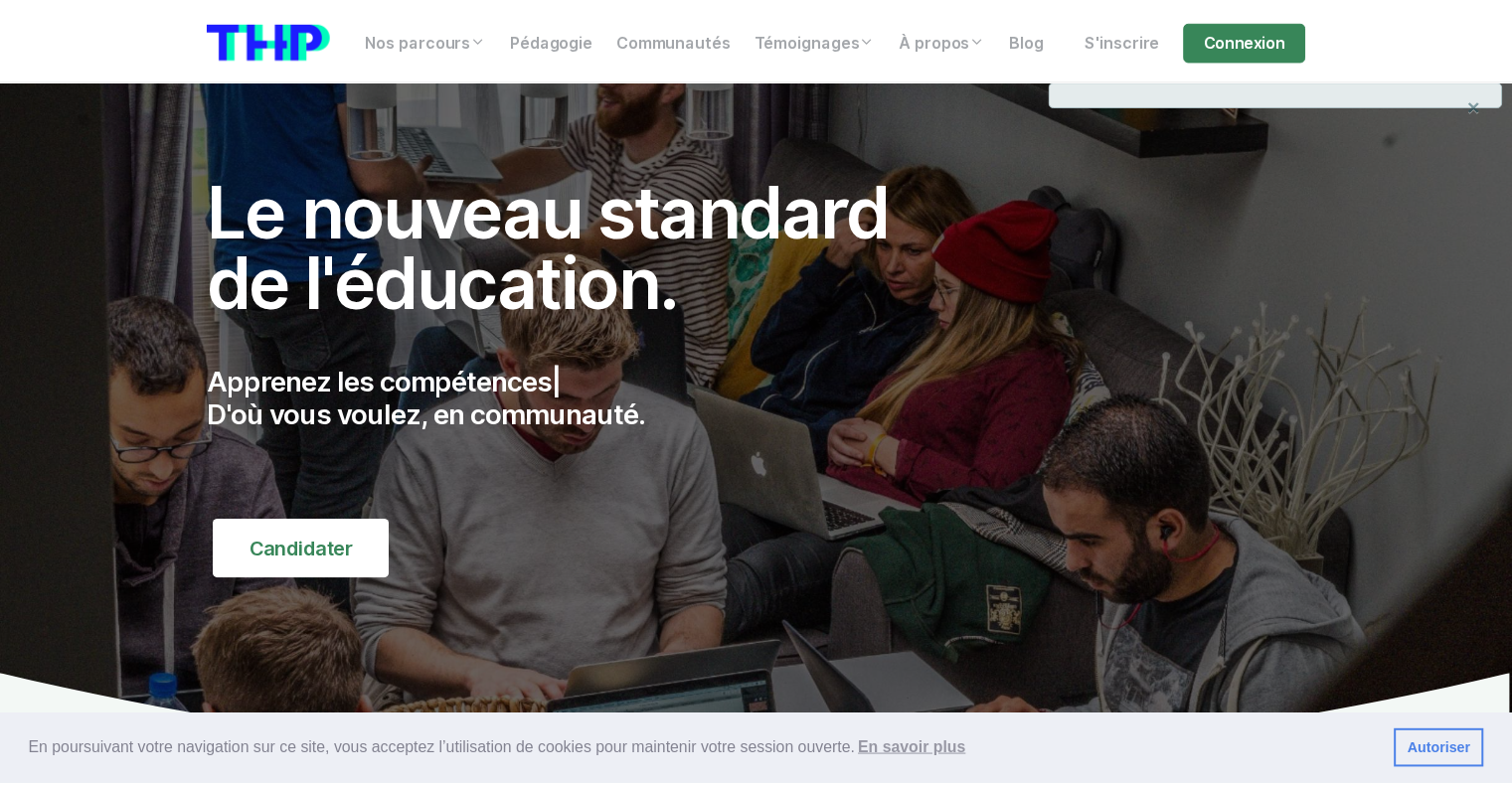 scroll, scrollTop: 0, scrollLeft: 0, axis: both 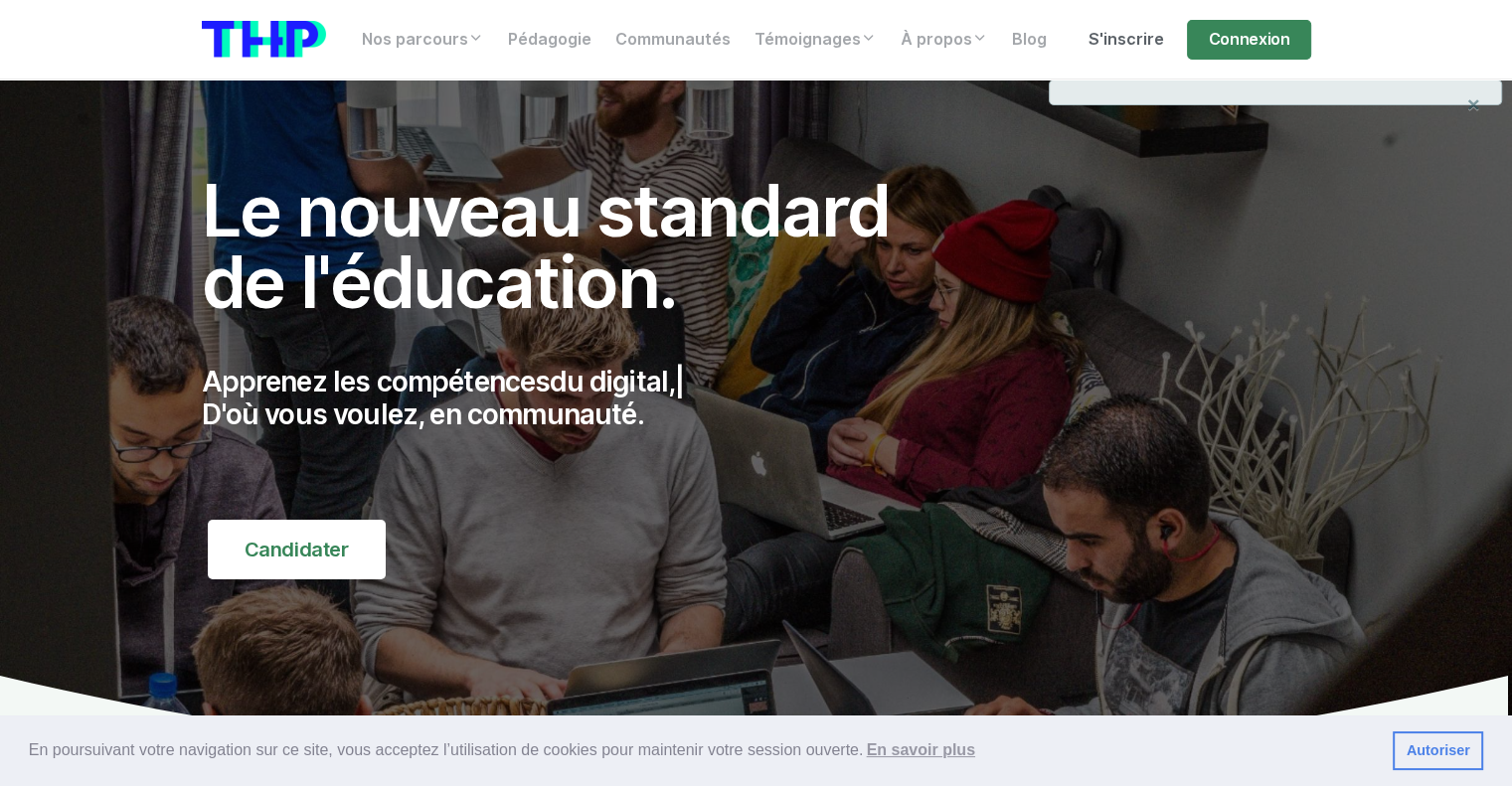 click on "S'inscrire" at bounding box center (1125, 40) 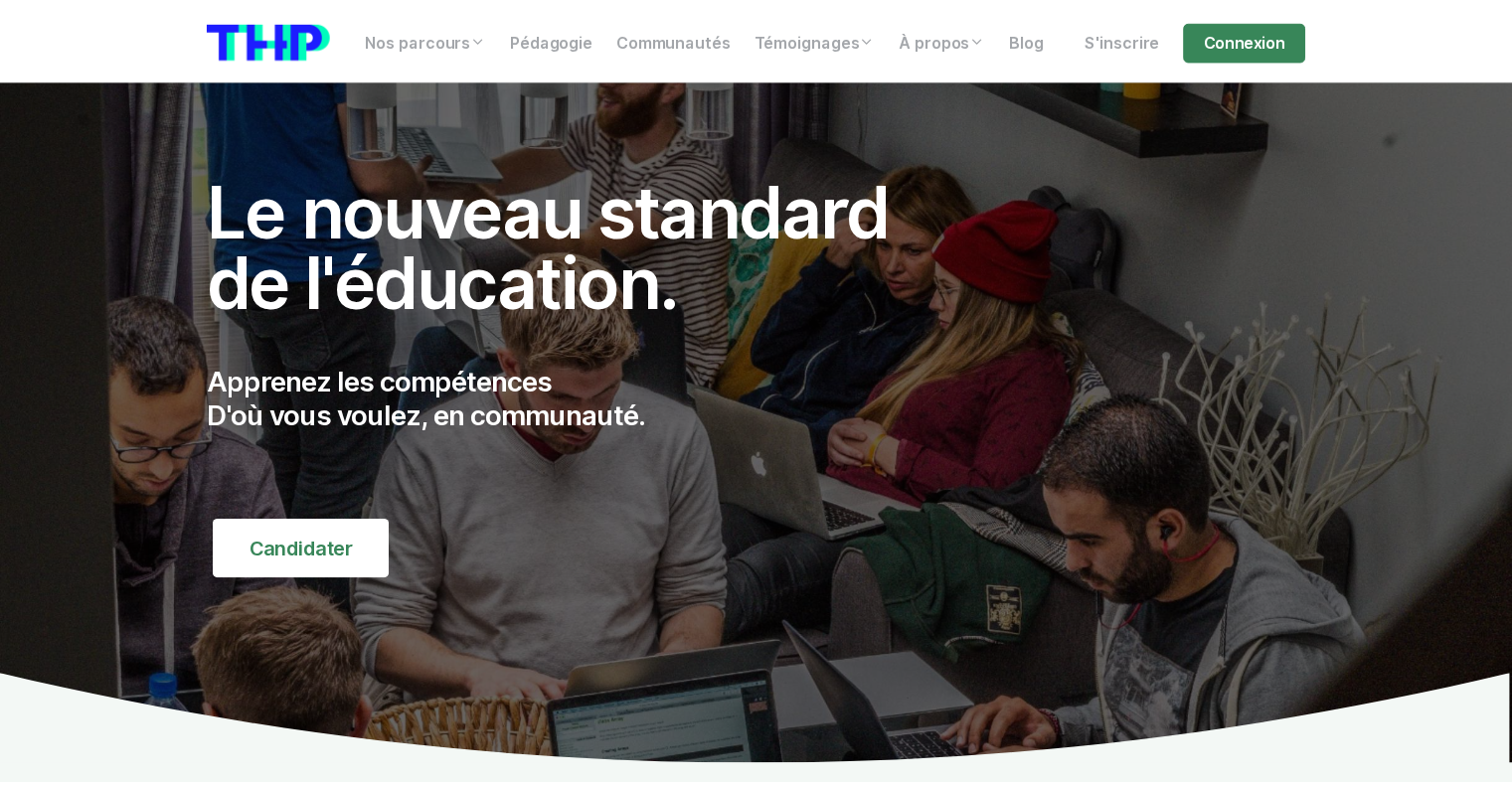 scroll, scrollTop: 0, scrollLeft: 0, axis: both 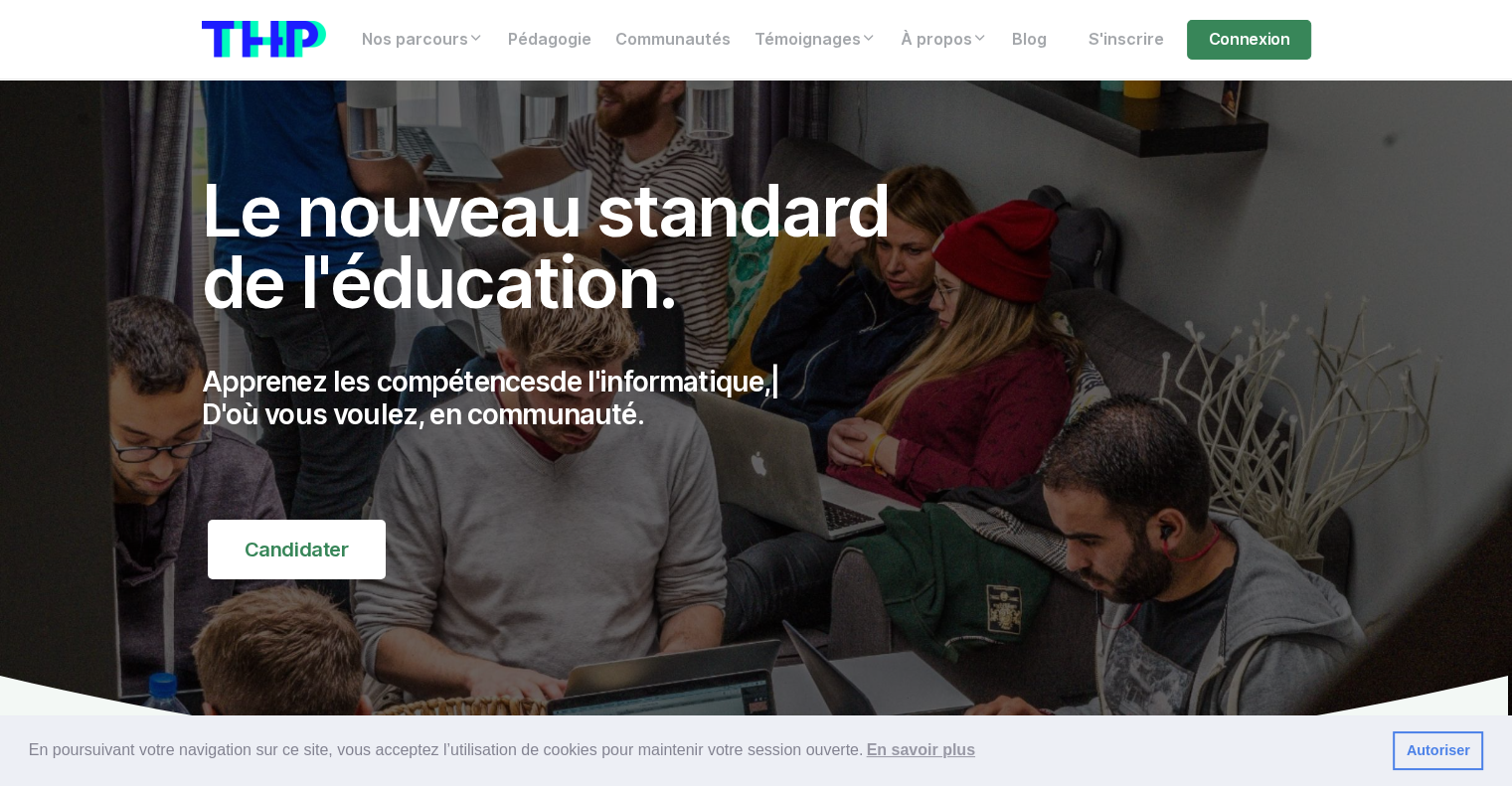 click at bounding box center (756, 422) 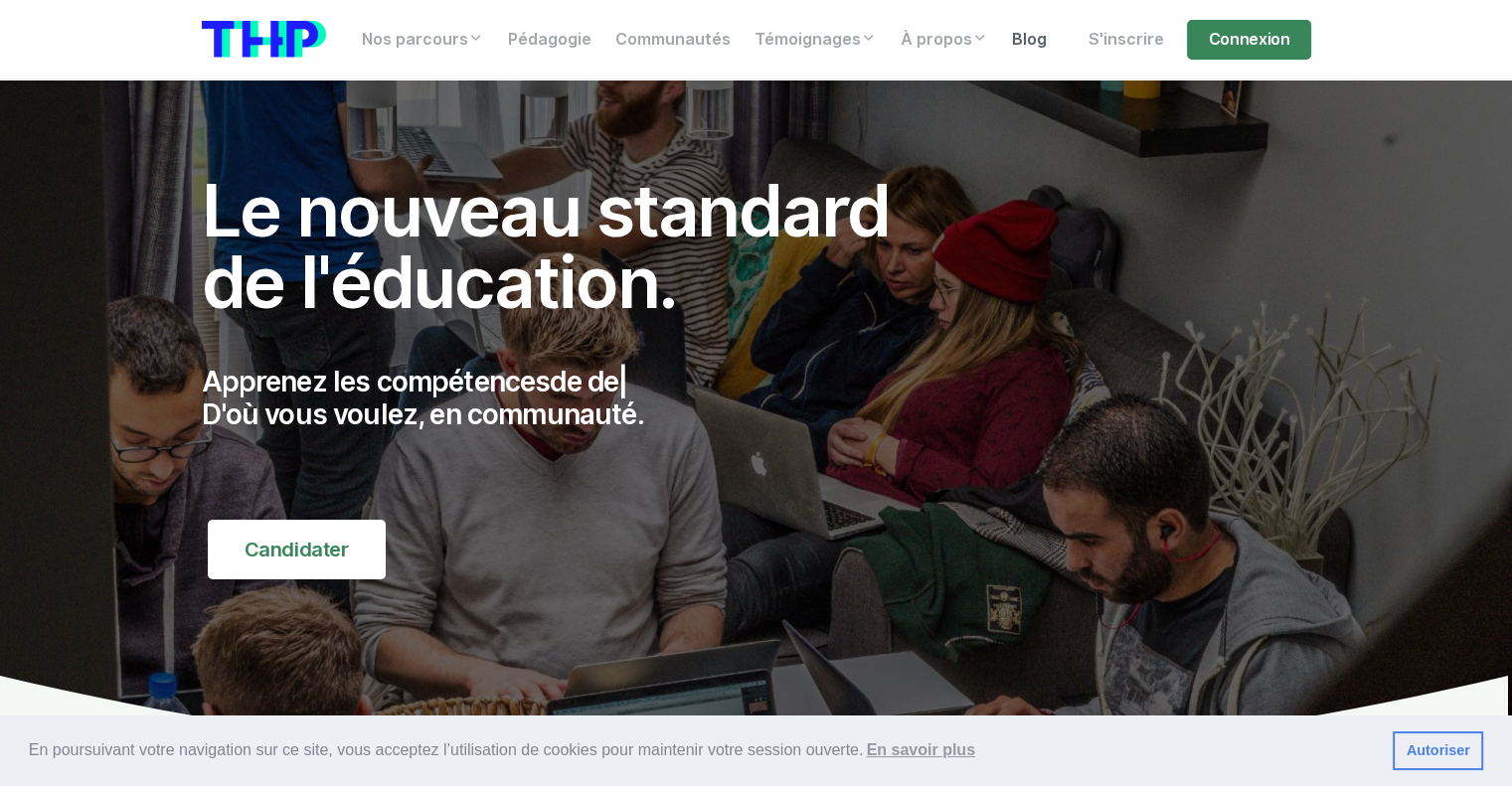 click on "Blog" at bounding box center [1029, 40] 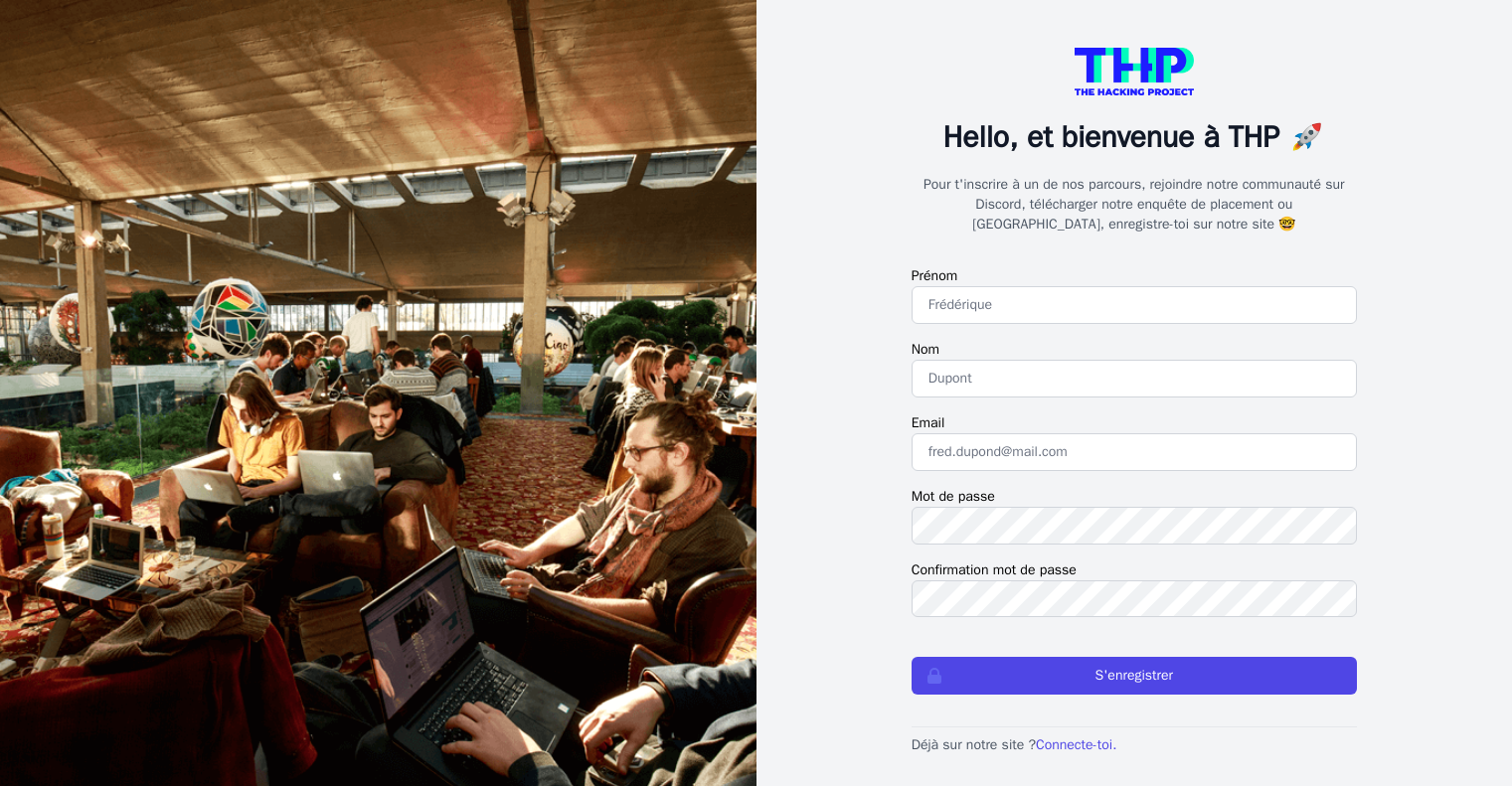 scroll, scrollTop: 0, scrollLeft: 0, axis: both 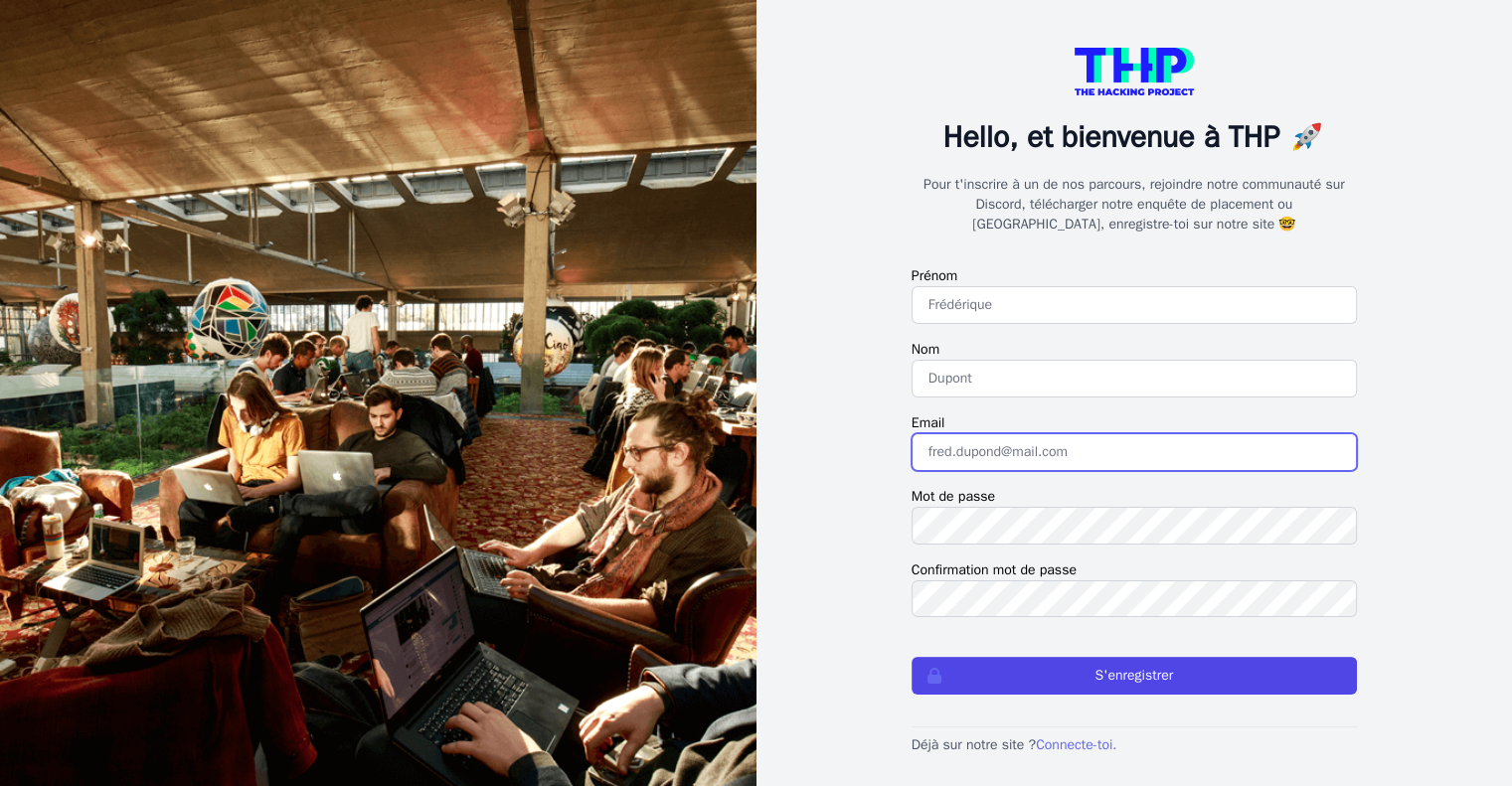 type on "[EMAIL_ADDRESS][DOMAIN_NAME]" 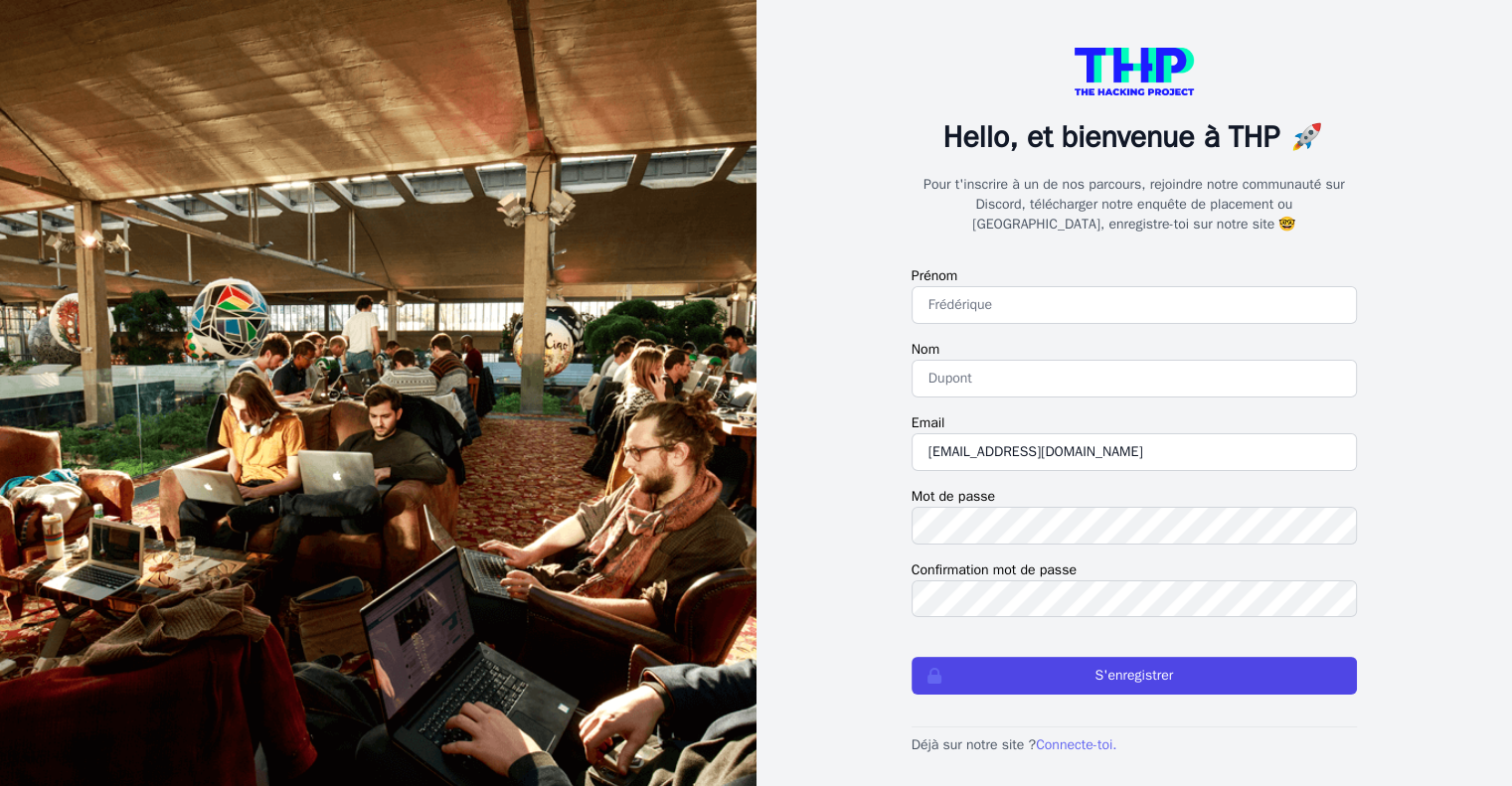 click on "Connecte-toi." at bounding box center [1076, 744] 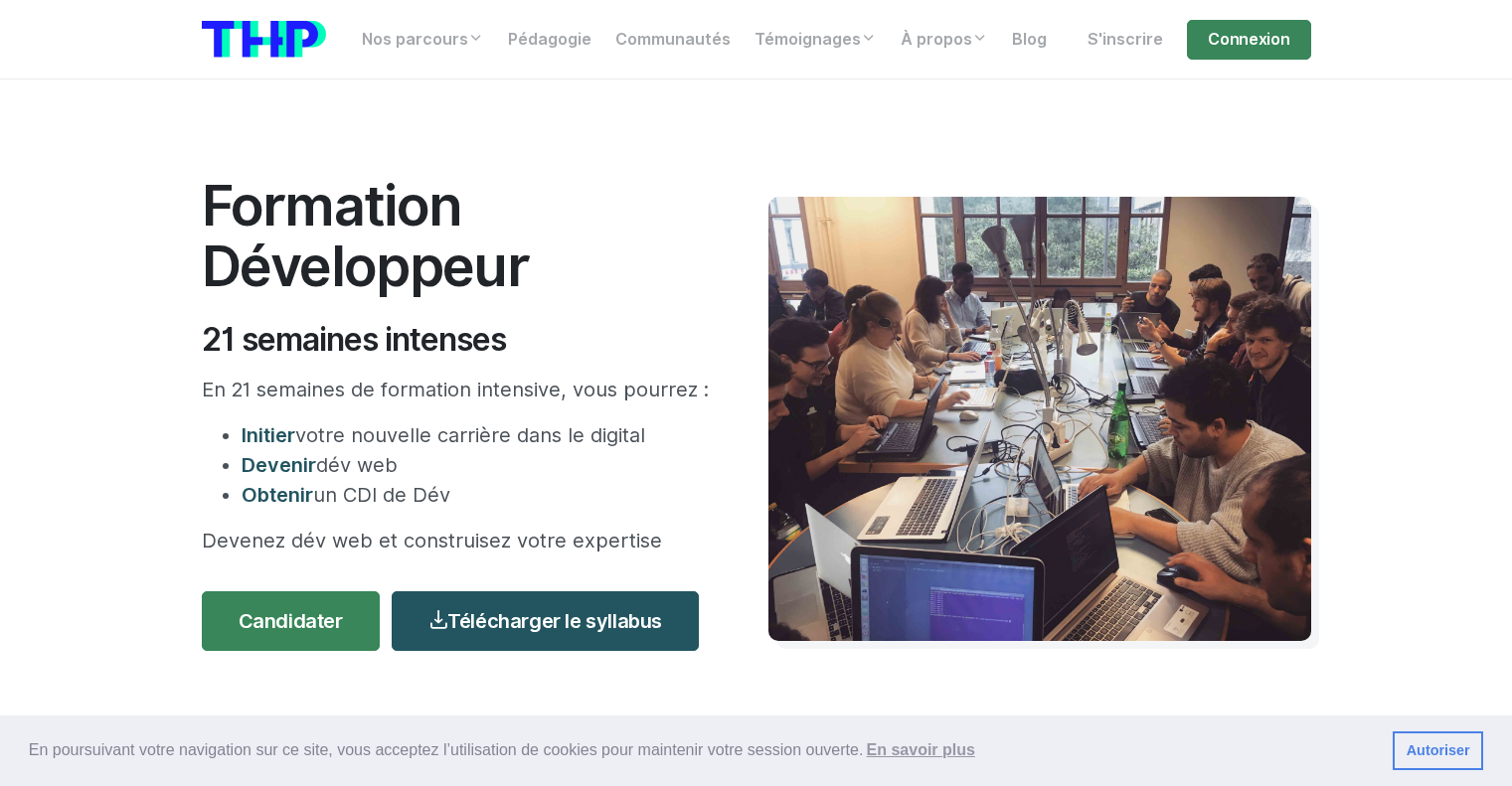 scroll, scrollTop: 0, scrollLeft: 0, axis: both 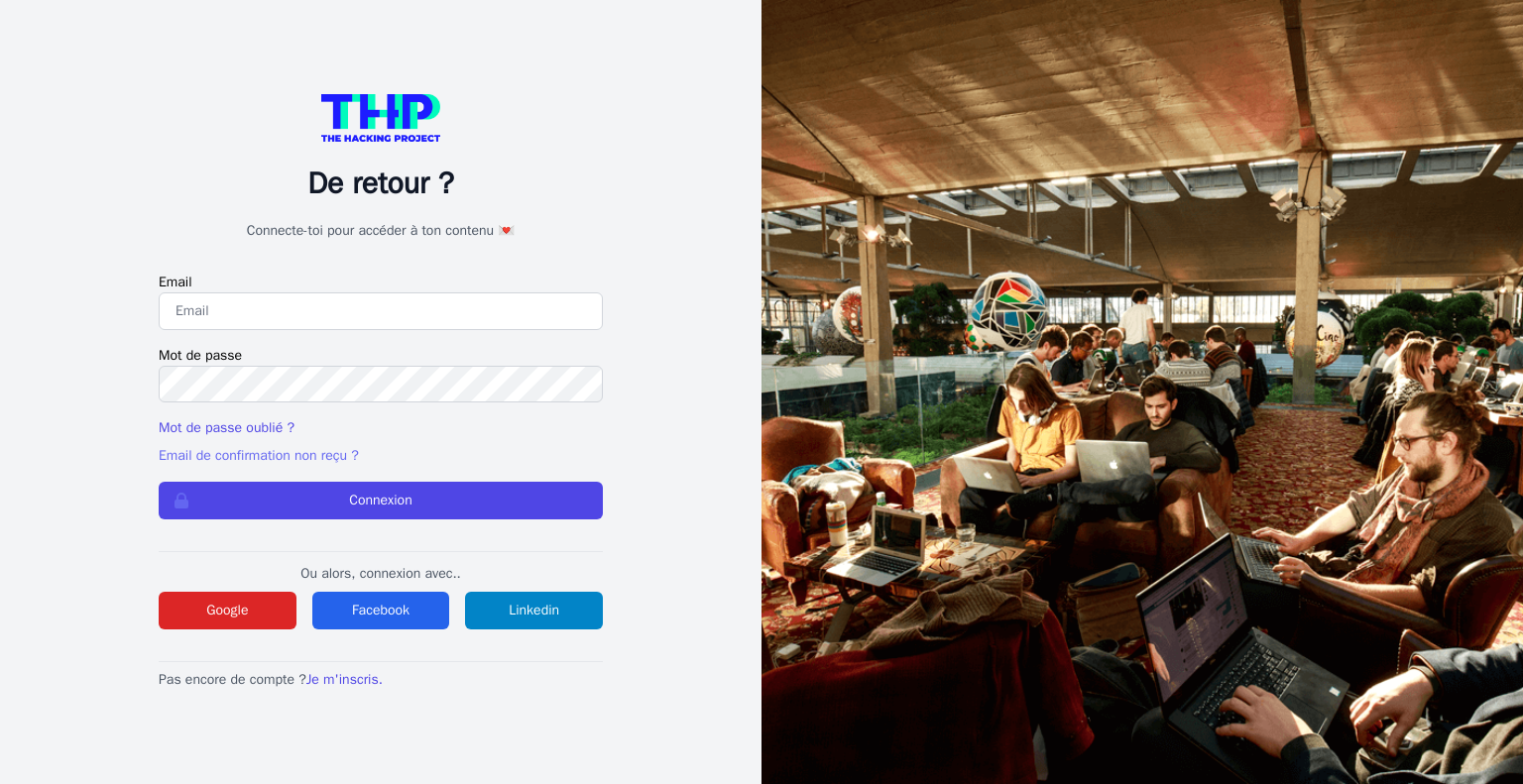 type on "[EMAIL_ADDRESS][DOMAIN_NAME]" 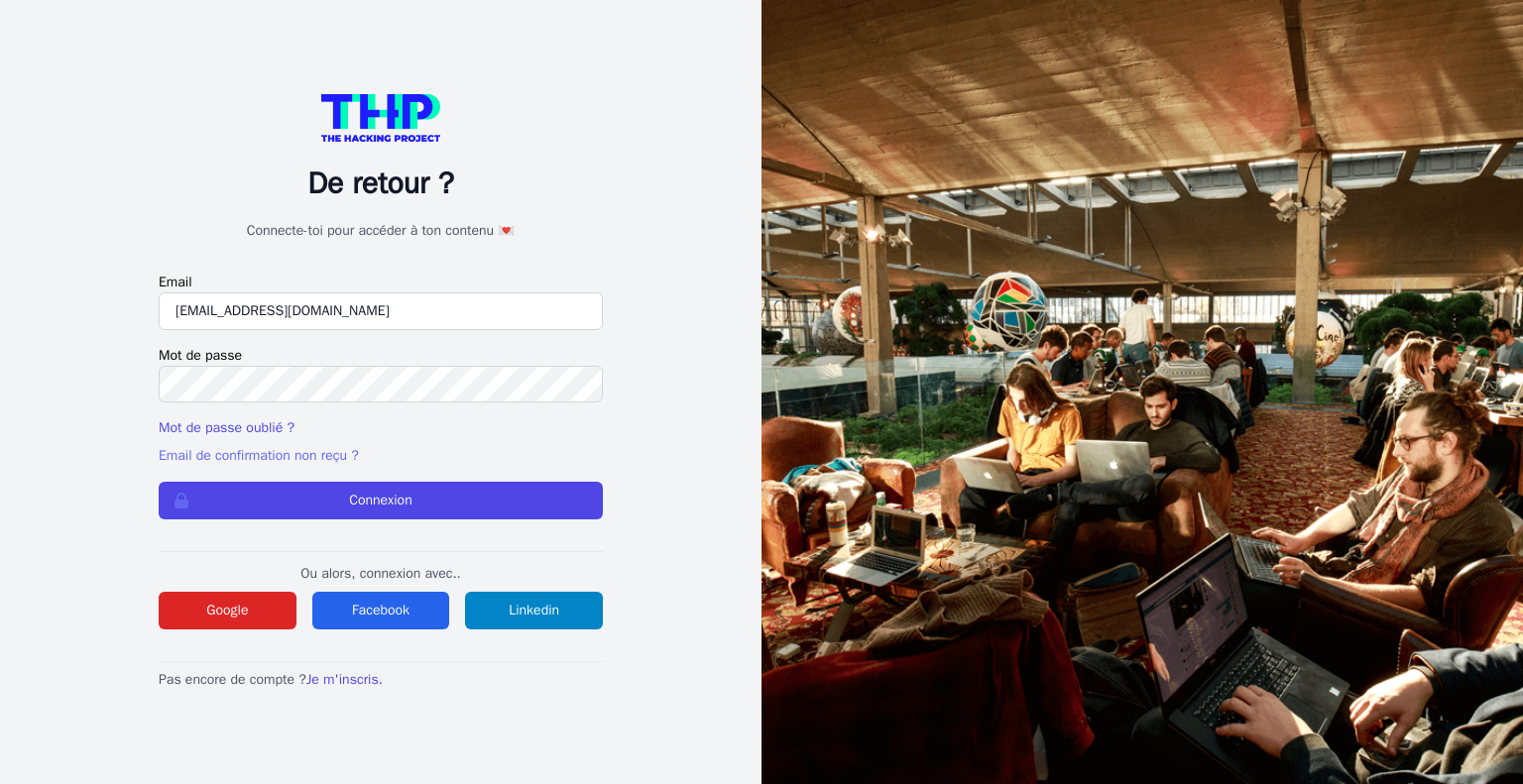 click on "Email de confirmation non reçu ?" at bounding box center [259, 455] 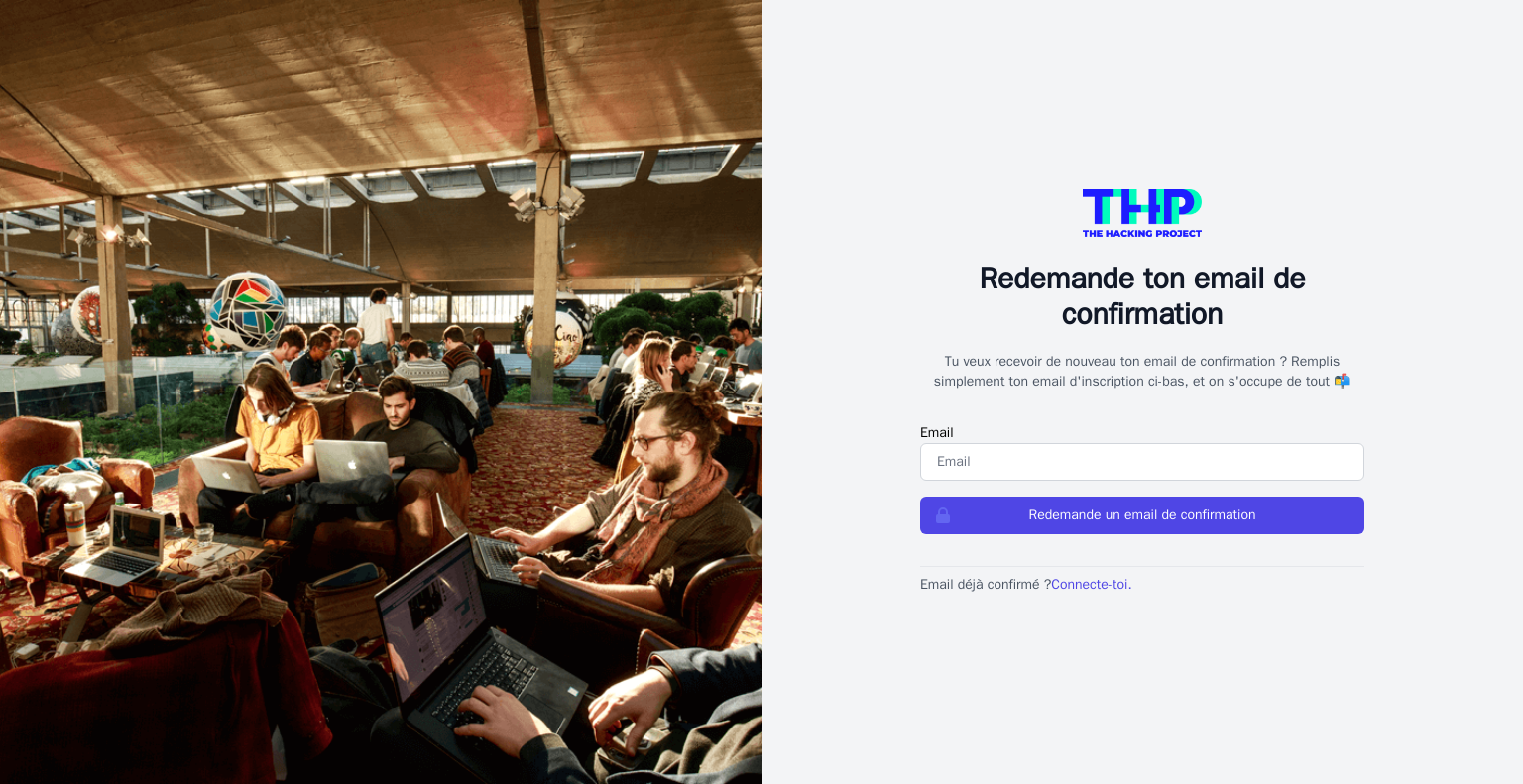 scroll, scrollTop: 0, scrollLeft: 0, axis: both 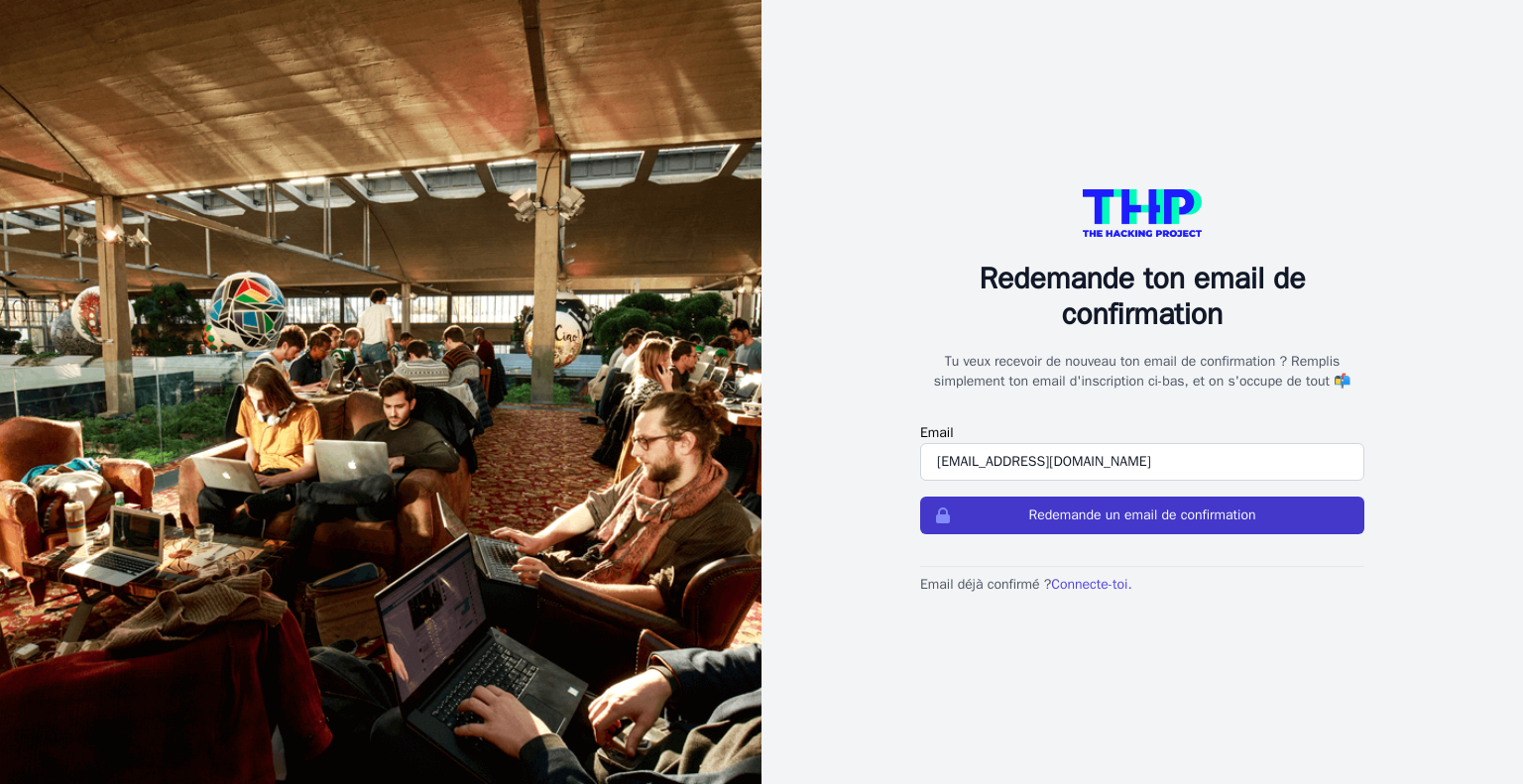 click on "Redemande un email de confirmation" at bounding box center (1142, 515) 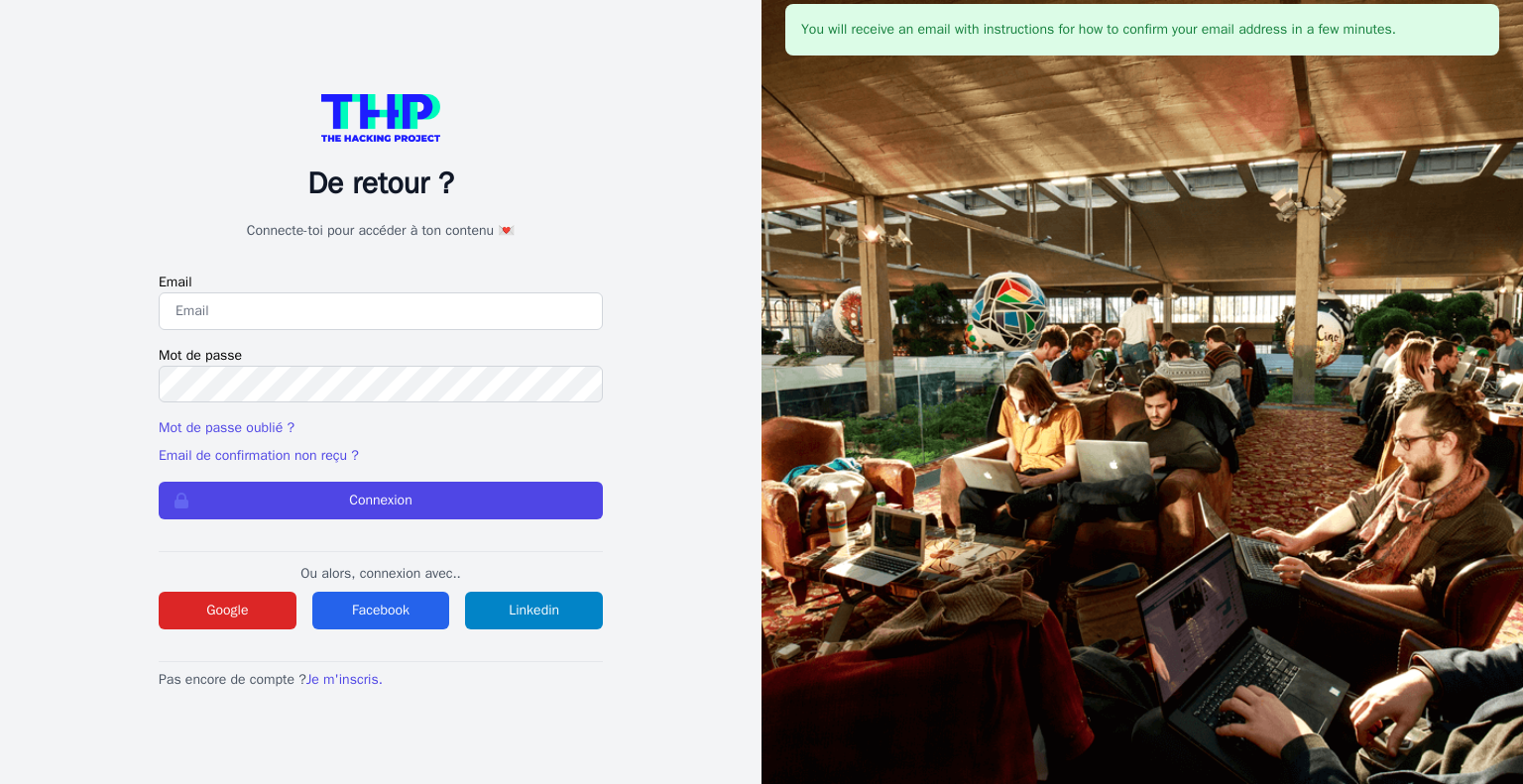 scroll, scrollTop: 0, scrollLeft: 0, axis: both 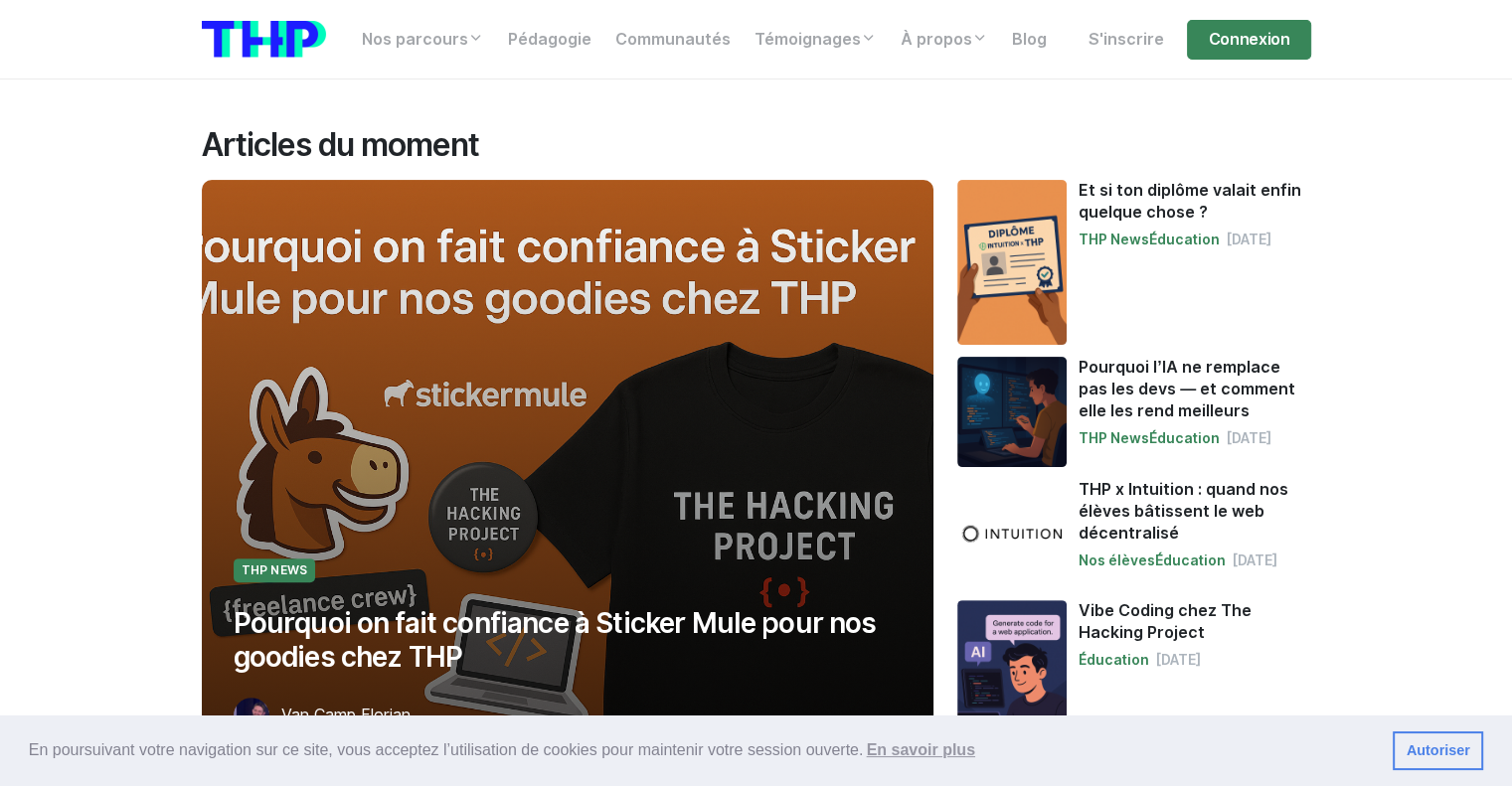 click on "Pourquoi l’IA ne remplace pas les devs — et comment elle les rend meilleurs" at bounding box center (1194, 390) 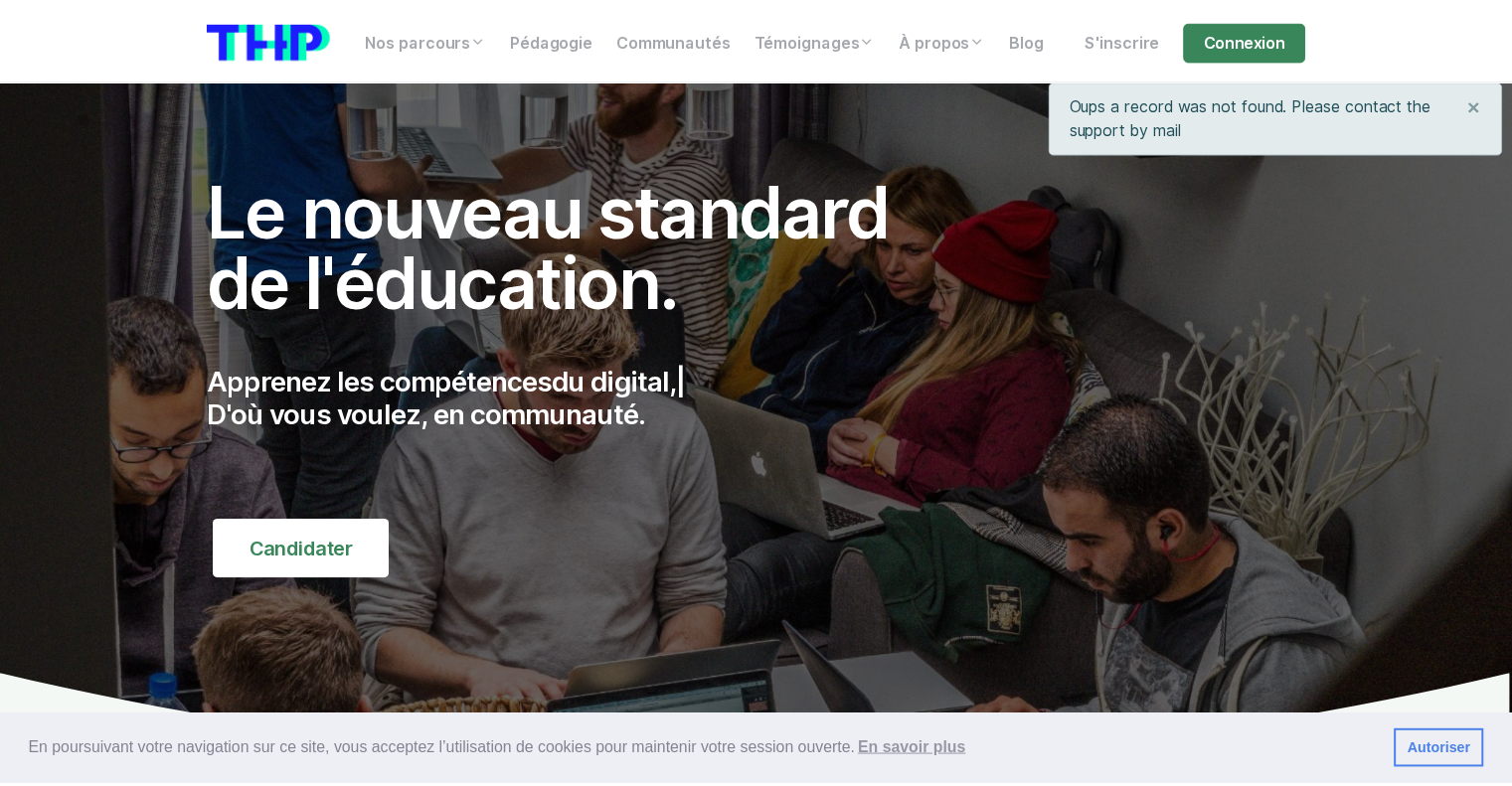 scroll, scrollTop: 0, scrollLeft: 0, axis: both 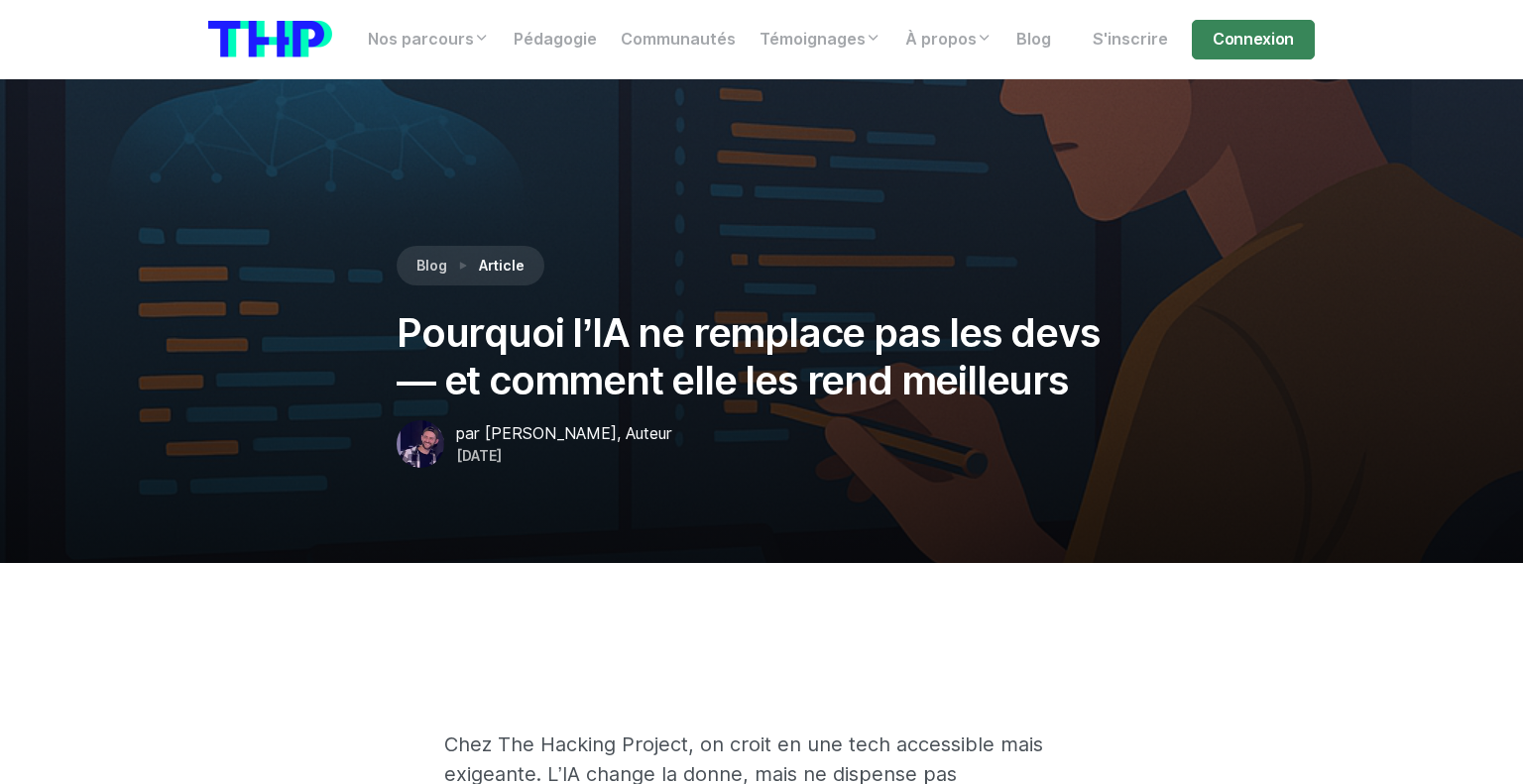 click on "Pourquoi l’IA ne remplace pas les devs — et comment elle les rend meilleurs" at bounding box center (762, 357) 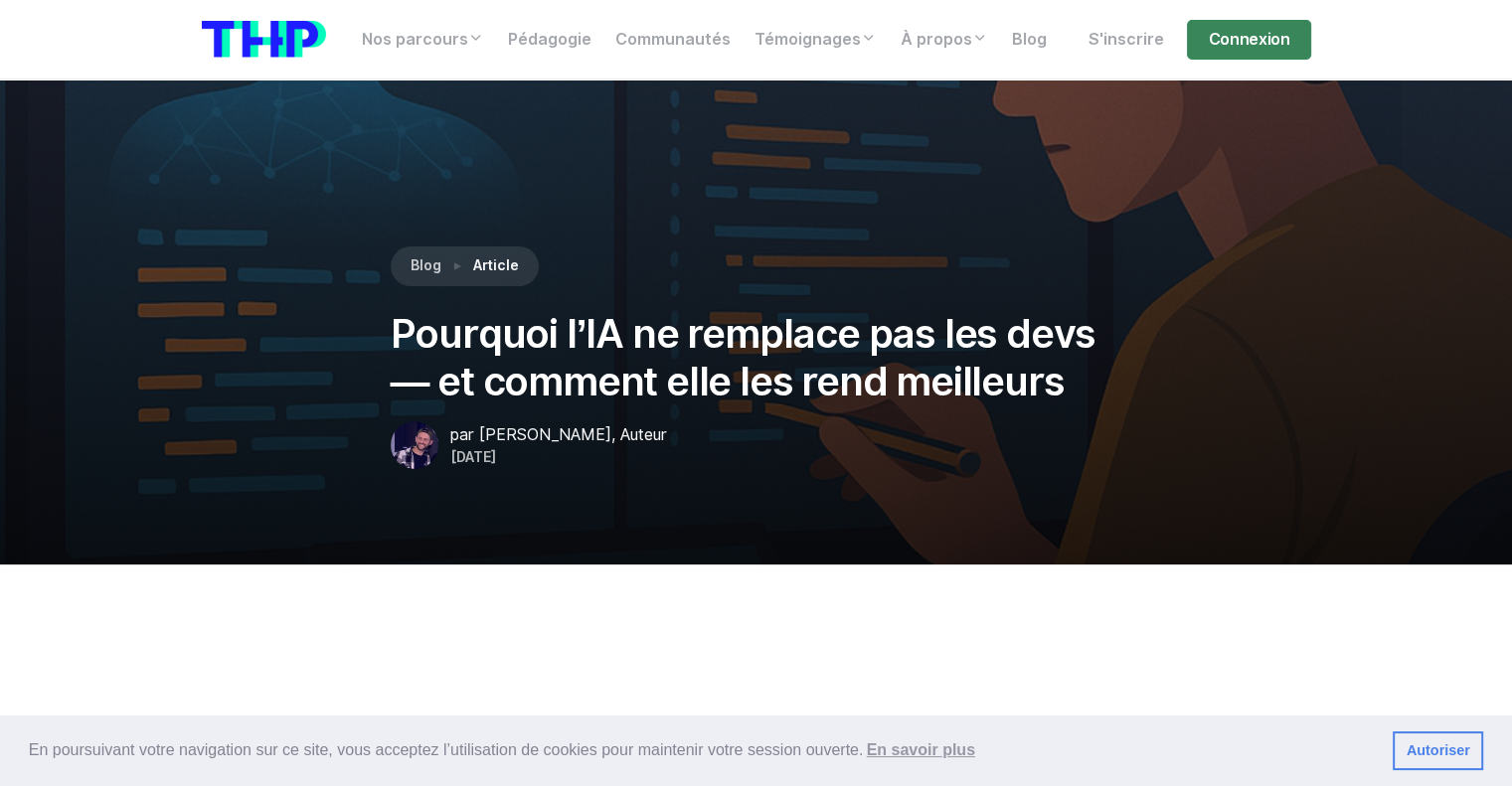 click on "En poursuivant votre navigation sur ce site, vous acceptez l’utilisation de cookies pour maintenir votre session ouverte.  En savoir plus" at bounding box center (703, 750) 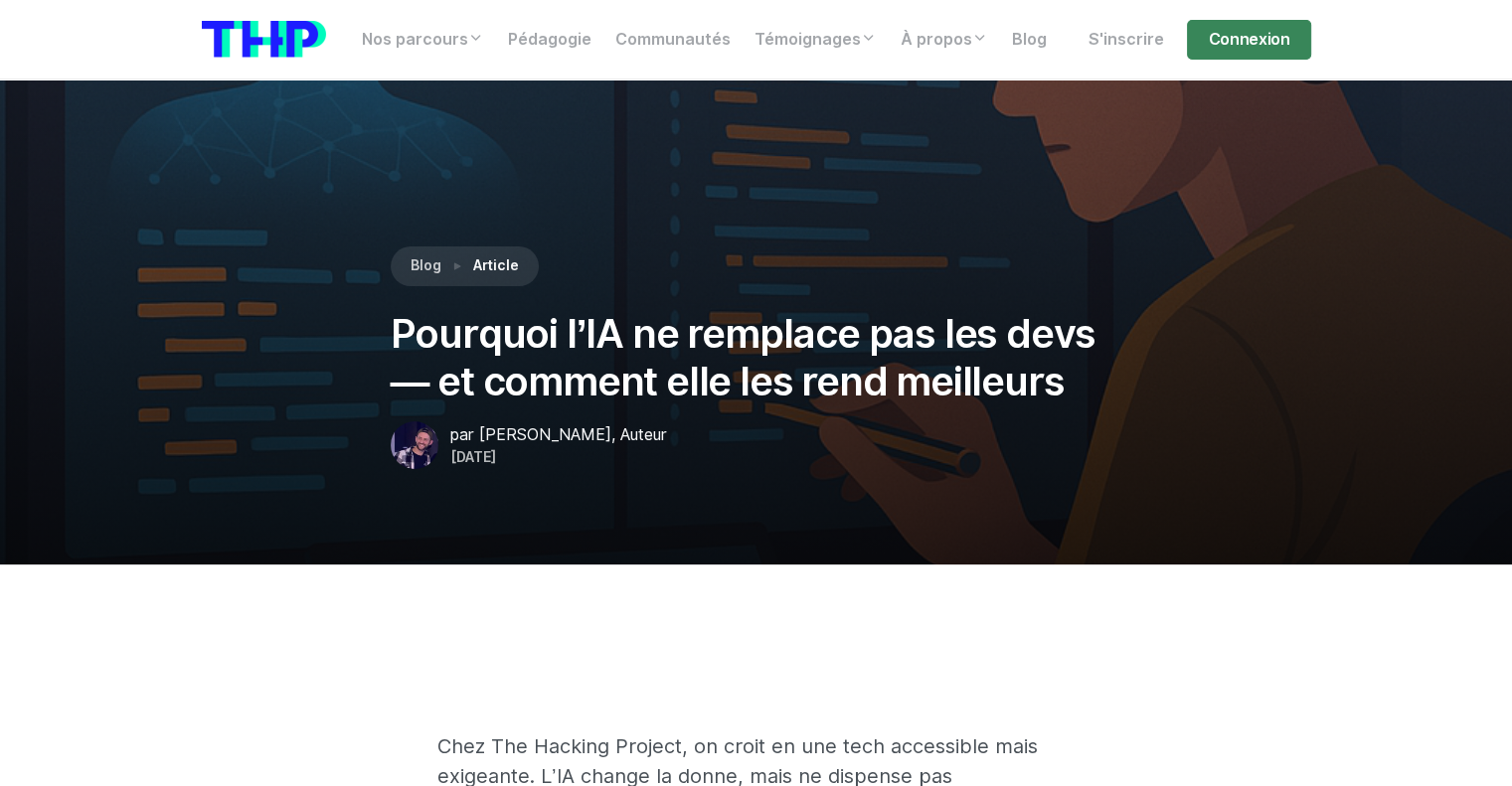 click on "Autoriser" at bounding box center [1437, 751] 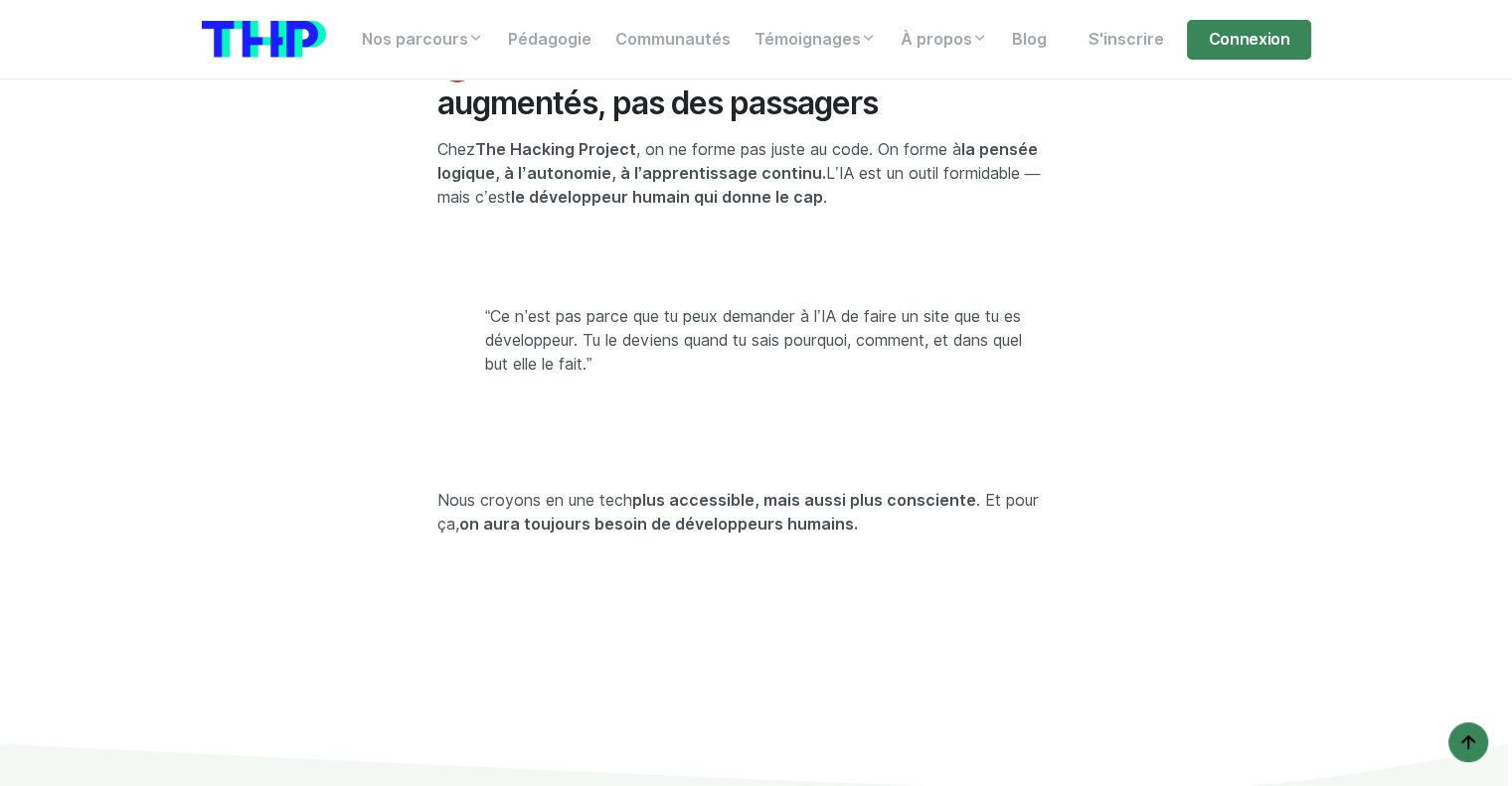 scroll, scrollTop: 3279, scrollLeft: 0, axis: vertical 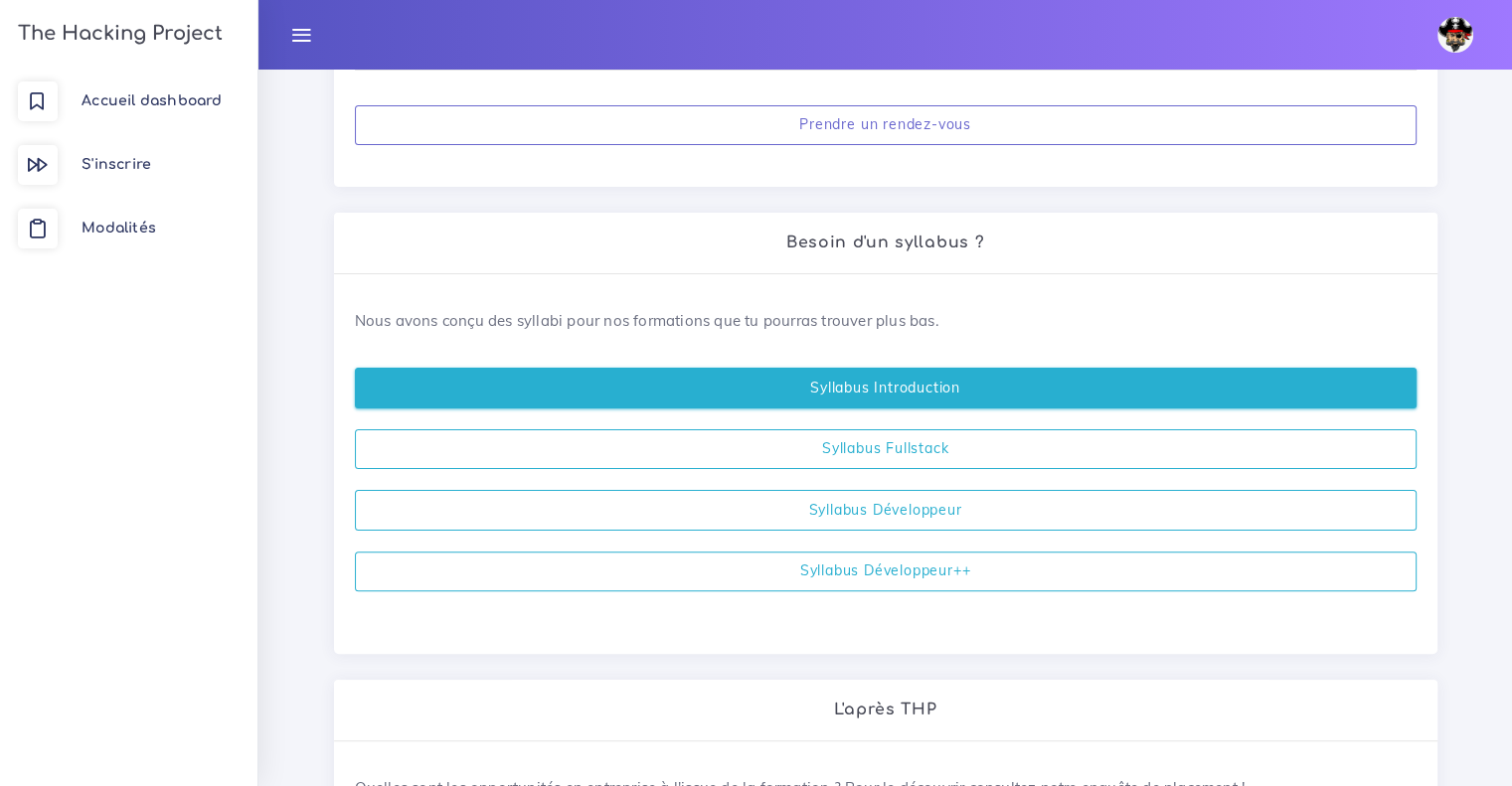 click on "Syllabus Introduction" at bounding box center (886, 388) 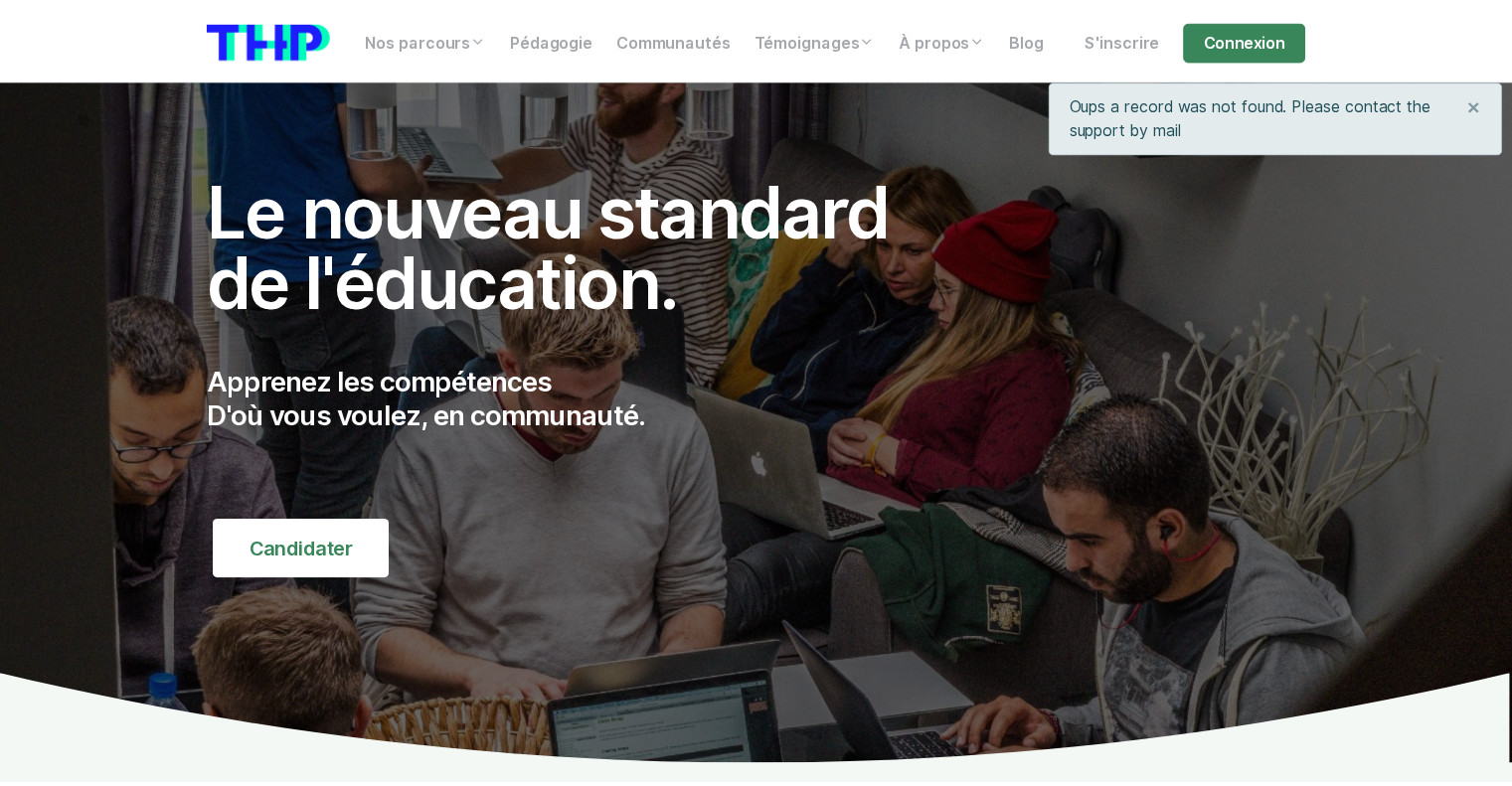 scroll, scrollTop: 0, scrollLeft: 0, axis: both 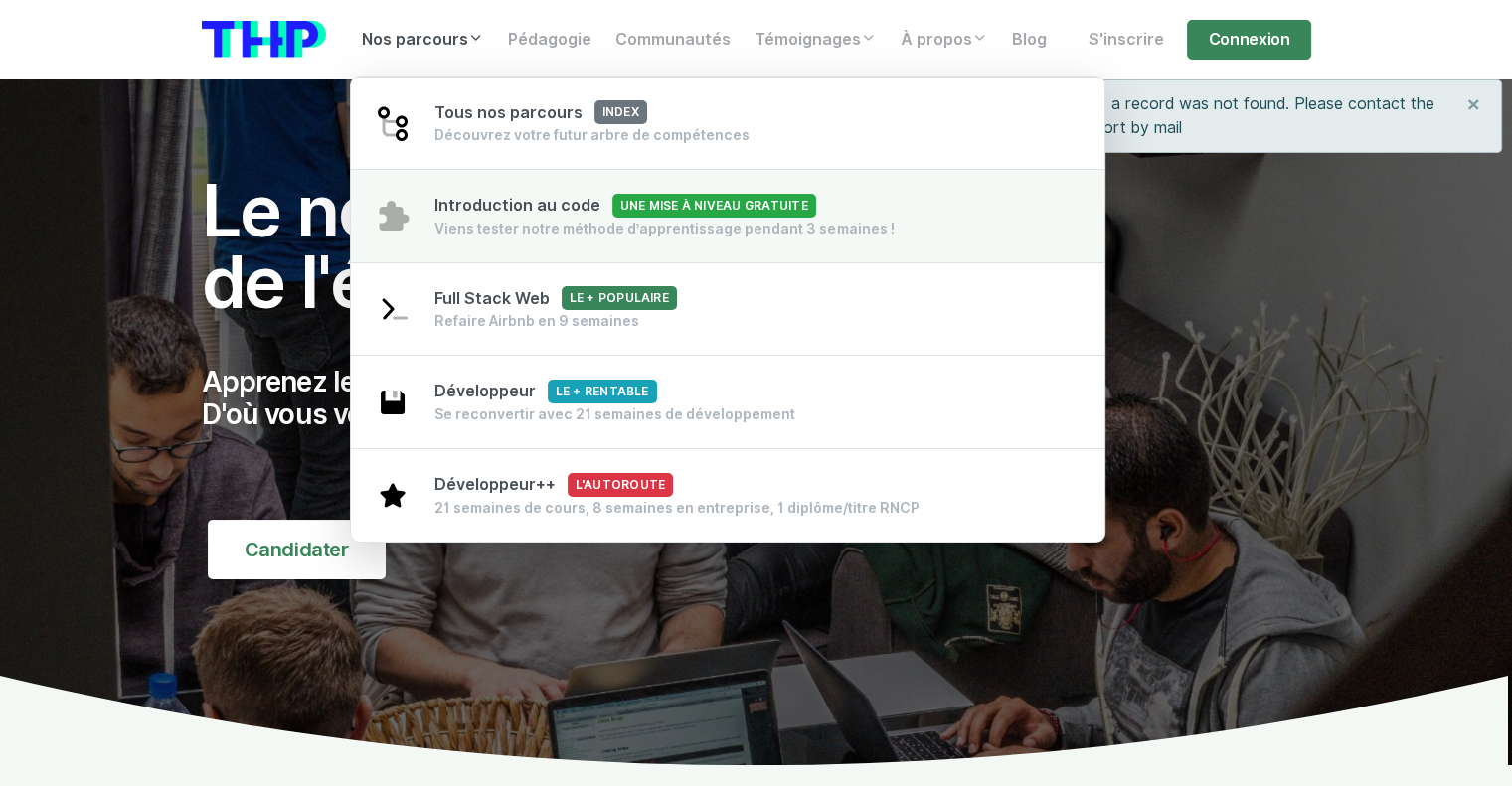 click on "Introduction au code
Une mise à niveau gratuite" at bounding box center (625, 205) 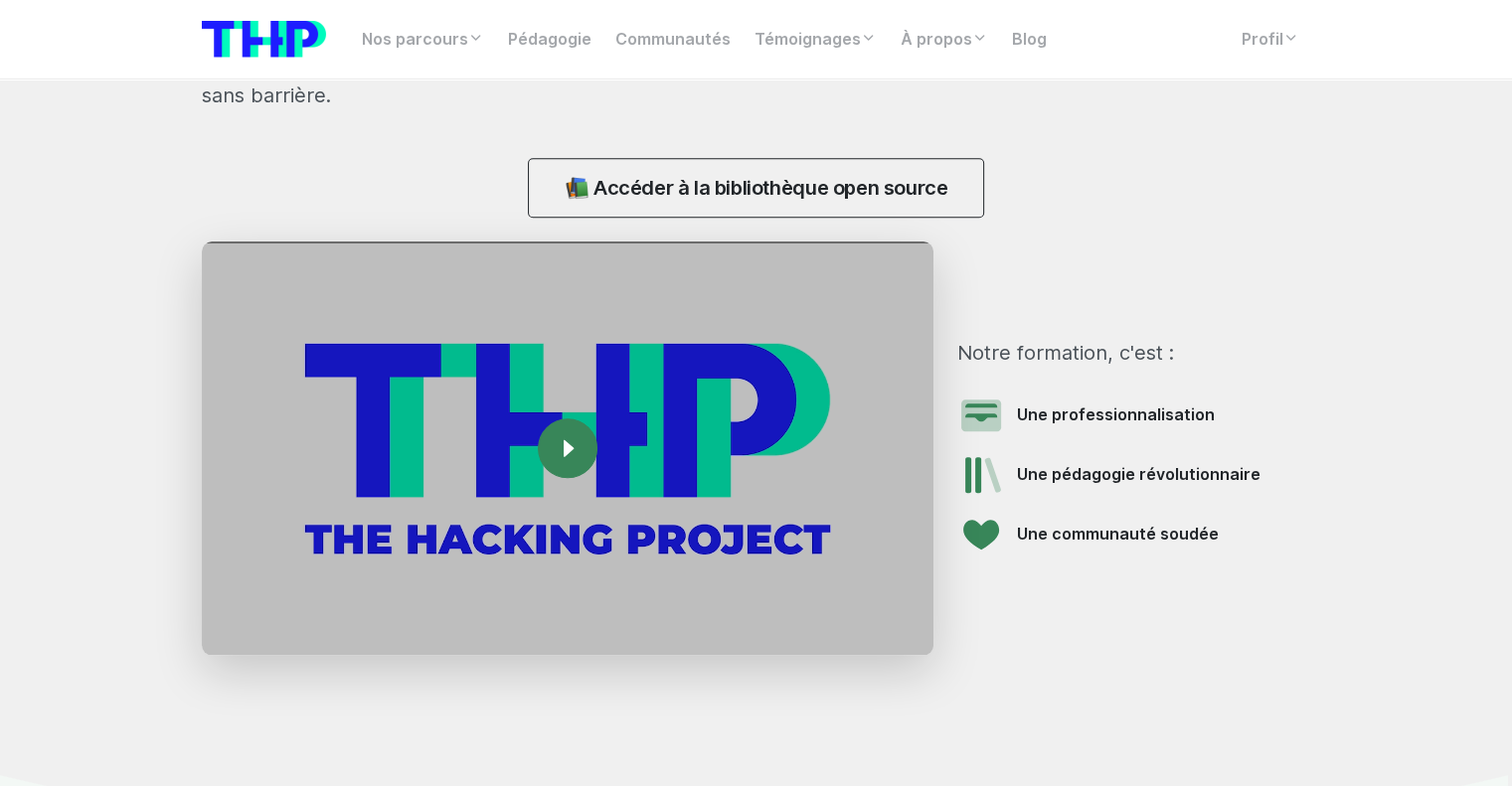 scroll, scrollTop: 1789, scrollLeft: 0, axis: vertical 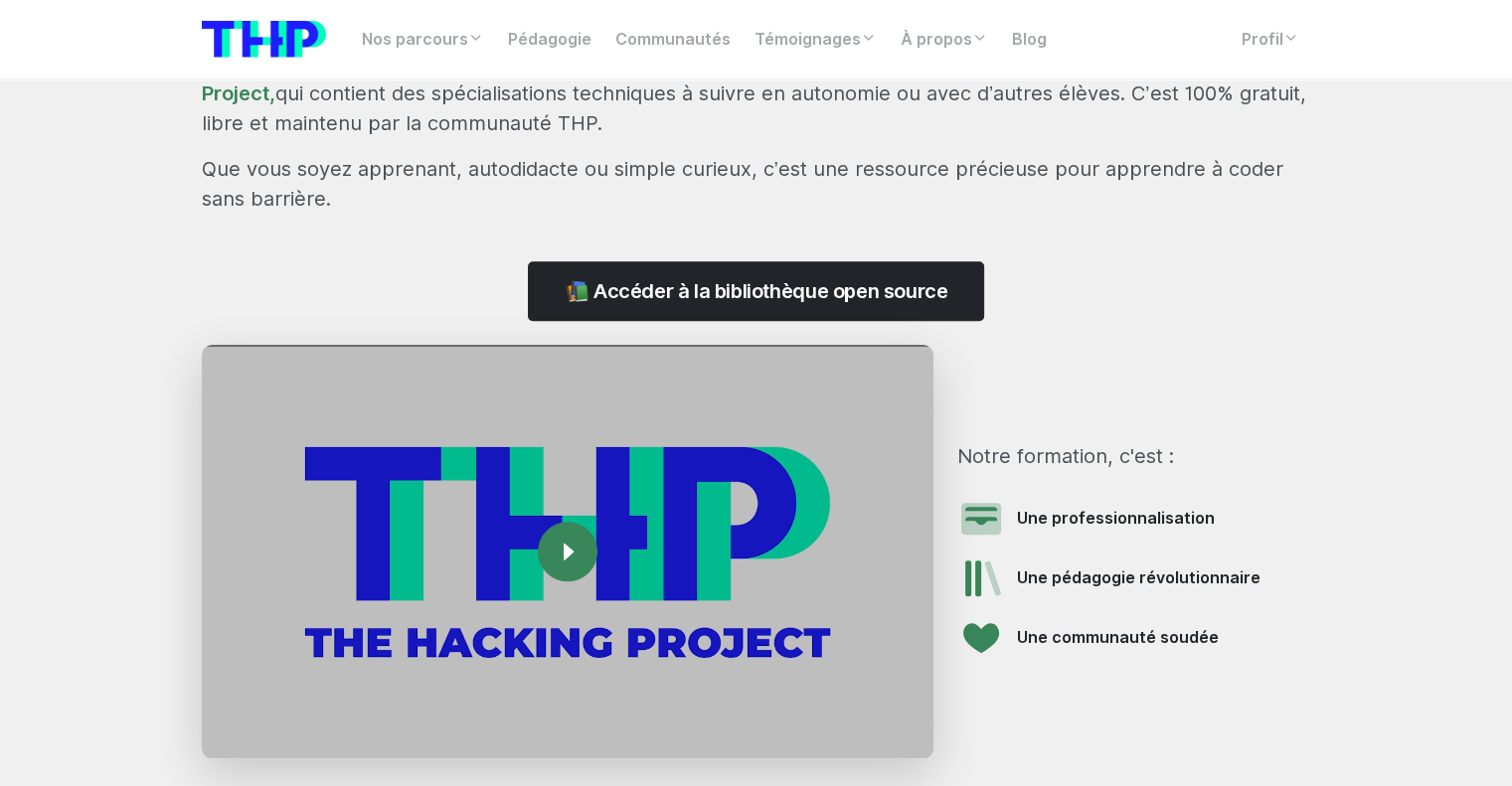 click on "📚 Accéder à la bibliothèque open source" at bounding box center [756, 291] 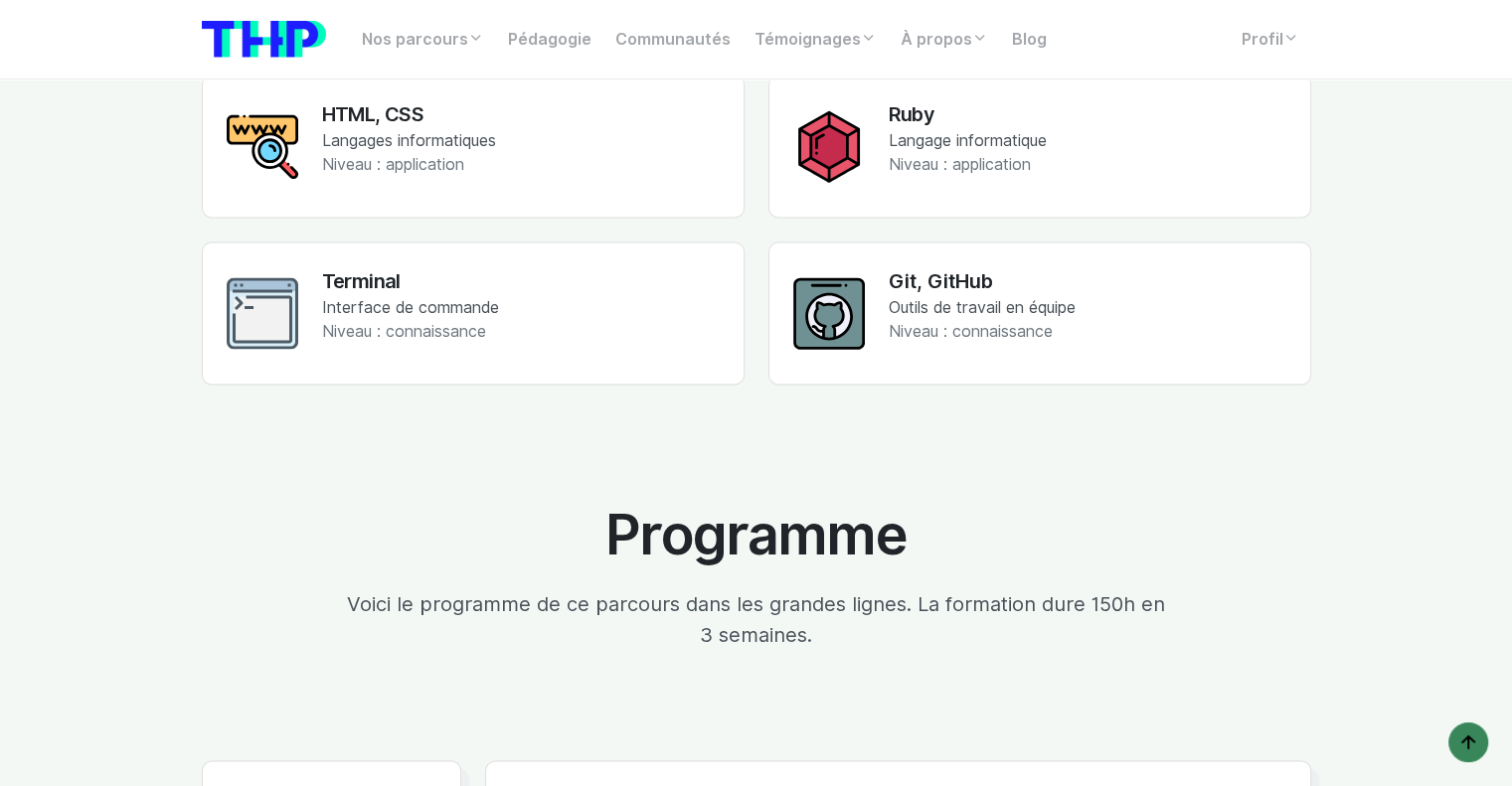 scroll, scrollTop: 2981, scrollLeft: 0, axis: vertical 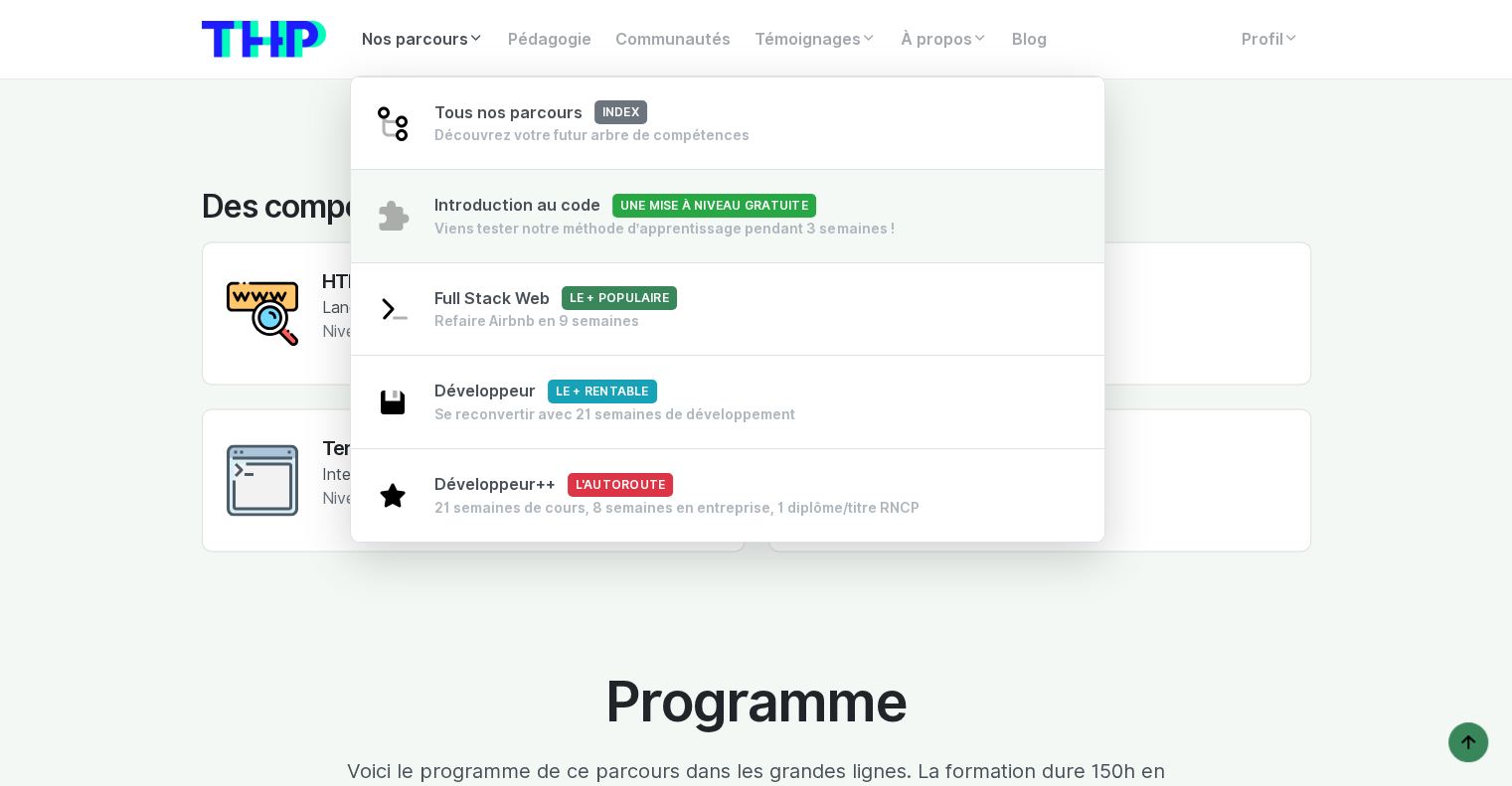 click on "Introduction au code
Une mise à niveau gratuite
Viens tester notre méthode d’apprentissage pendant 3 semaines !" at bounding box center [664, 216] 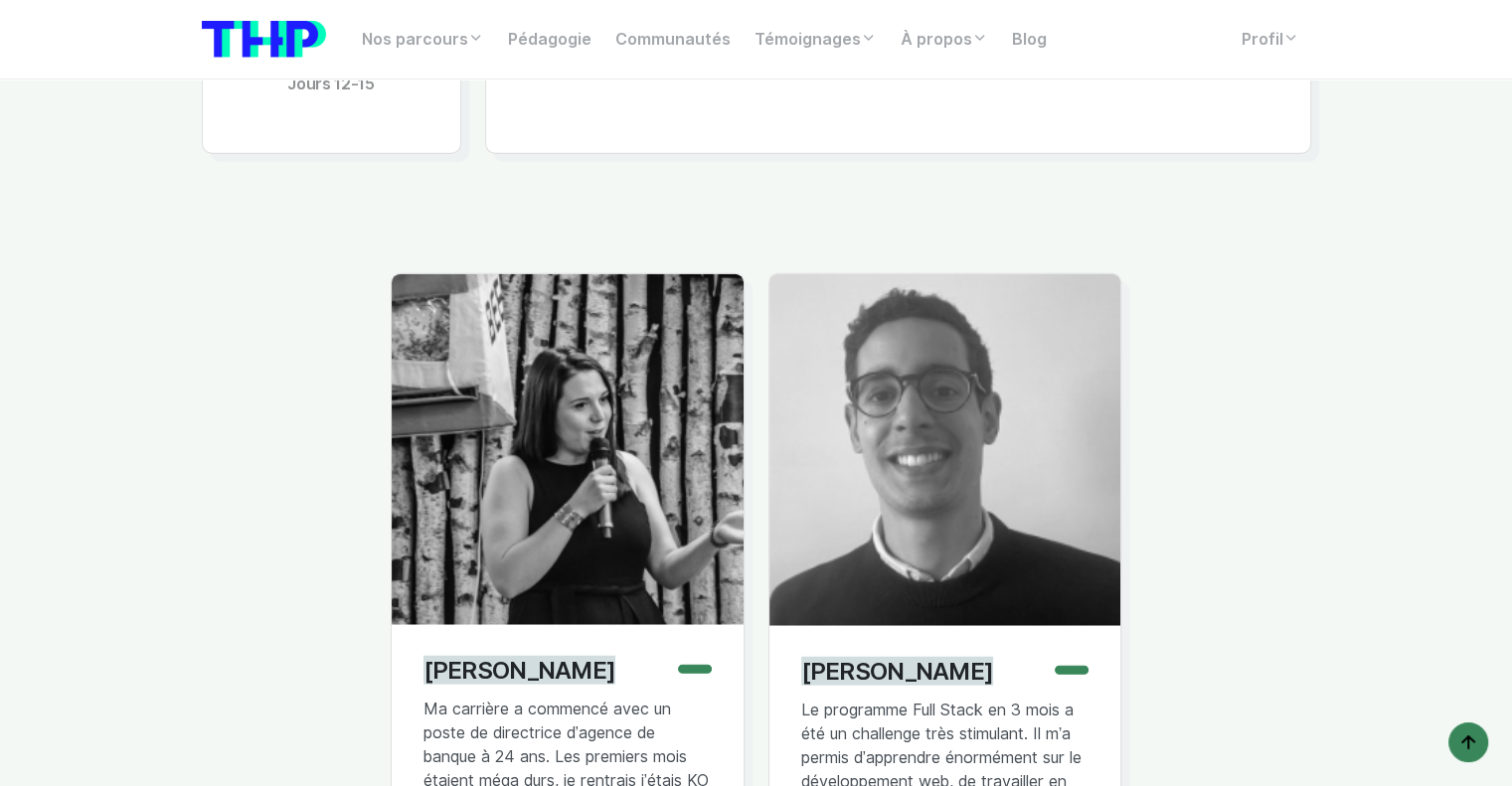 scroll, scrollTop: 4770, scrollLeft: 0, axis: vertical 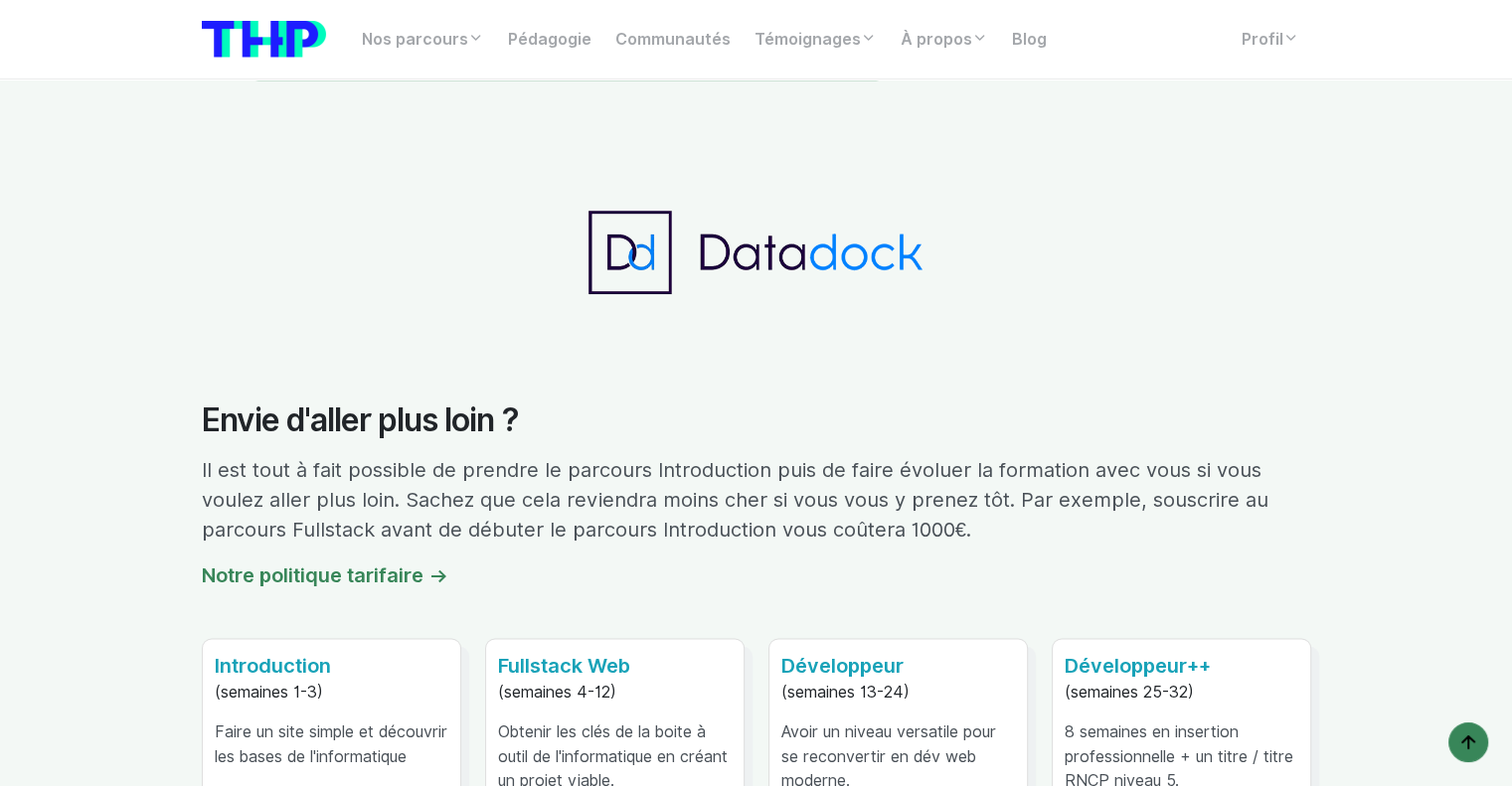 drag, startPoint x: 1500, startPoint y: 388, endPoint x: 1498, endPoint y: 367, distance: 21.095023 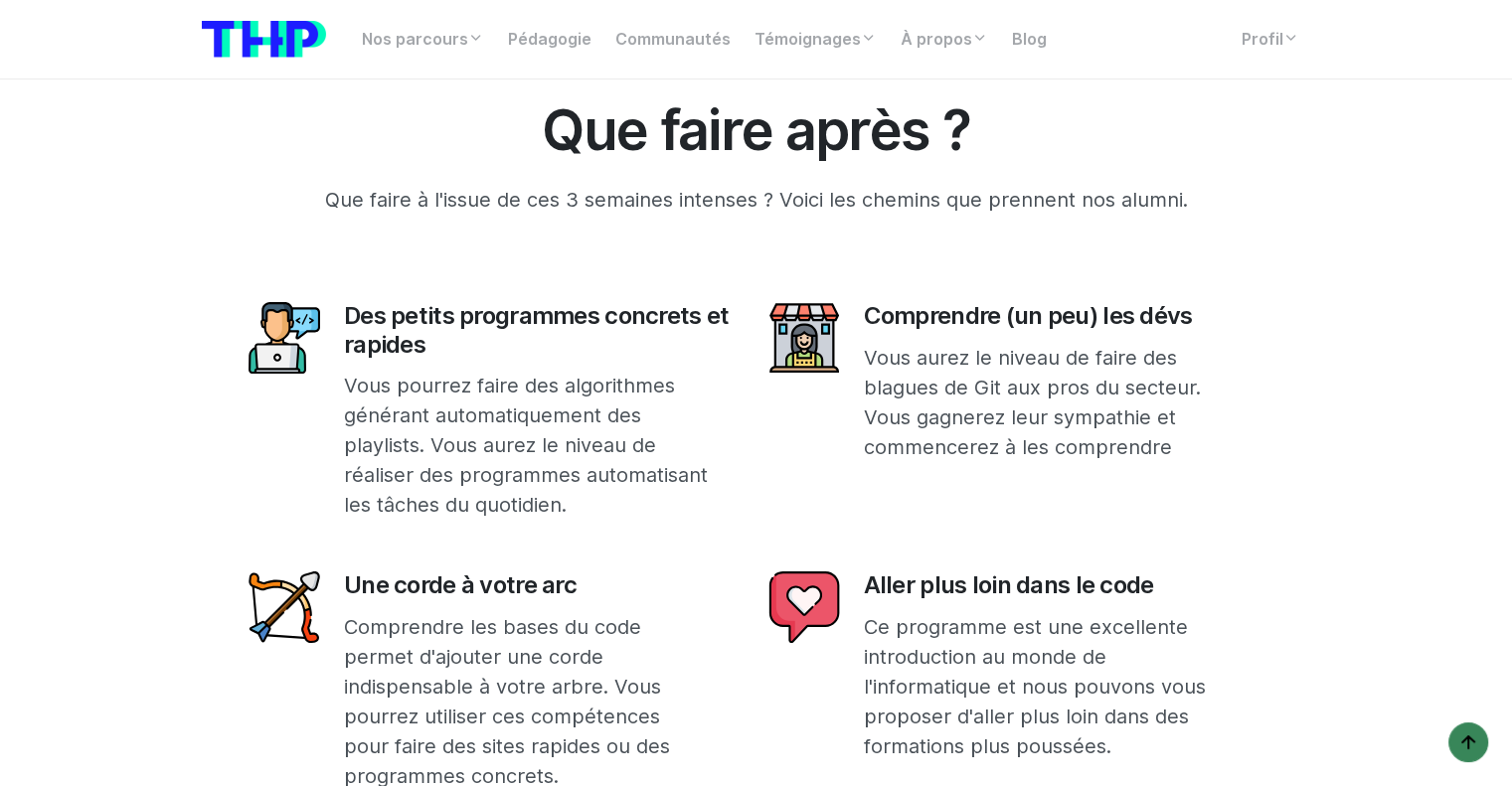 scroll, scrollTop: 15460, scrollLeft: 0, axis: vertical 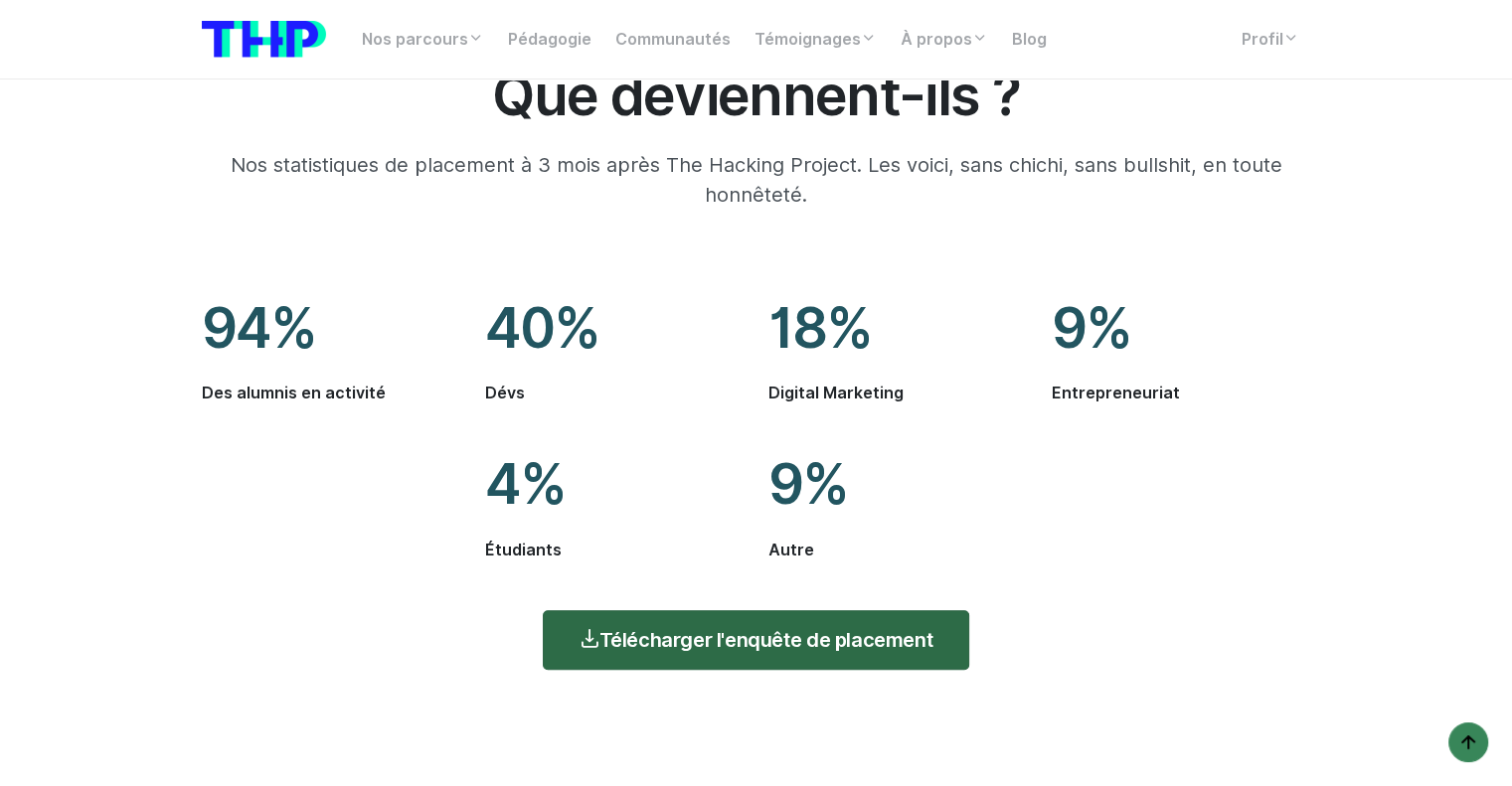 click on "Télécharger l'enquête de placement" at bounding box center [756, 640] 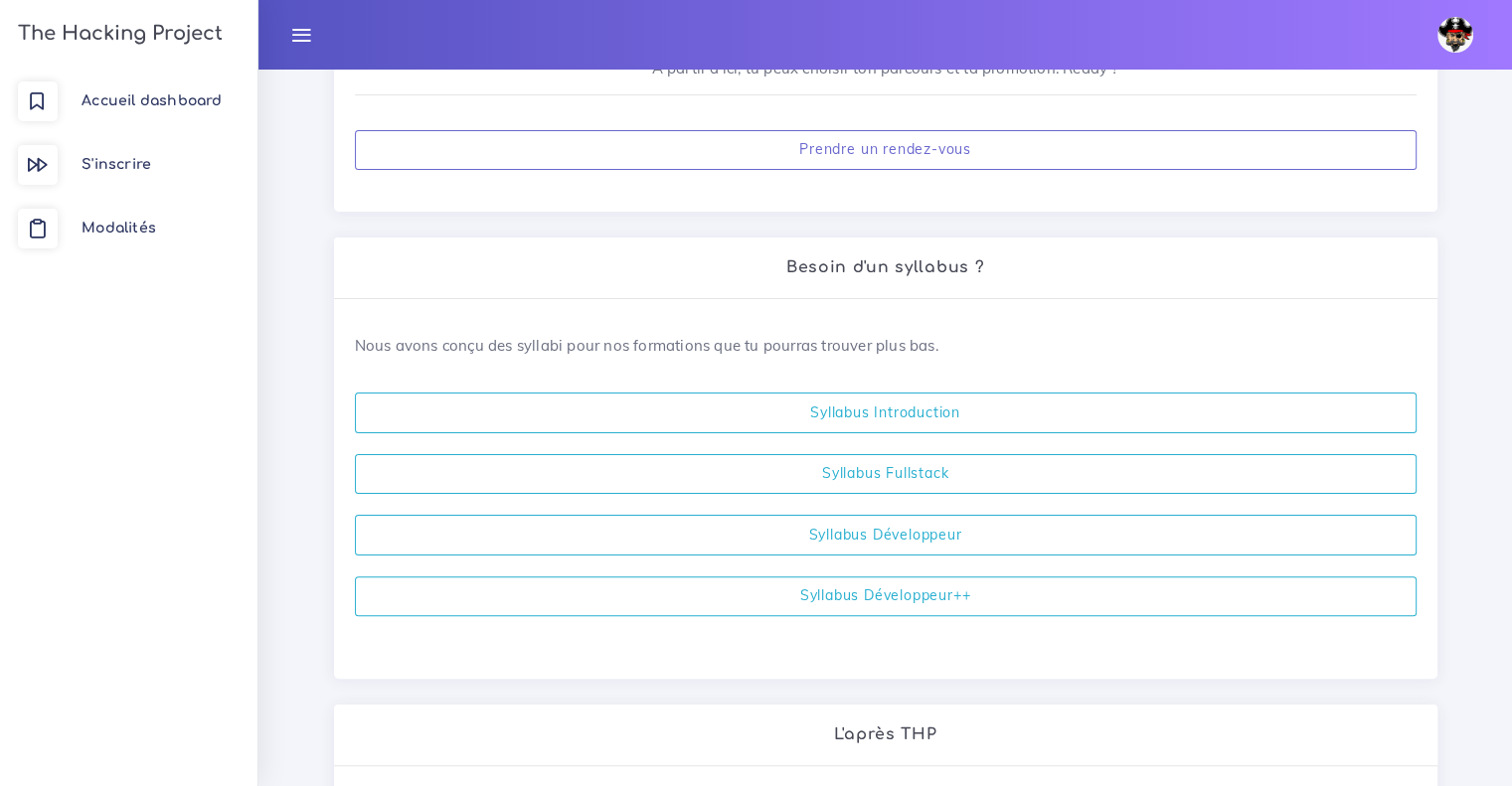 scroll, scrollTop: 397, scrollLeft: 0, axis: vertical 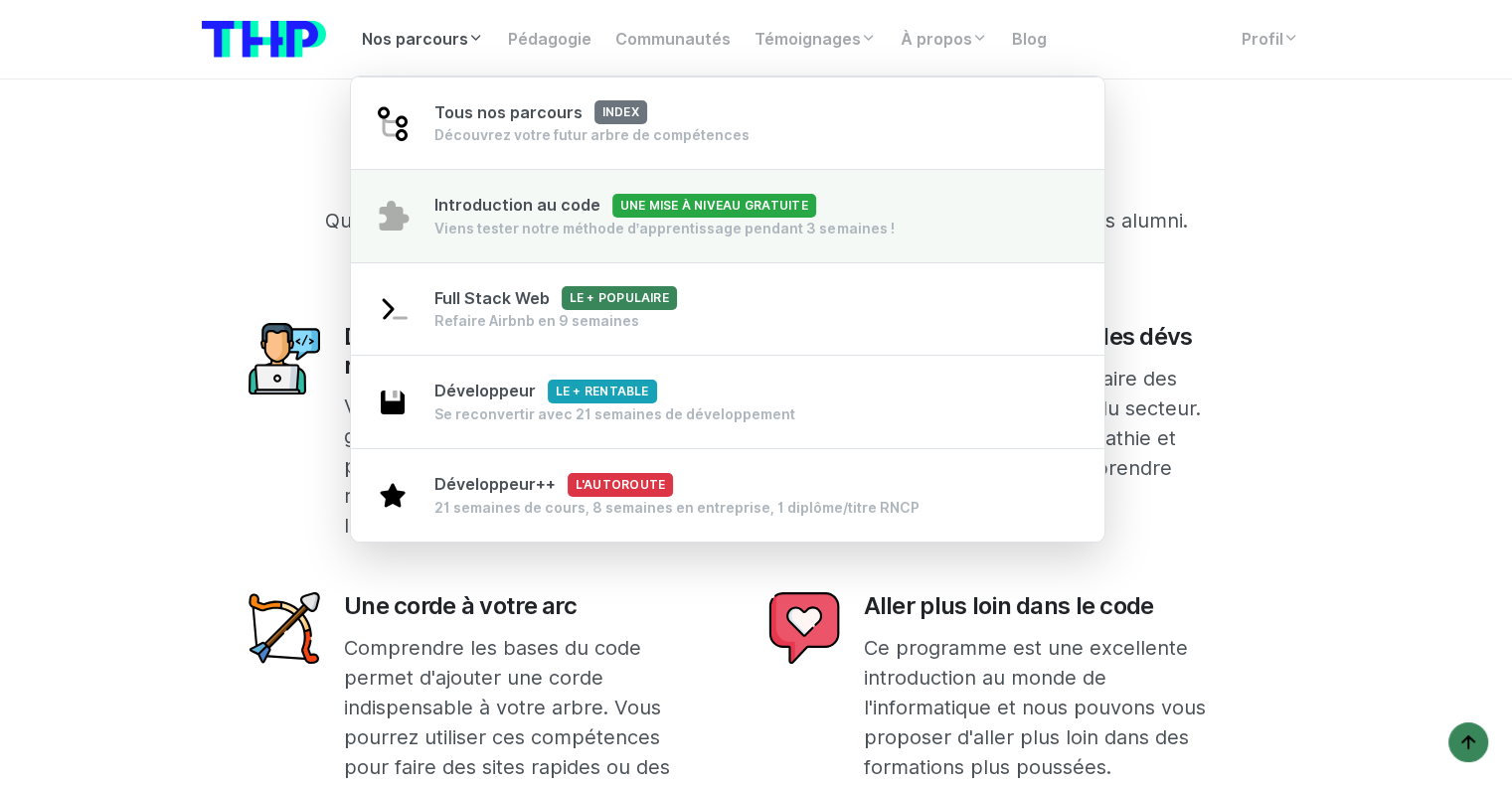 click on "Introduction au code
Une mise à niveau gratuite
Viens tester notre méthode d’apprentissage pendant 3 semaines !" at bounding box center [728, 216] 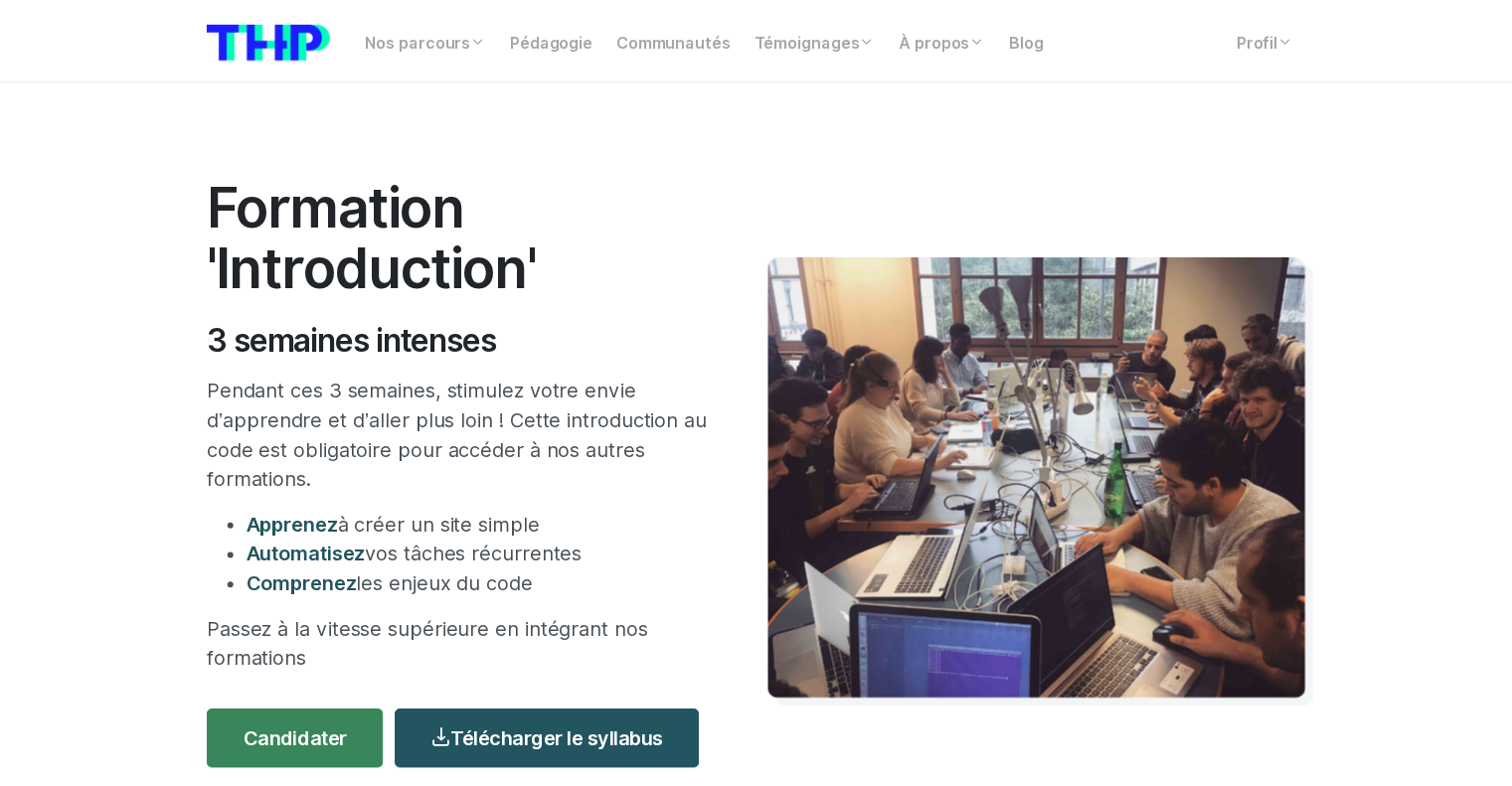 scroll, scrollTop: 0, scrollLeft: 0, axis: both 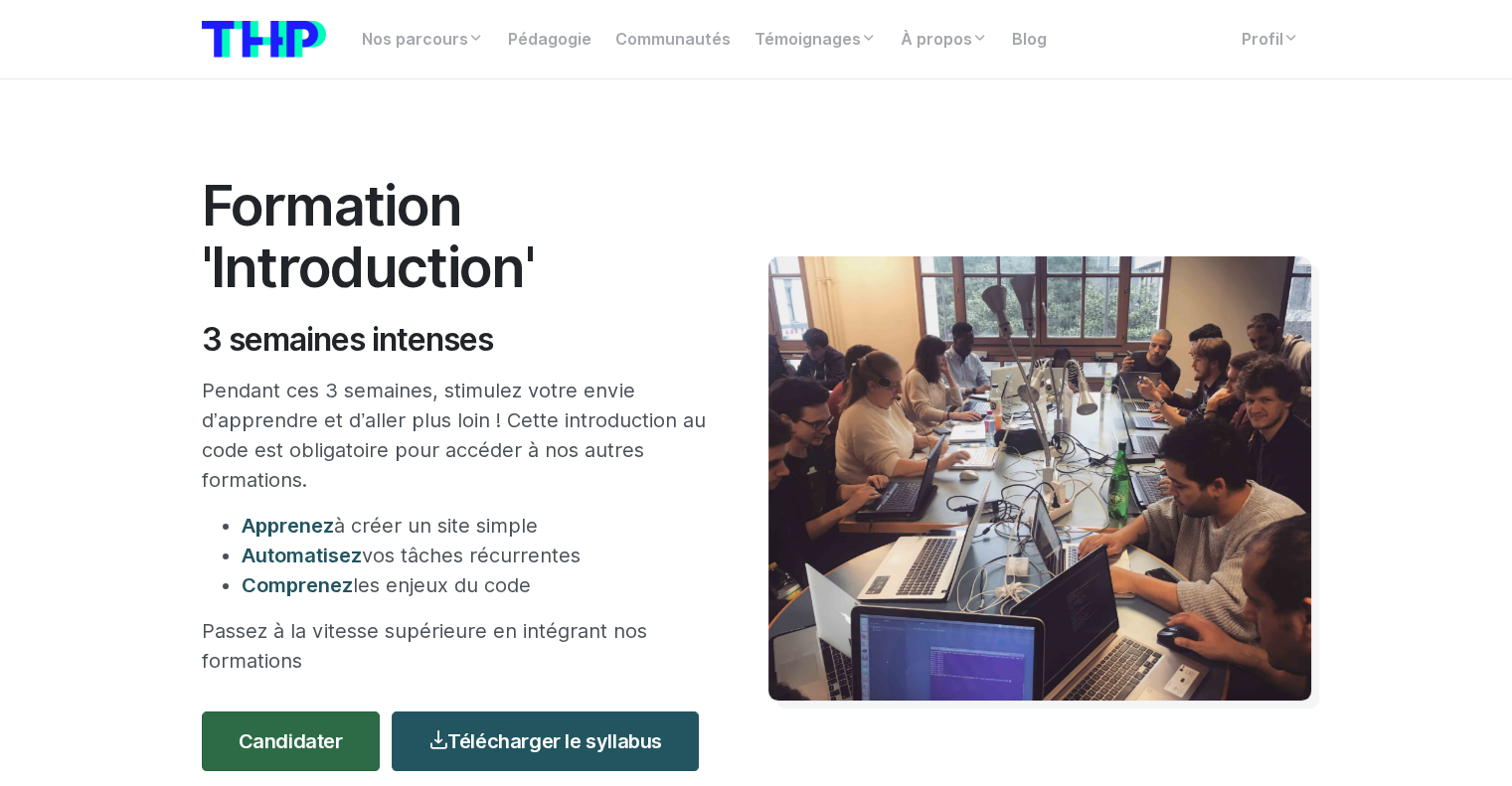 click on "Candidater" at bounding box center (290, 741) 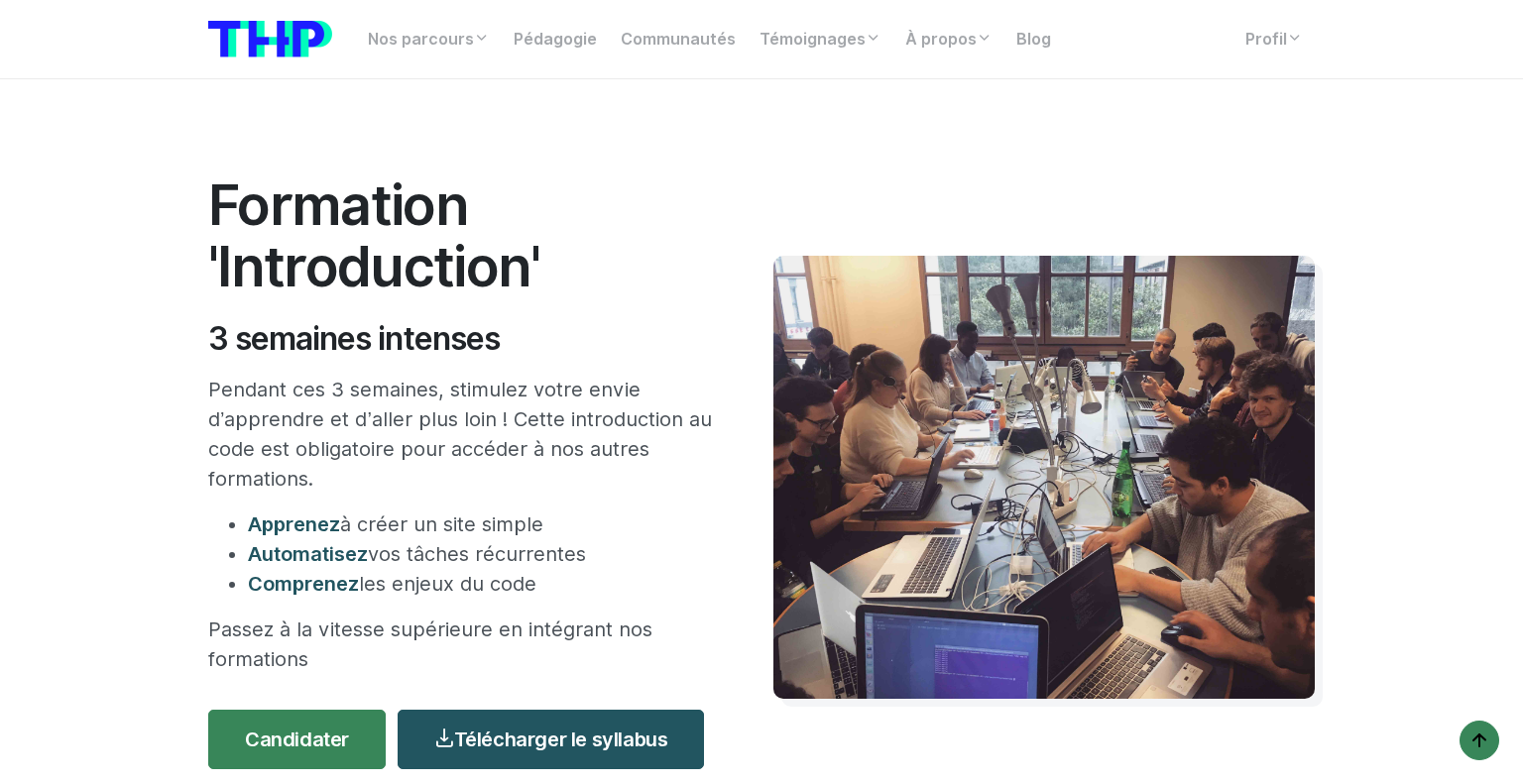 scroll, scrollTop: 18144, scrollLeft: 0, axis: vertical 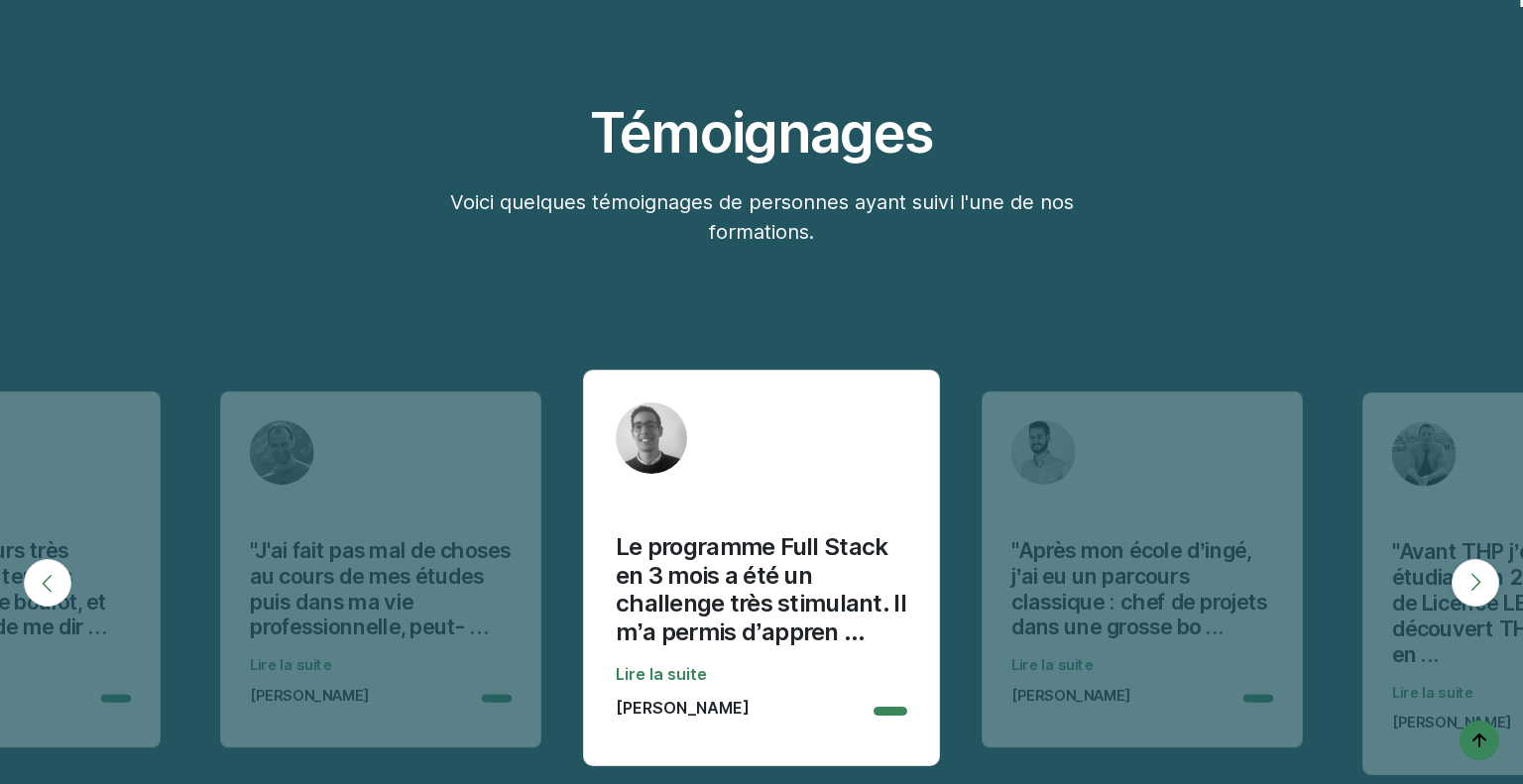 click at bounding box center (1475, 583) 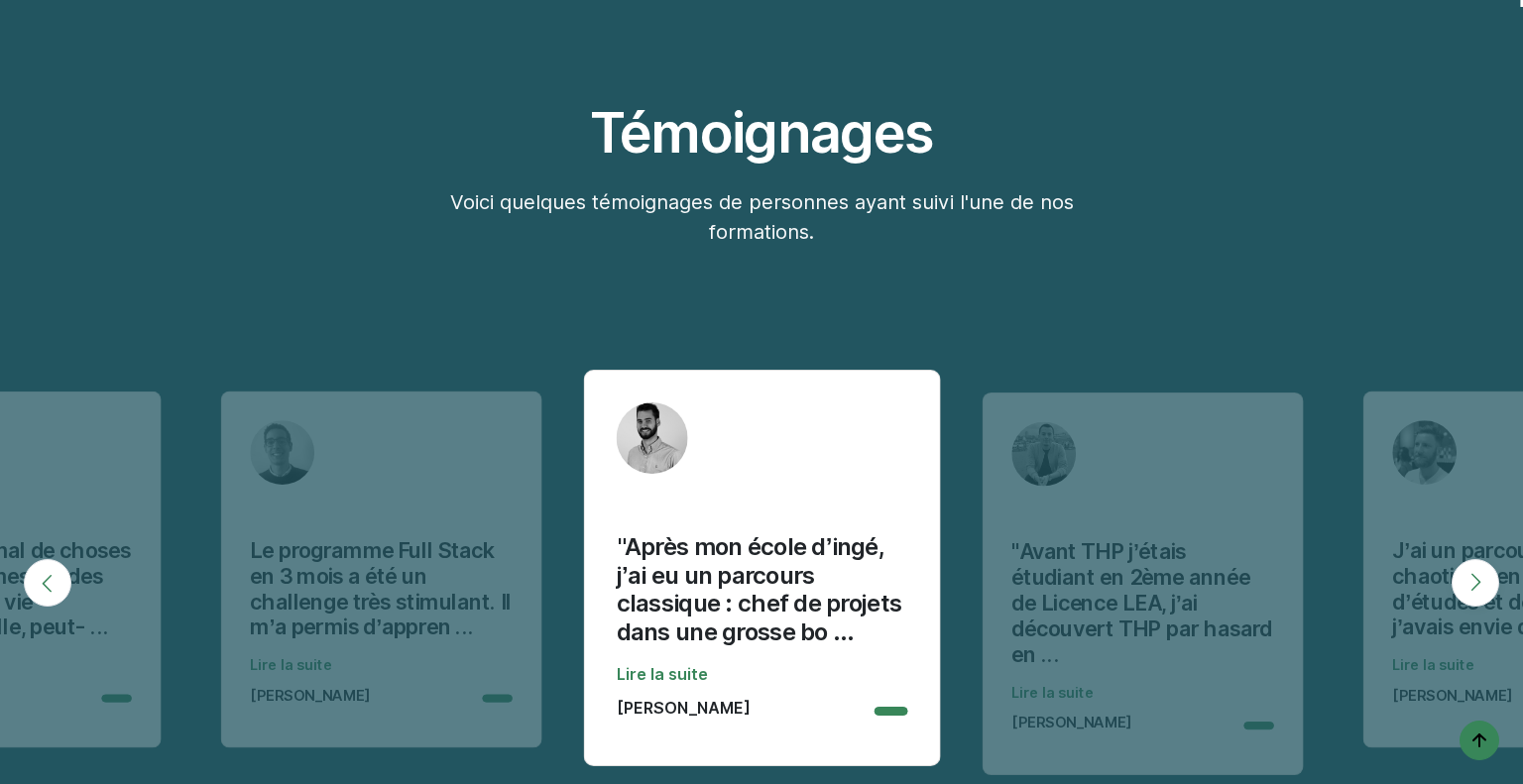 click at bounding box center [1475, 583] 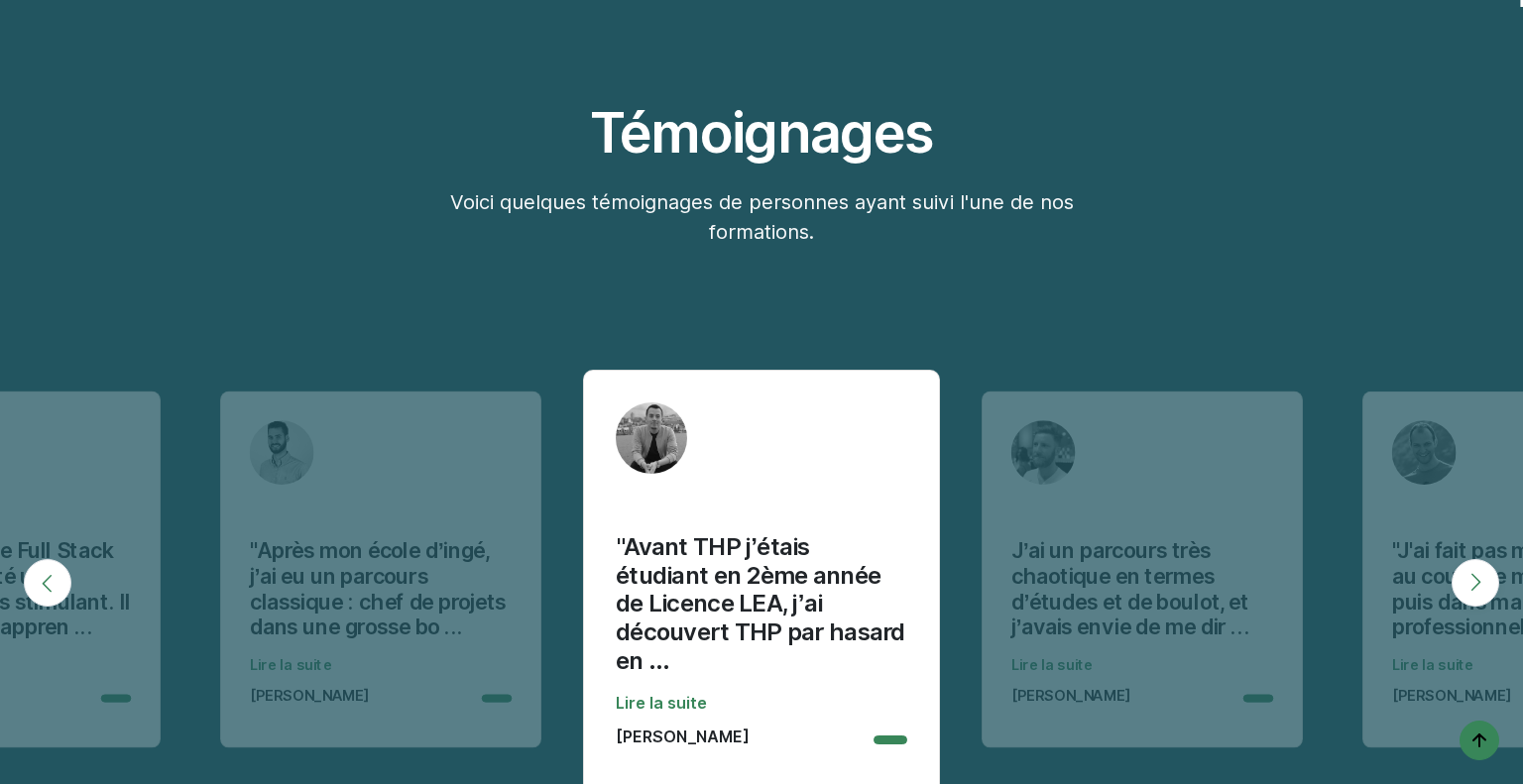 click at bounding box center (1475, 583) 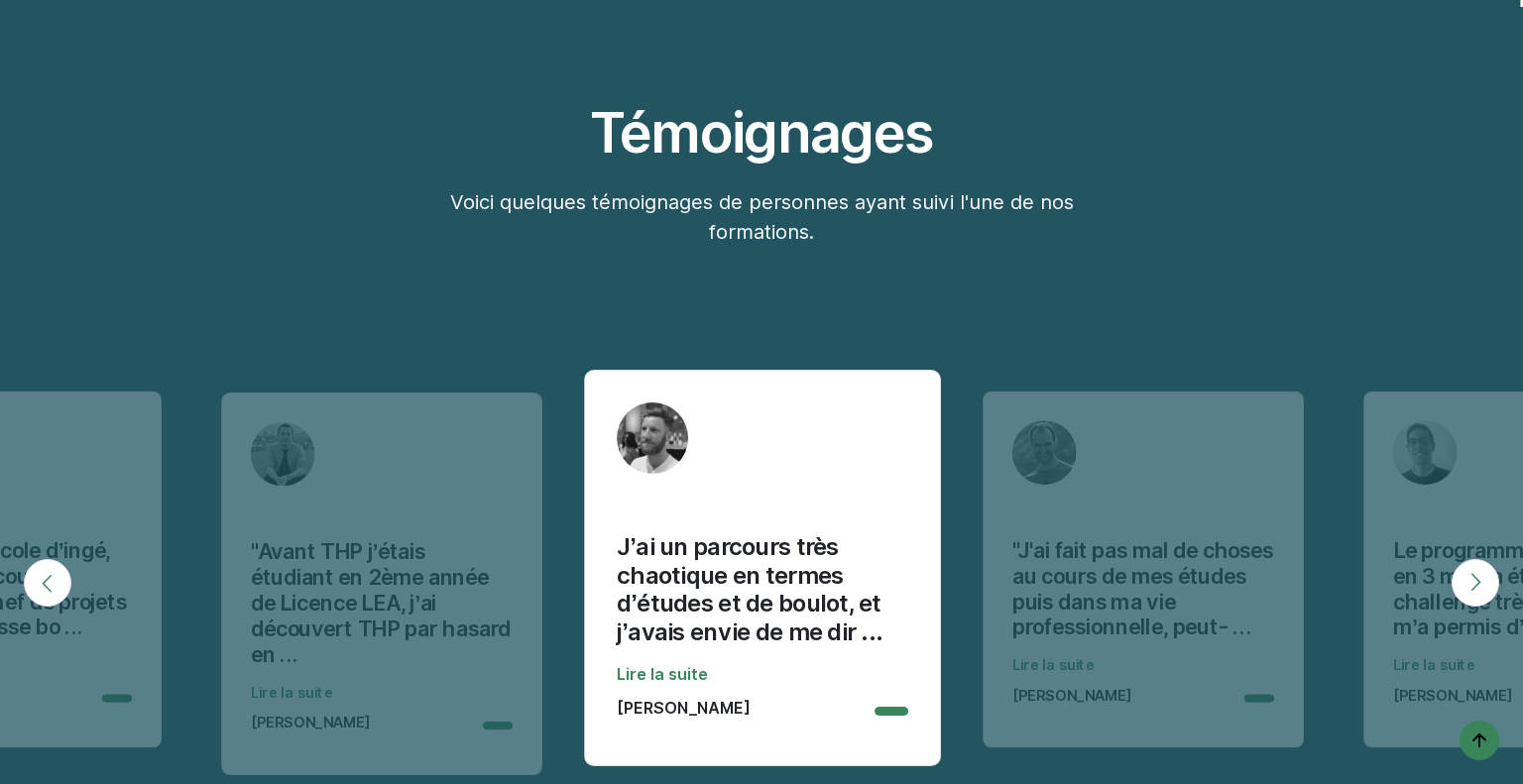 click at bounding box center (1475, 583) 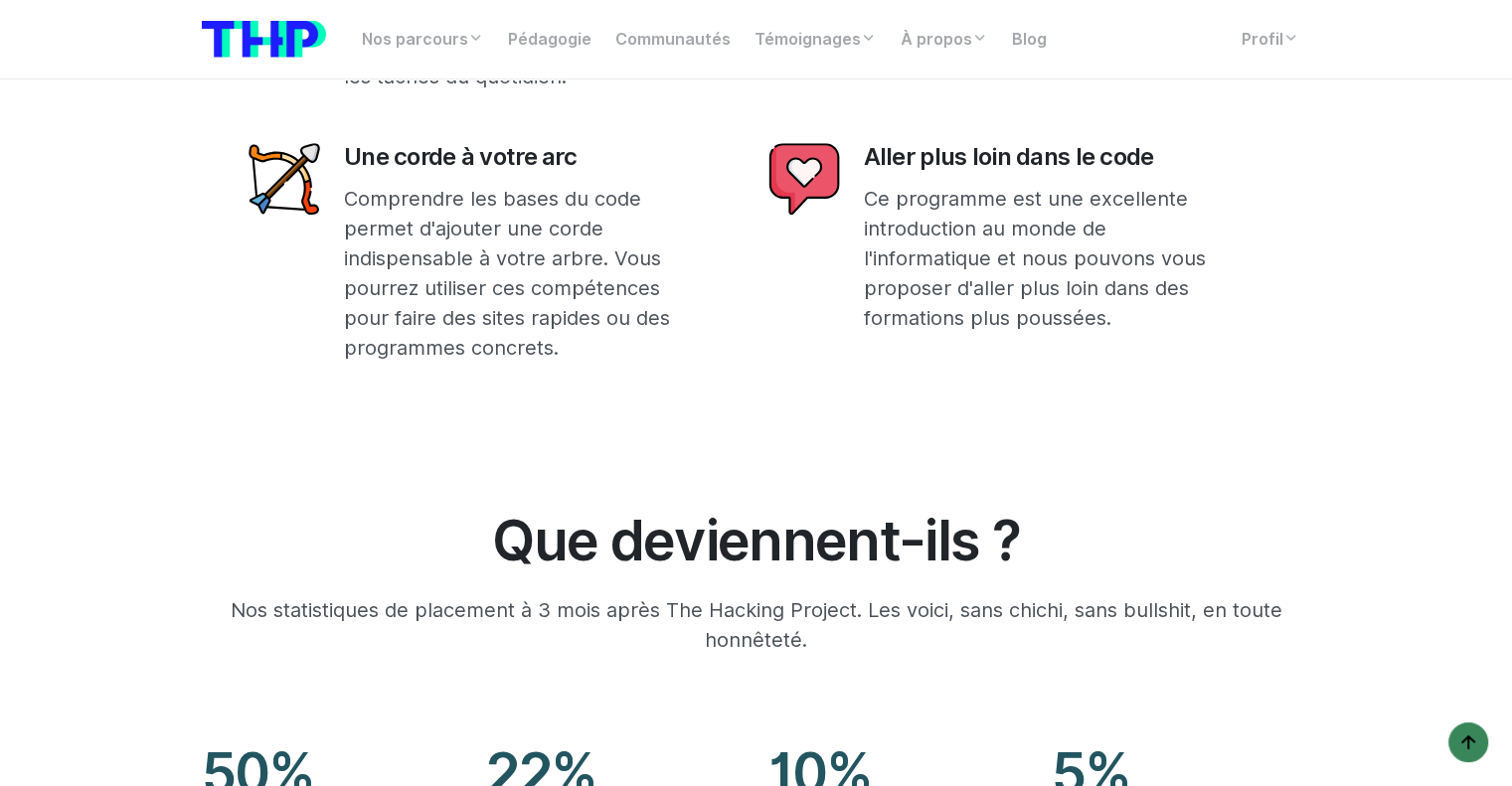 scroll, scrollTop: 16323, scrollLeft: 0, axis: vertical 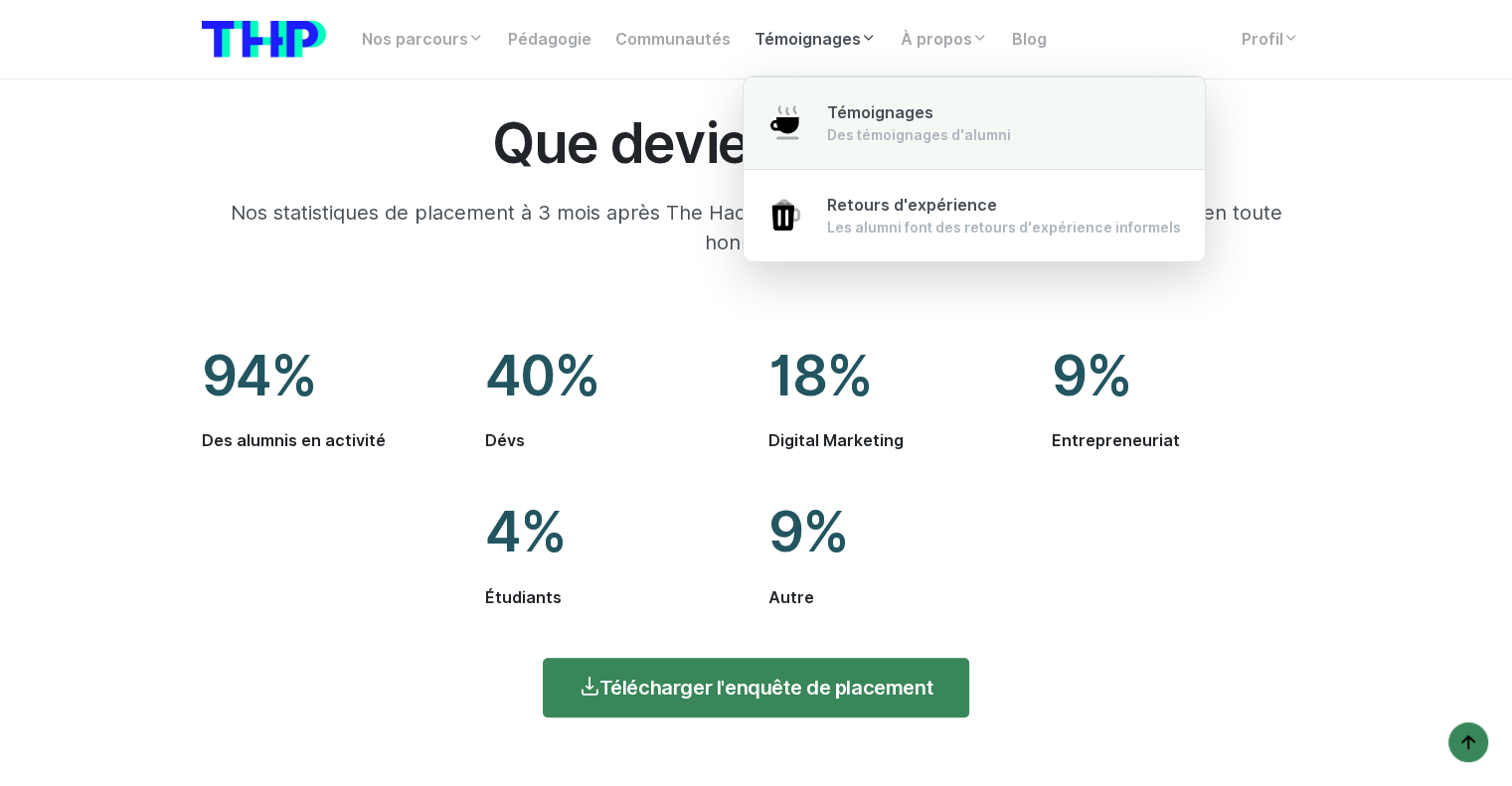 click on "Témoignages" at bounding box center (880, 112) 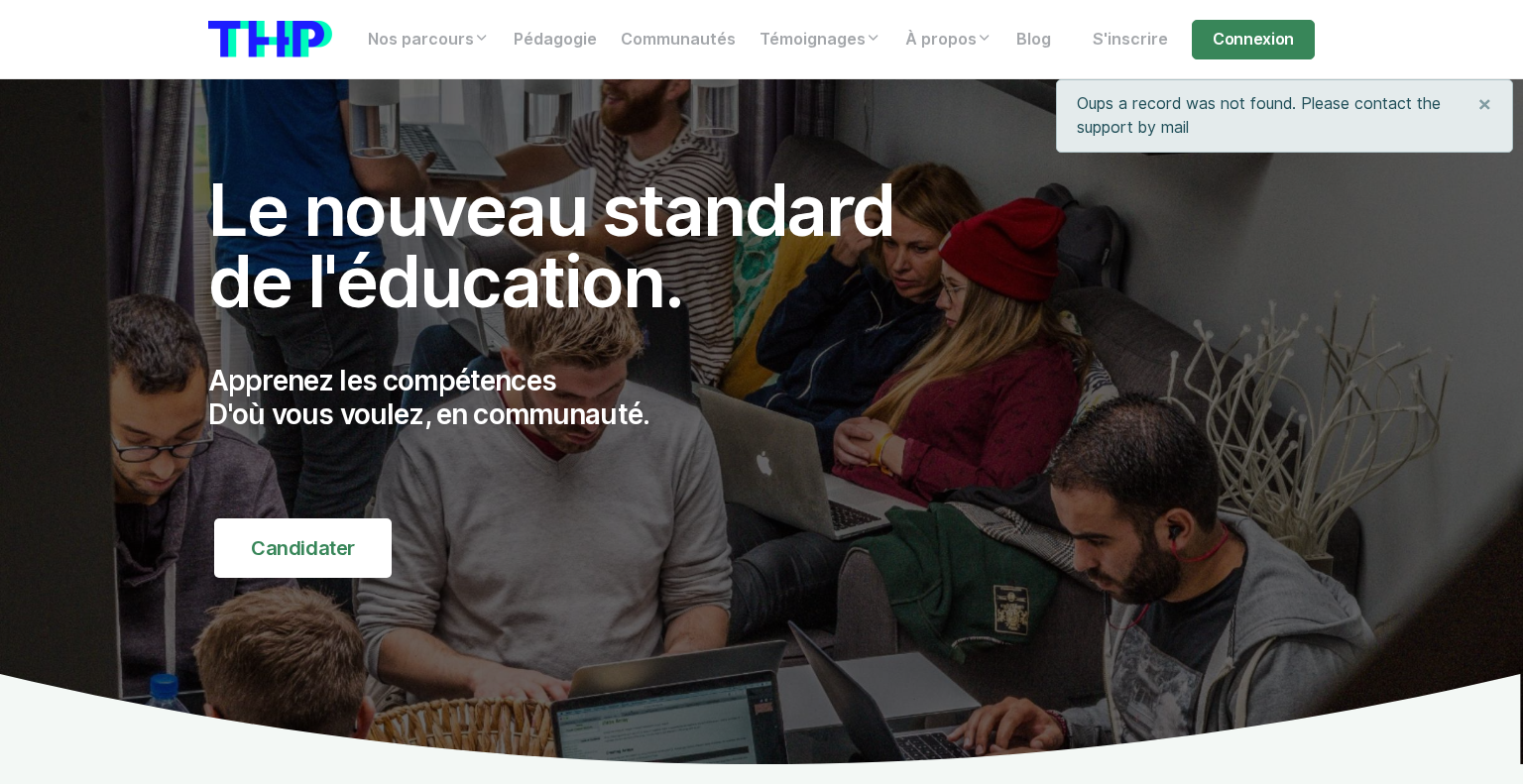 scroll, scrollTop: 0, scrollLeft: 0, axis: both 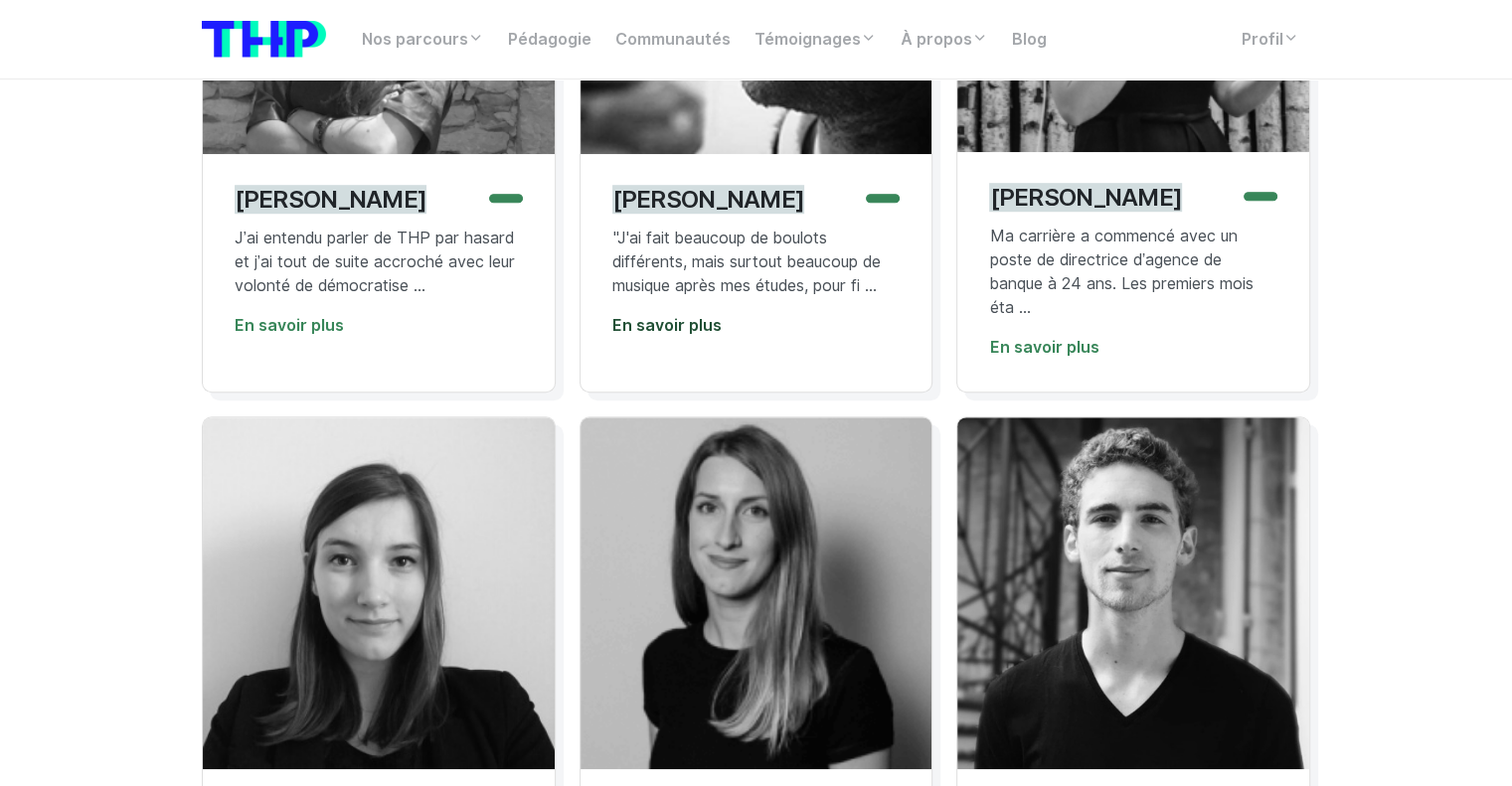 click on "En savoir plus" at bounding box center [667, 325] 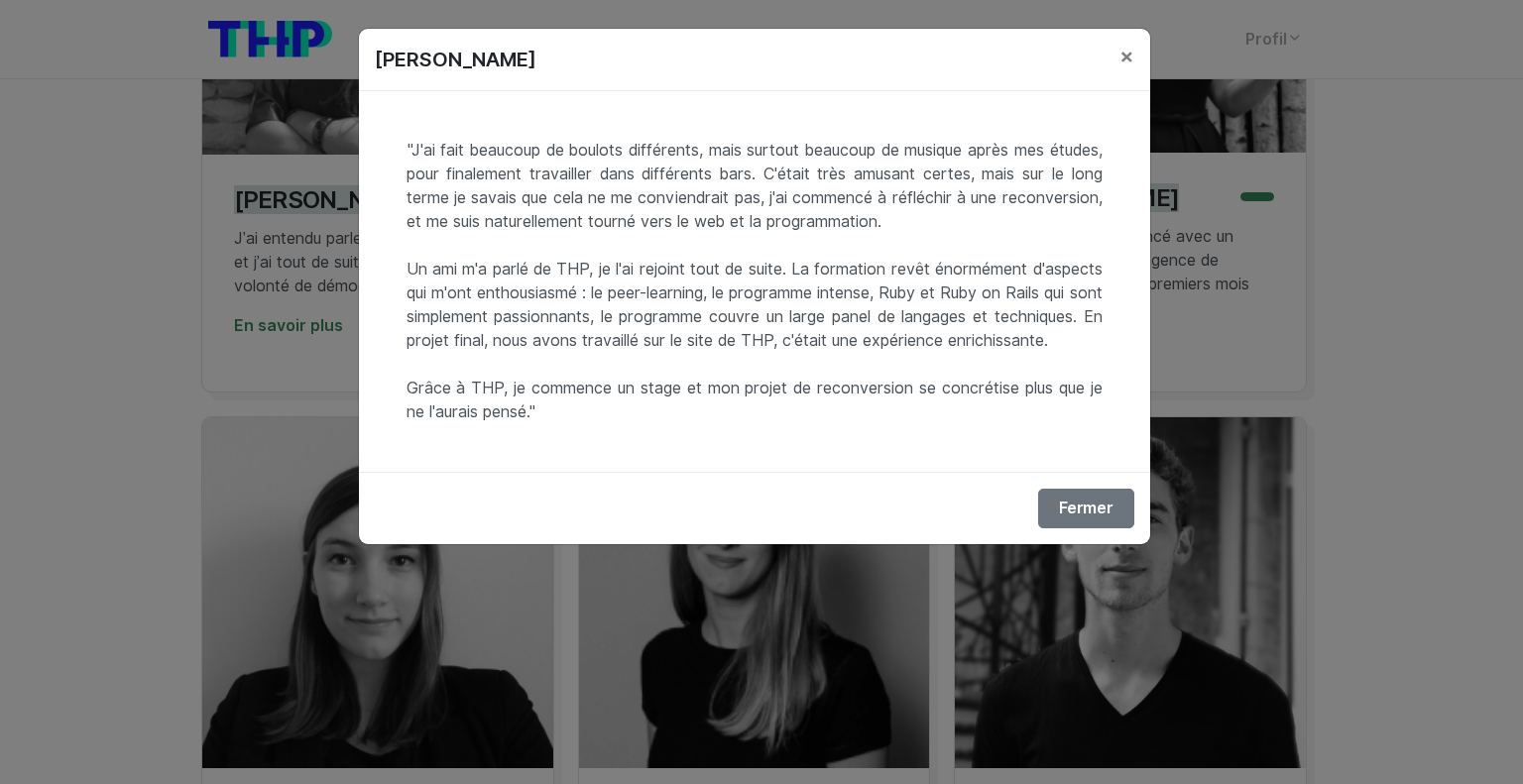 click on "Julien Laville
×
"J'ai fait beaucoup de boulots différents, mais surtout beaucoup de musique après mes études, pour finalement travailler dans différents bars. C'était très amusant certes, mais sur le long terme je savais que cela ne me conviendrait pas, j'ai commencé à réfléchir à une reconversion, et me suis naturellement tourné vers le web et la programmation.
Un ami m'a parlé de THP, je l'ai rejoint tout de suite. La formation revêt énormément d'aspects qui m'ont enthousiasmé : le peer-learning, le programme intense, Ruby et Ruby on Rails qui sont simplement passionnants, le programme couvre un large panel de langages et techniques. En projet final, nous avons travaillé sur le site de THP, c'était une expérience enrichissante.
Grâce à THP, je commence un stage et mon projet de reconversion se concrétise plus que je ne l'aurais pensé."
Fermer" at bounding box center (762, 392) 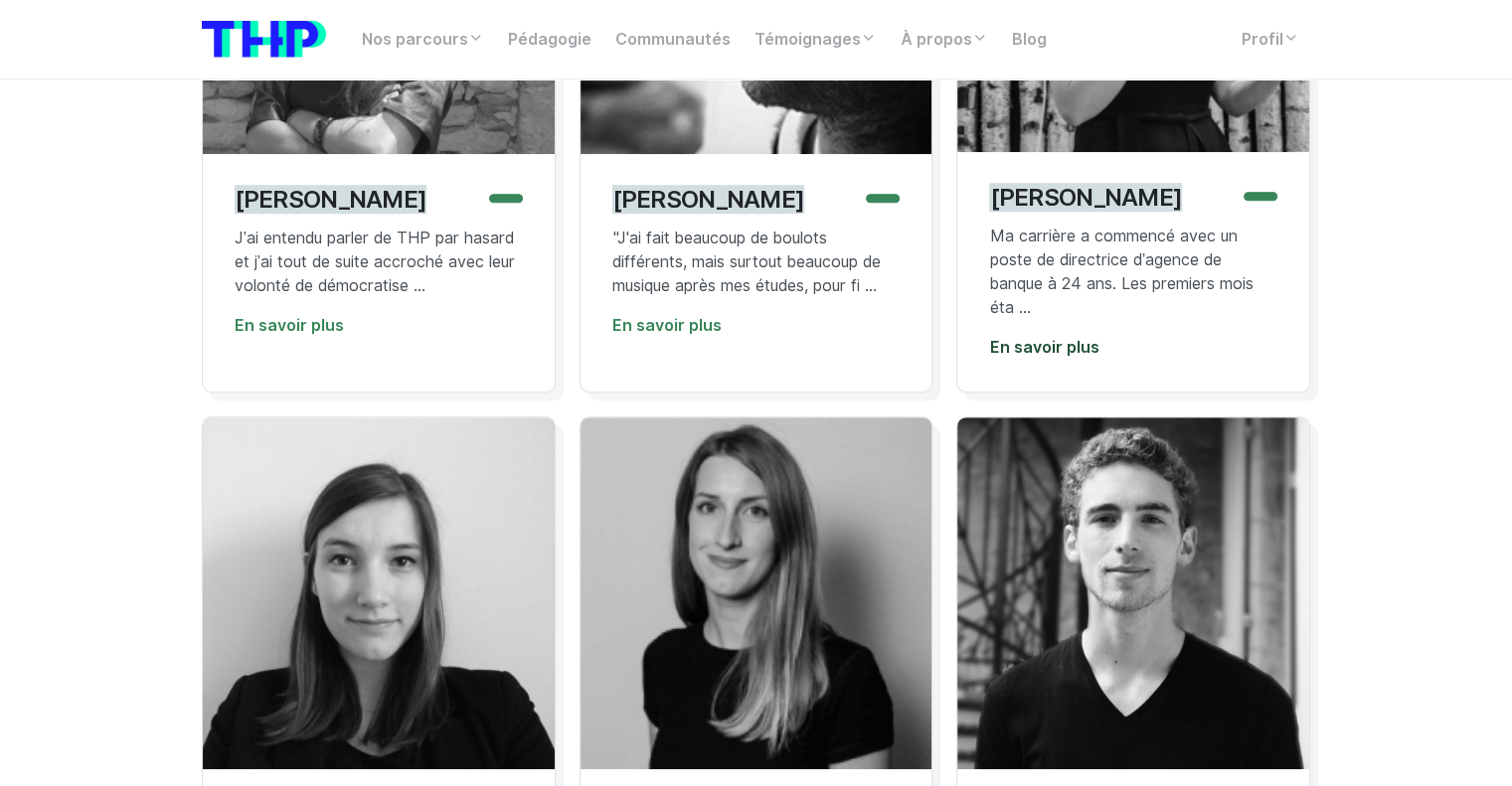 click on "En savoir plus" at bounding box center [1044, 347] 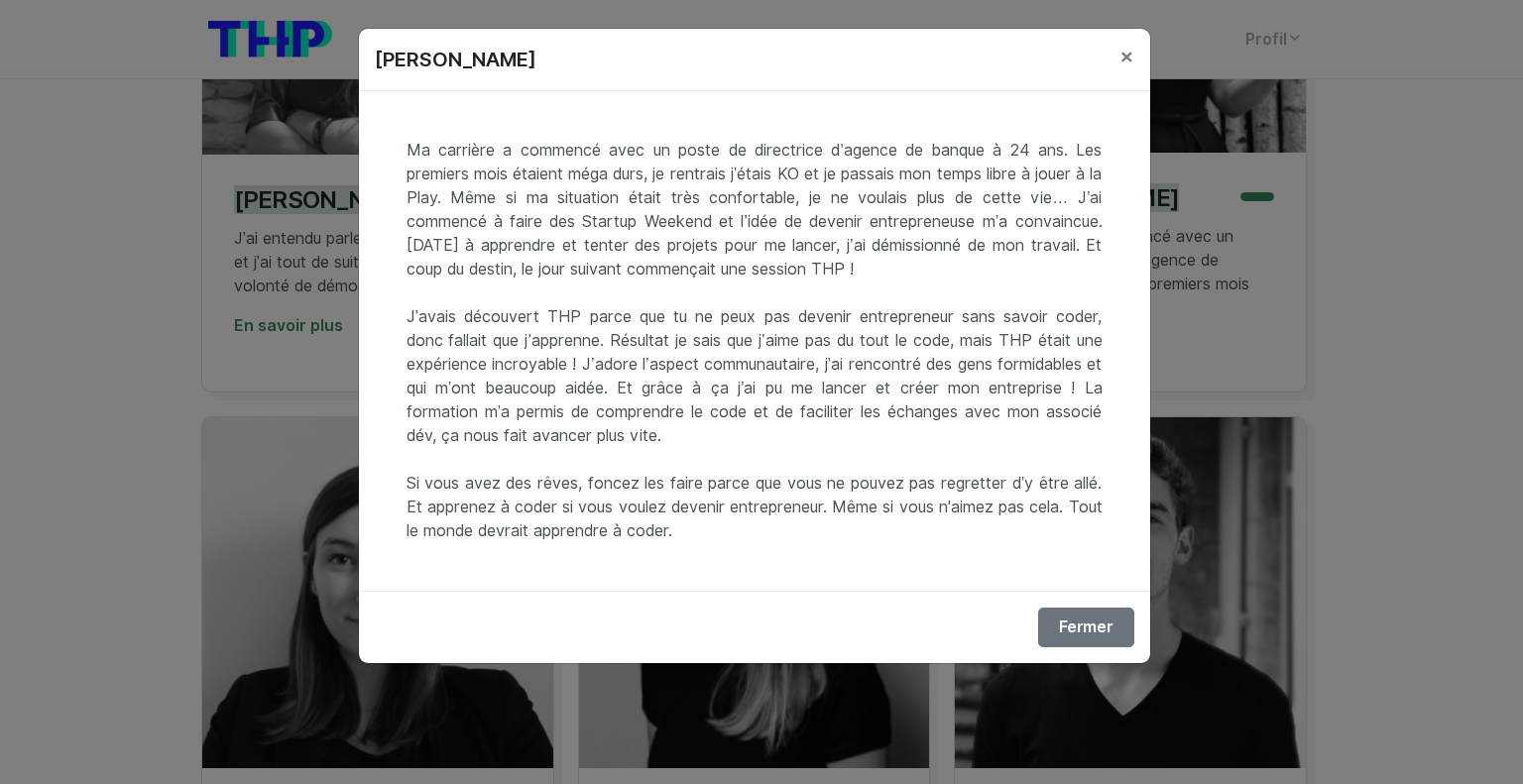 click on "Mélisande Fleisch
×
Ma carrière a commencé avec un poste de directrice d’agence de banque à 24 ans. Les premiers mois étaient méga durs, je rentrais j’étais KO et je passais mon temps libre à jouer à la Play. Même si ma situation était très confortable, je ne voulais plus de cette vie… J’ai commencé à faire des Startup Weekend et l’idée de devenir entrepreneuse m’a convaincue. Après un an à apprendre et tenter des projets pour me lancer, j’ai démissionné de mon travail. Et coup du destin, le jour suivant commençait une session THP !
Si vous avez des rêves, foncez les faire parce que vous ne pouvez pas regretter d’y être allé. Et apprenez à coder si vous voulez devenir entrepreneur. Même si vous n'aimez pas cela. Tout le monde devrait apprendre à coder.
Fermer" at bounding box center [762, 392] 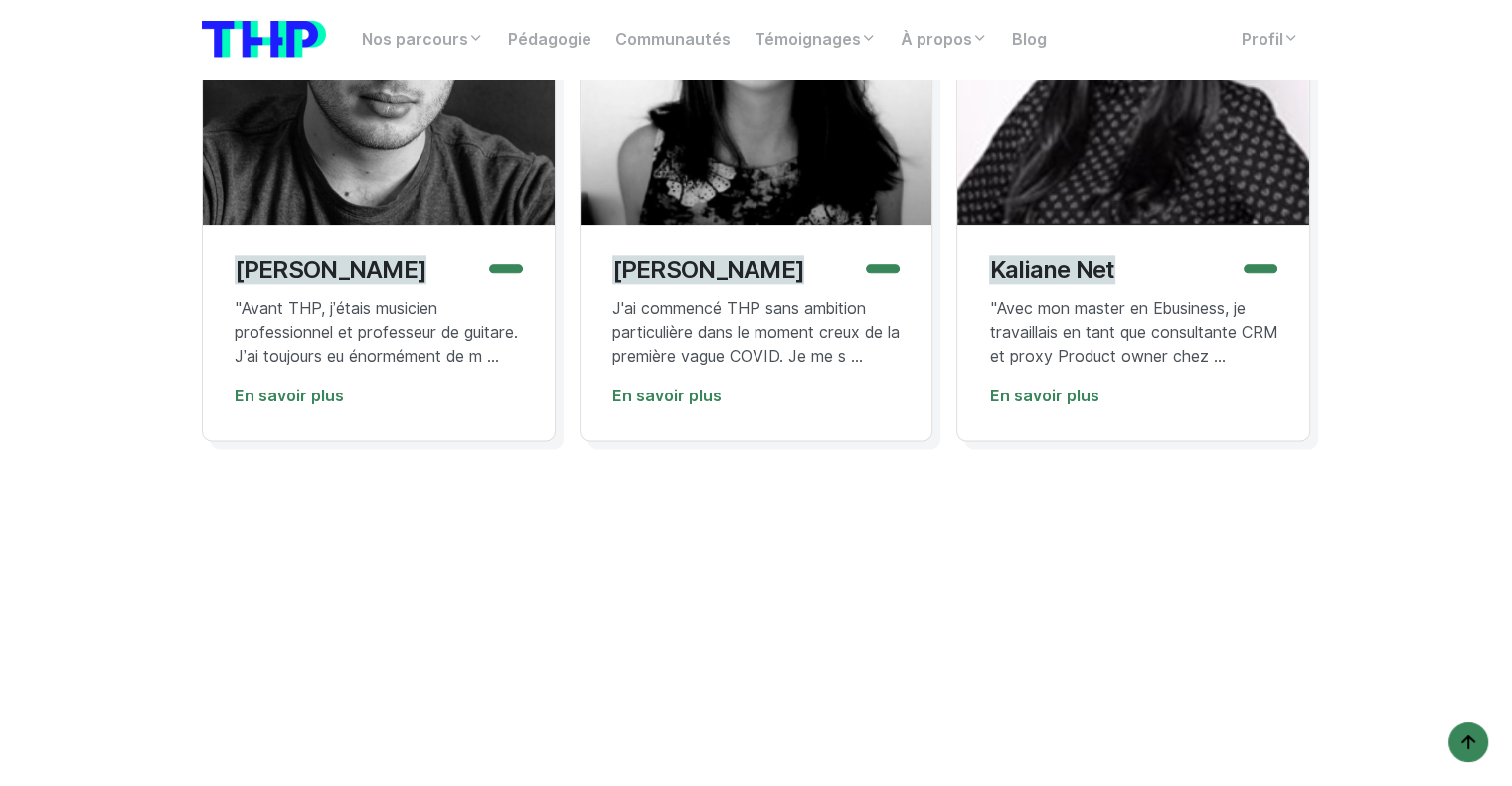 scroll, scrollTop: 2484, scrollLeft: 0, axis: vertical 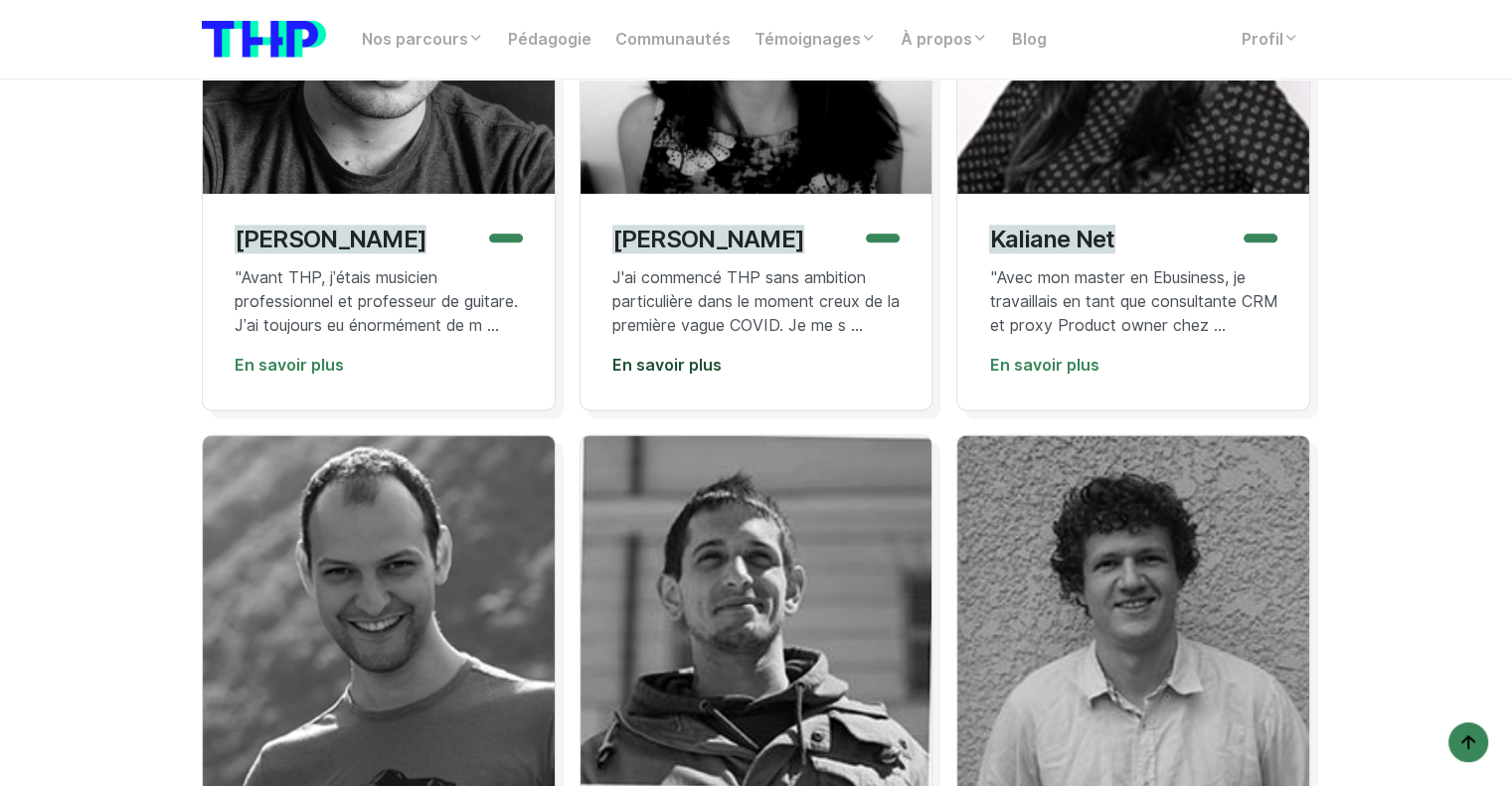 click on "En savoir plus" at bounding box center (667, 365) 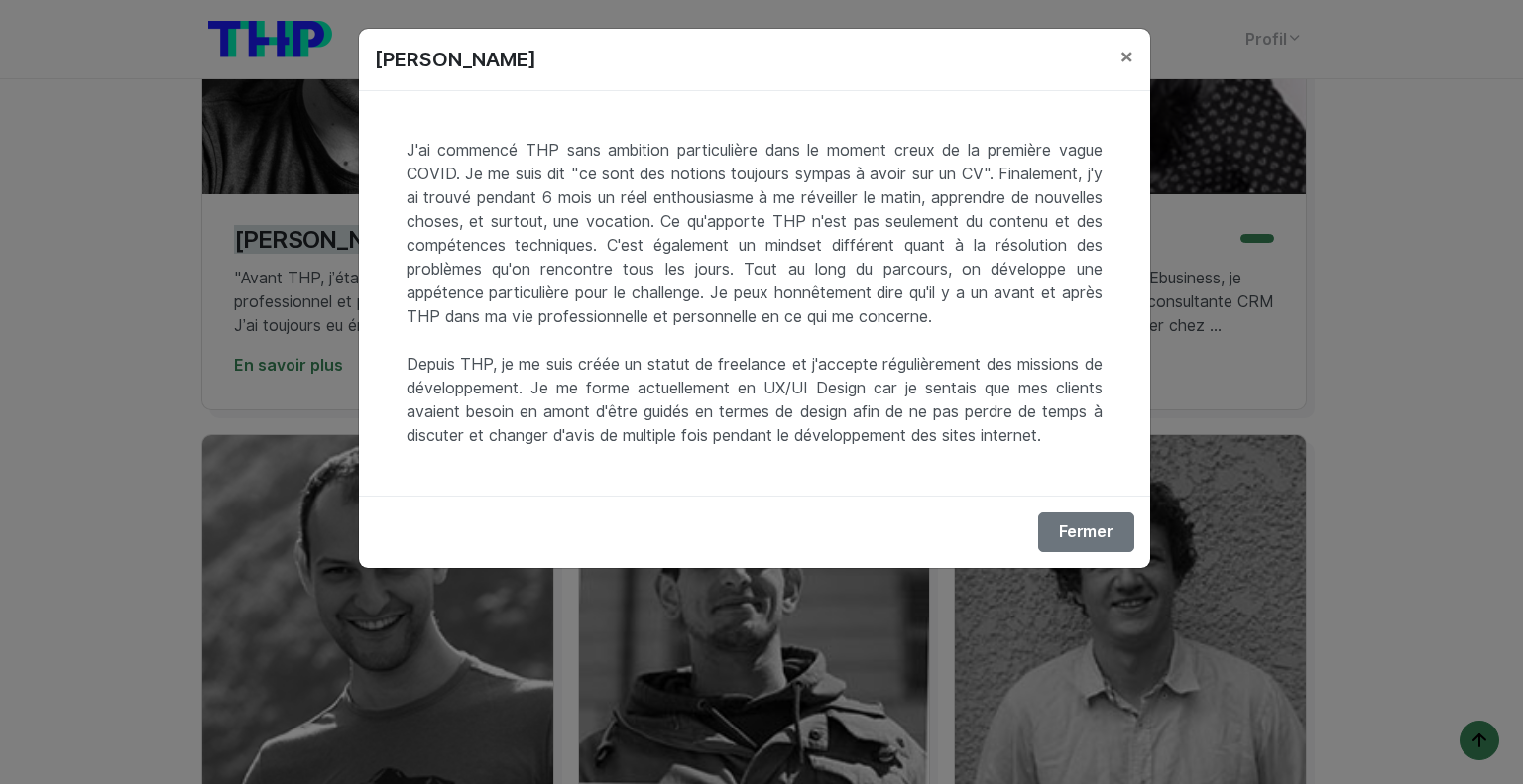 click on "Joséphine Rémy
×
J'ai commencé THP sans ambition particulière dans le moment creux de la première vague COVID. Je me suis dit "ce sont des notions toujours sympas à avoir sur un CV". Finalement, j'y ai trouvé pendant 6 mois un réel enthousiasme à me réveiller le matin, apprendre de nouvelles choses, et surtout, une vocation. Ce qu'apporte THP n'est pas seulement du contenu et des compétences techniques. C'est également un mindset différent quant à la résolution des problèmes qu'on rencontre tous les jours. Tout au long du parcours, on développe une appétence particulière pour le challenge. Je peux honnêtement dire qu'il y a un avant et après THP dans ma vie professionnelle et personnelle en ce qui me concerne.
Fermer" at bounding box center (762, 392) 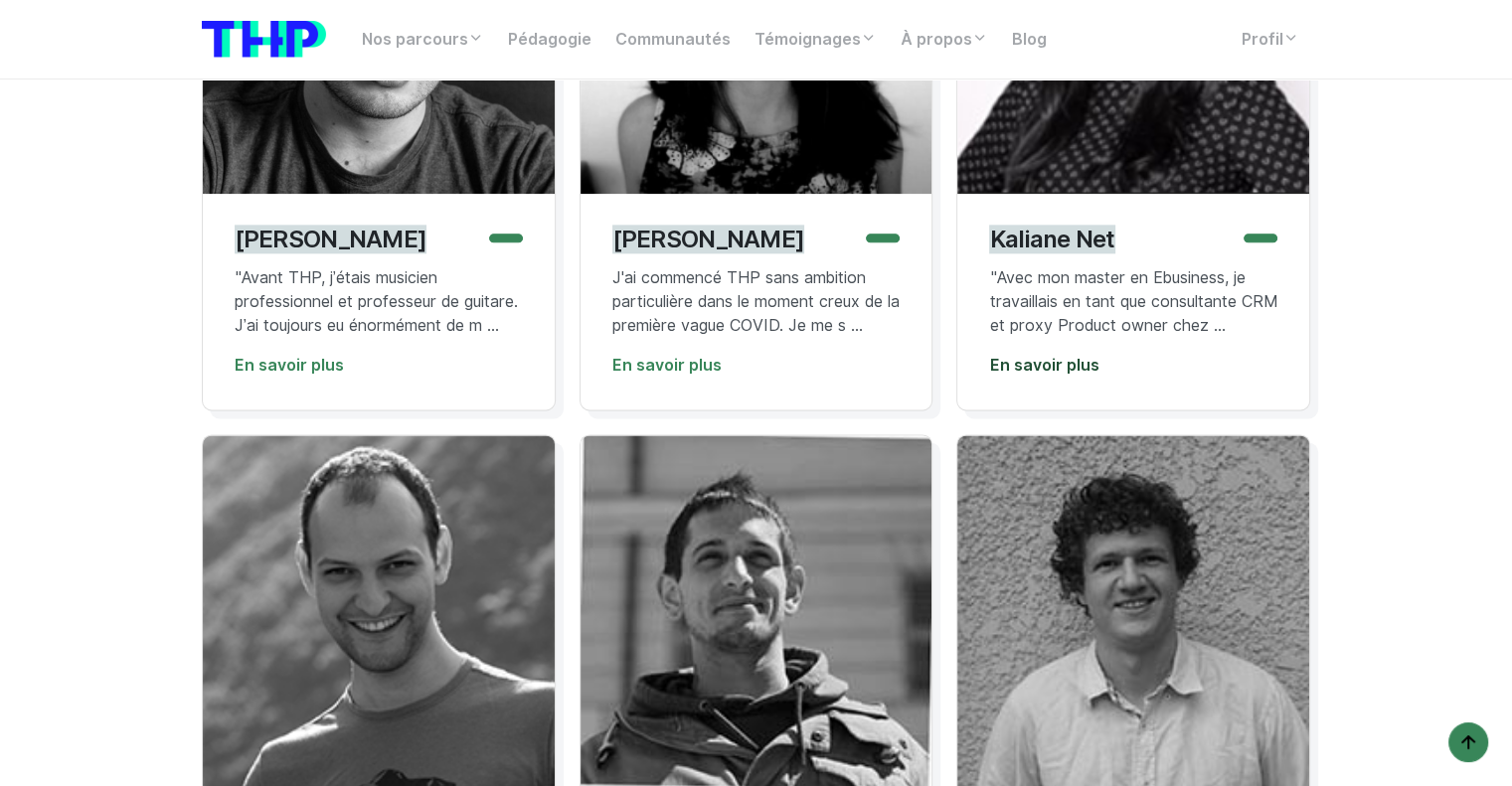 click on "En savoir plus" at bounding box center [1044, 365] 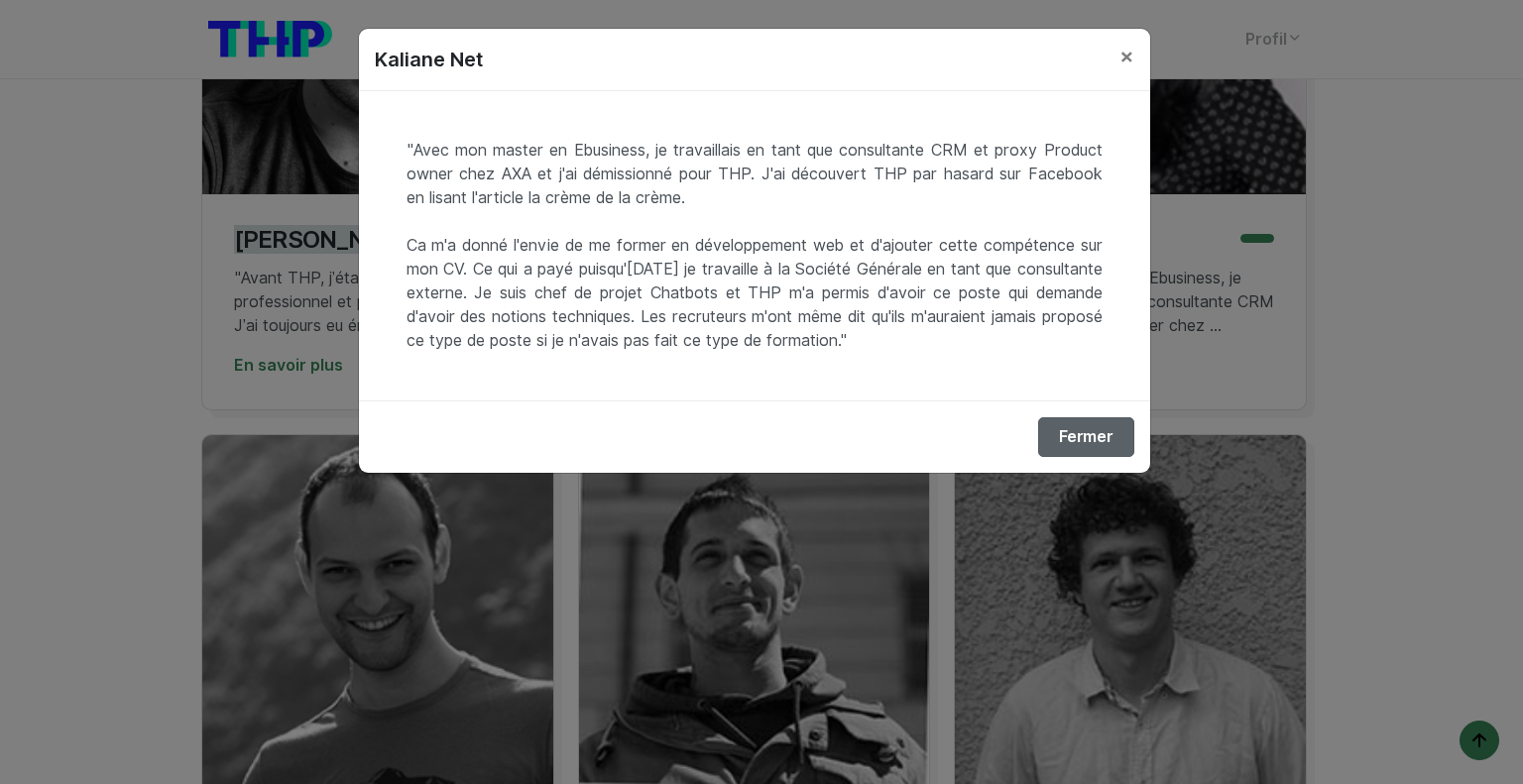 click on "Fermer" at bounding box center (1086, 437) 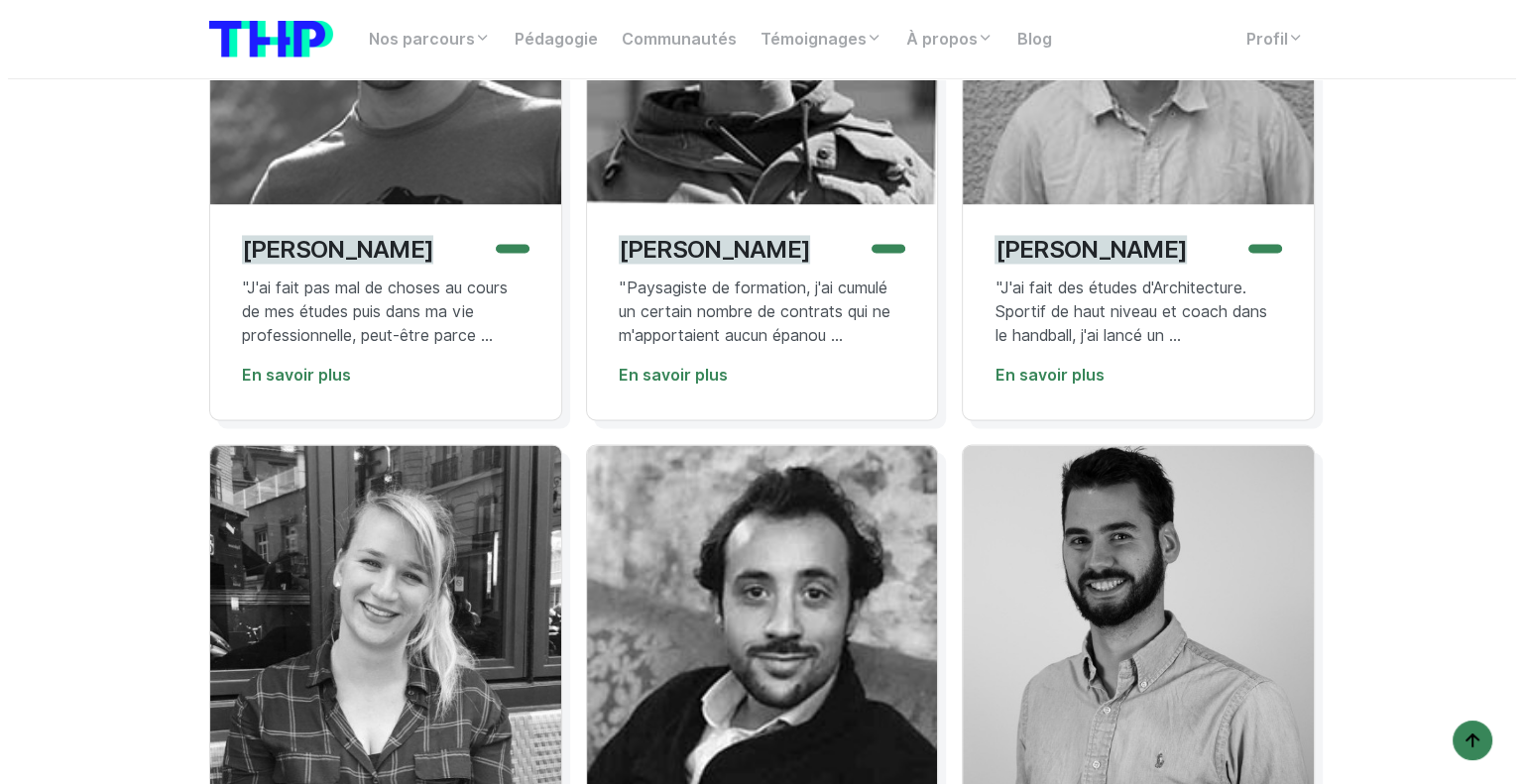 scroll, scrollTop: 3073, scrollLeft: 0, axis: vertical 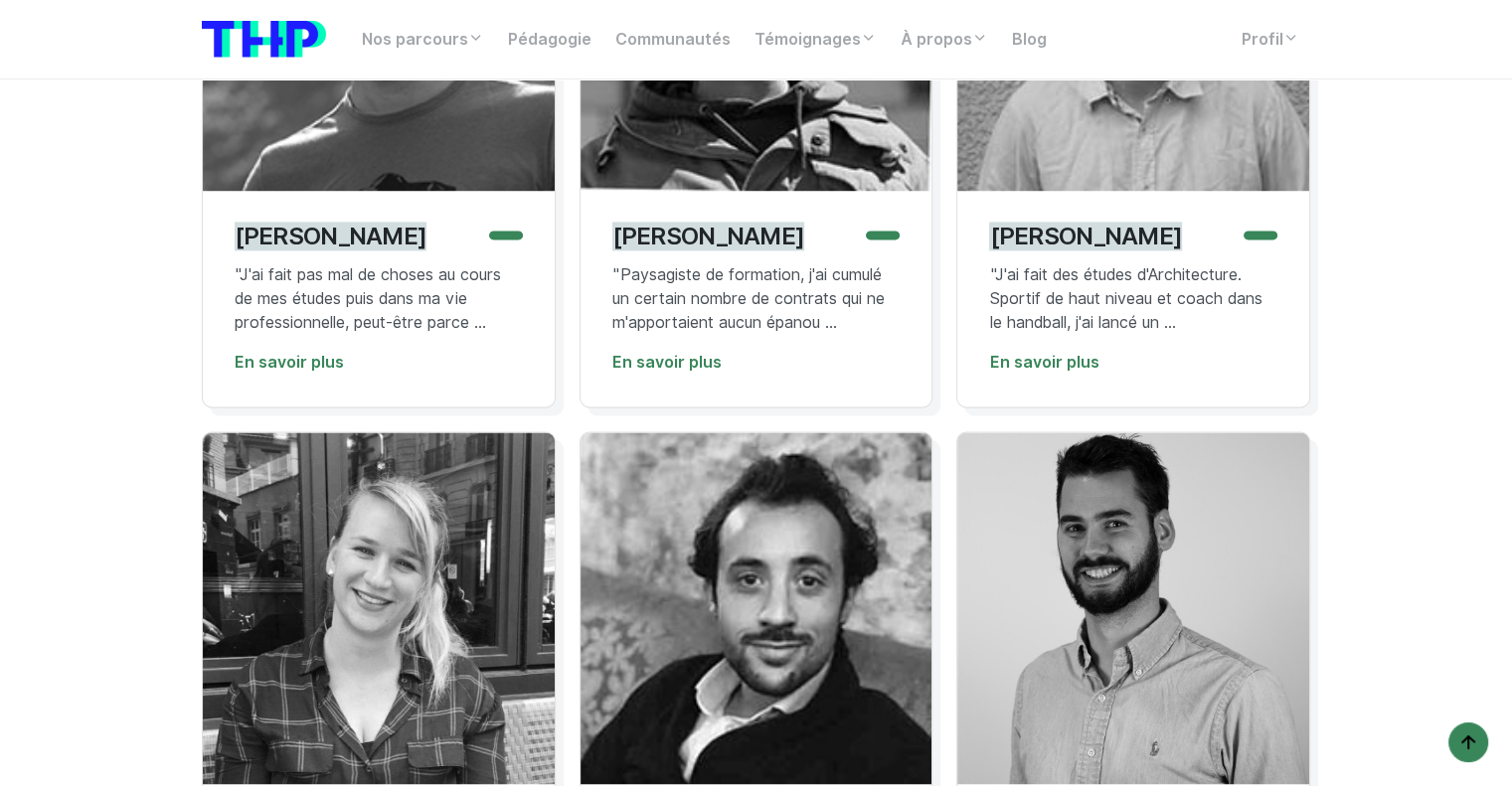 click on "Rafael Capdeville
"J'ai fait des études d'Architecture. Sportif de haut niveau et coach dans le handball, j'ai lancé un
...
En savoir plus" at bounding box center (1133, 298) 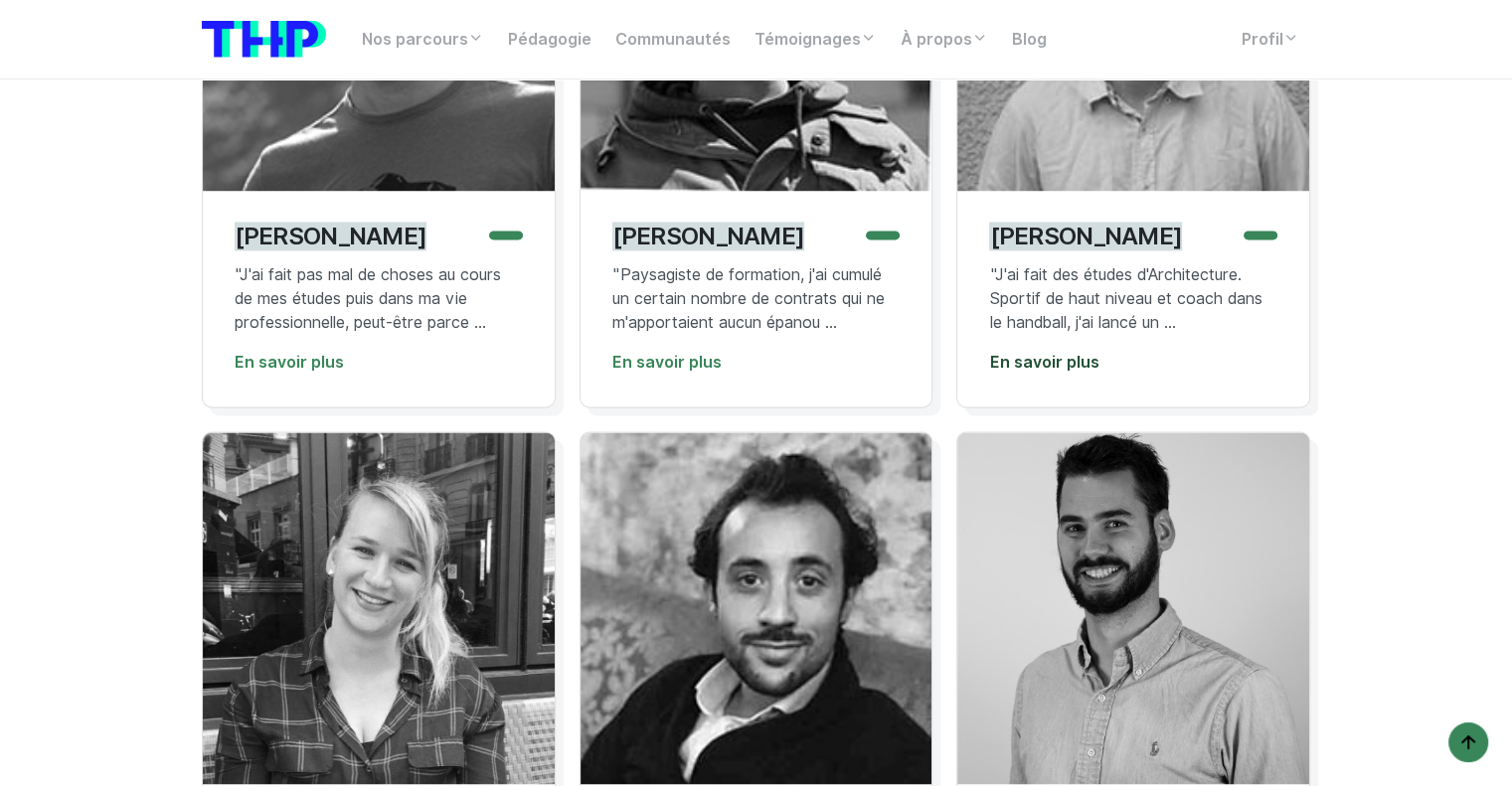 click on "En savoir plus" at bounding box center (1044, 362) 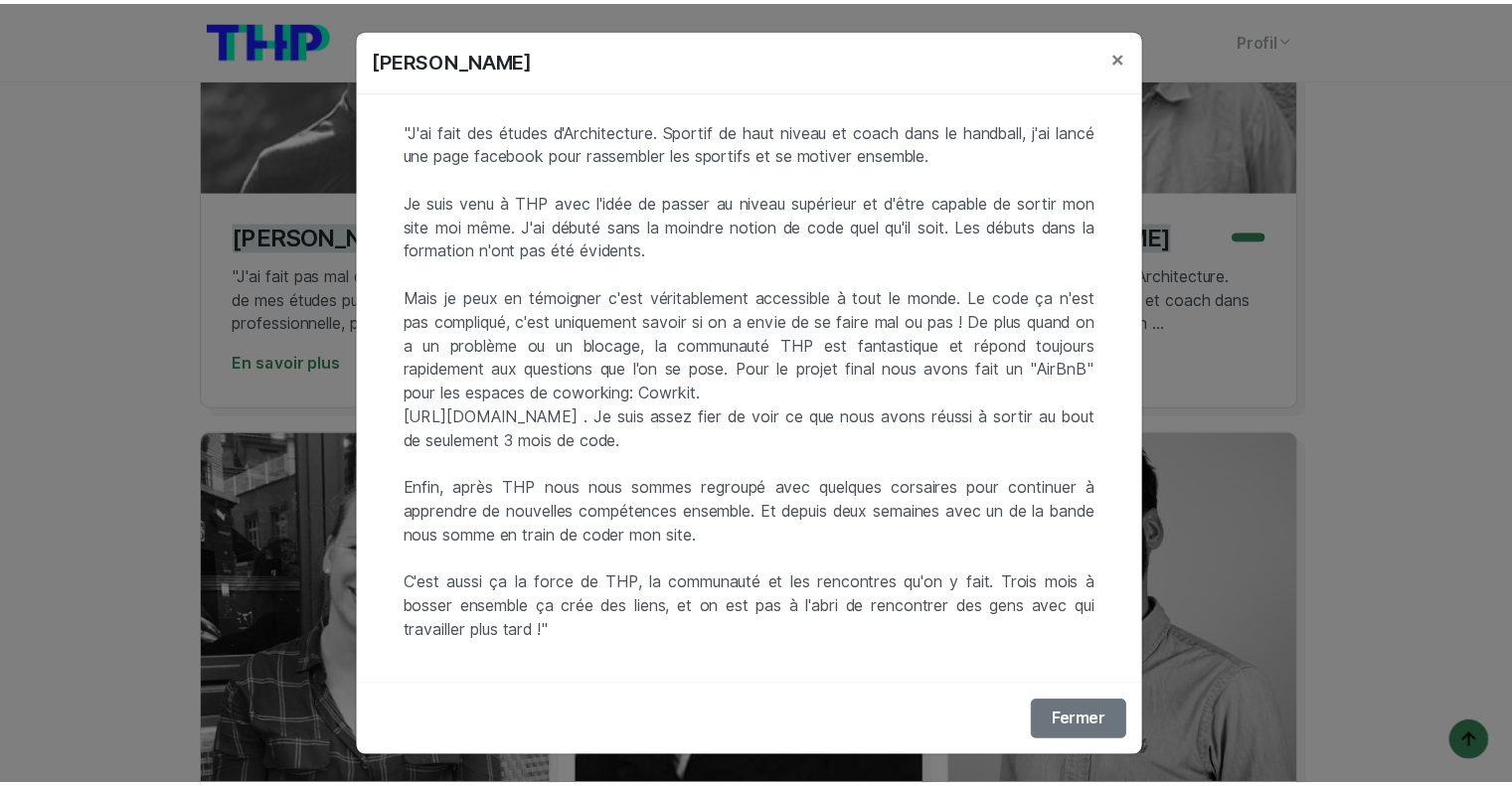 scroll, scrollTop: 25, scrollLeft: 0, axis: vertical 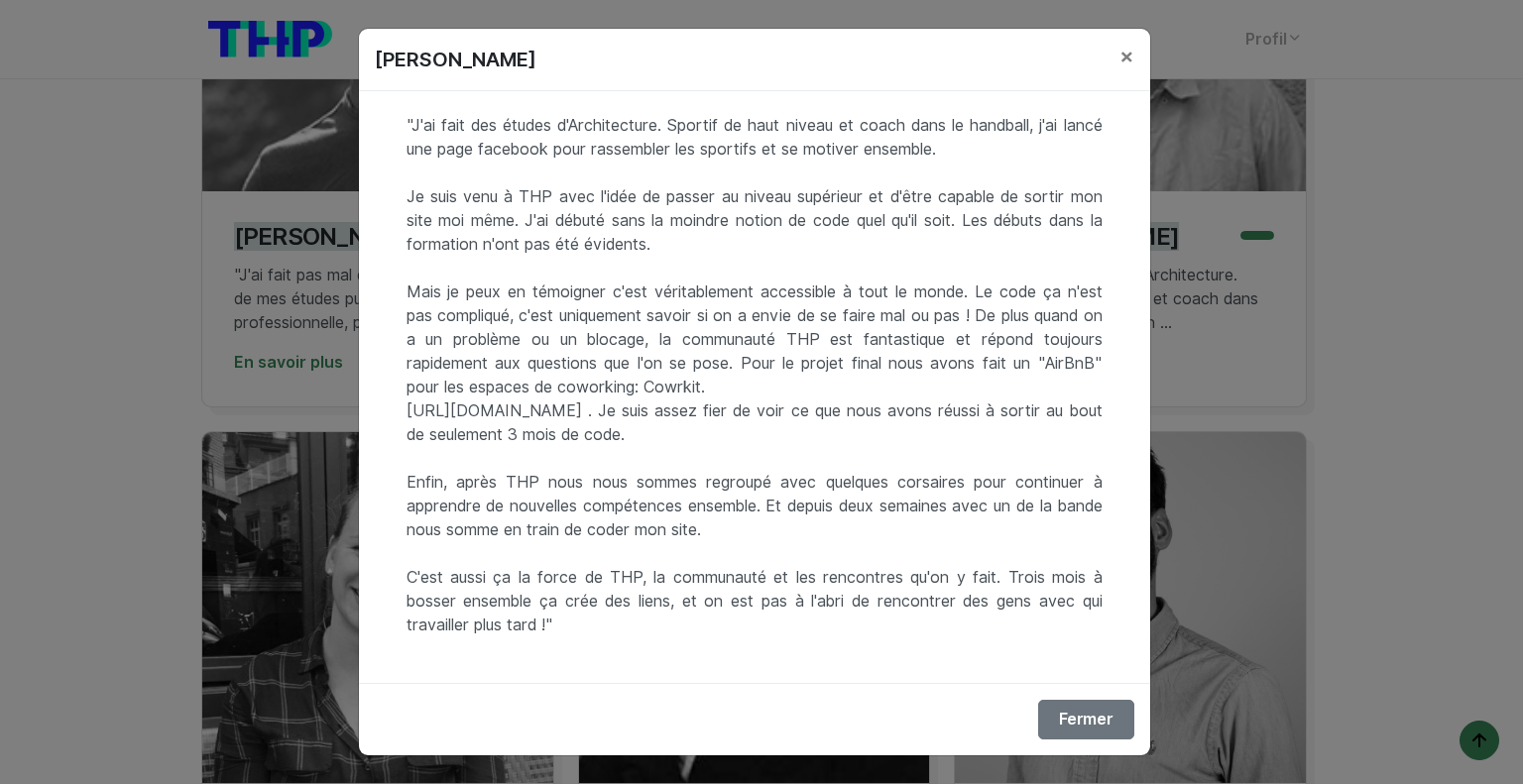 click on "Rafael Capdeville
×
"J'ai fait des études d'Architecture. Sportif de haut niveau et coach dans le handball, j'ai lancé une page facebook pour rassembler les sportifs et se motiver ensemble.
Je suis venu à THP avec l'idée de passer au niveau supérieur et d'être capable de sortir mon site moi même. J'ai débuté sans la moindre notion de code quel qu'il soit. Les débuts dans la formation n'ont pas été évidents.
Mais je peux en témoigner c'est véritablement accessible à tout le monde. Le code ça n'est pas compliqué, c'est uniquement savoir si on a envie de se faire mal ou pas ! De plus quand on a un problème ou un blocage, la communauté THP est fantastique et répond toujours rapidement aux questions que l'on se pose.
Pour le projet final nous avons fait un "AirBnB" pour les espaces de coworking: Cowrkit.  https://cowrkit.herokuapp.com/ . Je suis assez fier de voir ce que nous avons réussi à sortir au bout de seulement 3 mois de code.
Fermer" at bounding box center [762, 392] 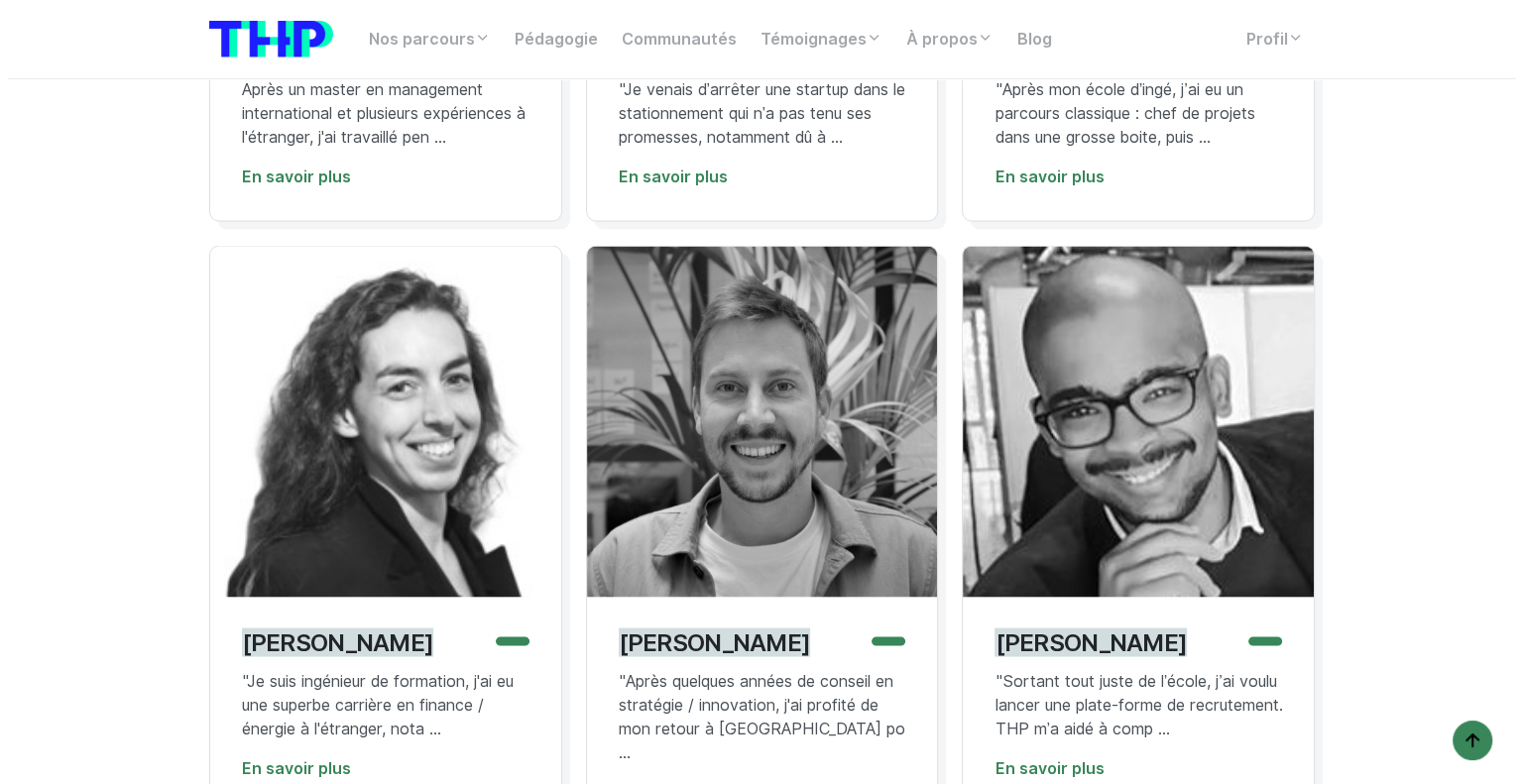 scroll, scrollTop: 3766, scrollLeft: 0, axis: vertical 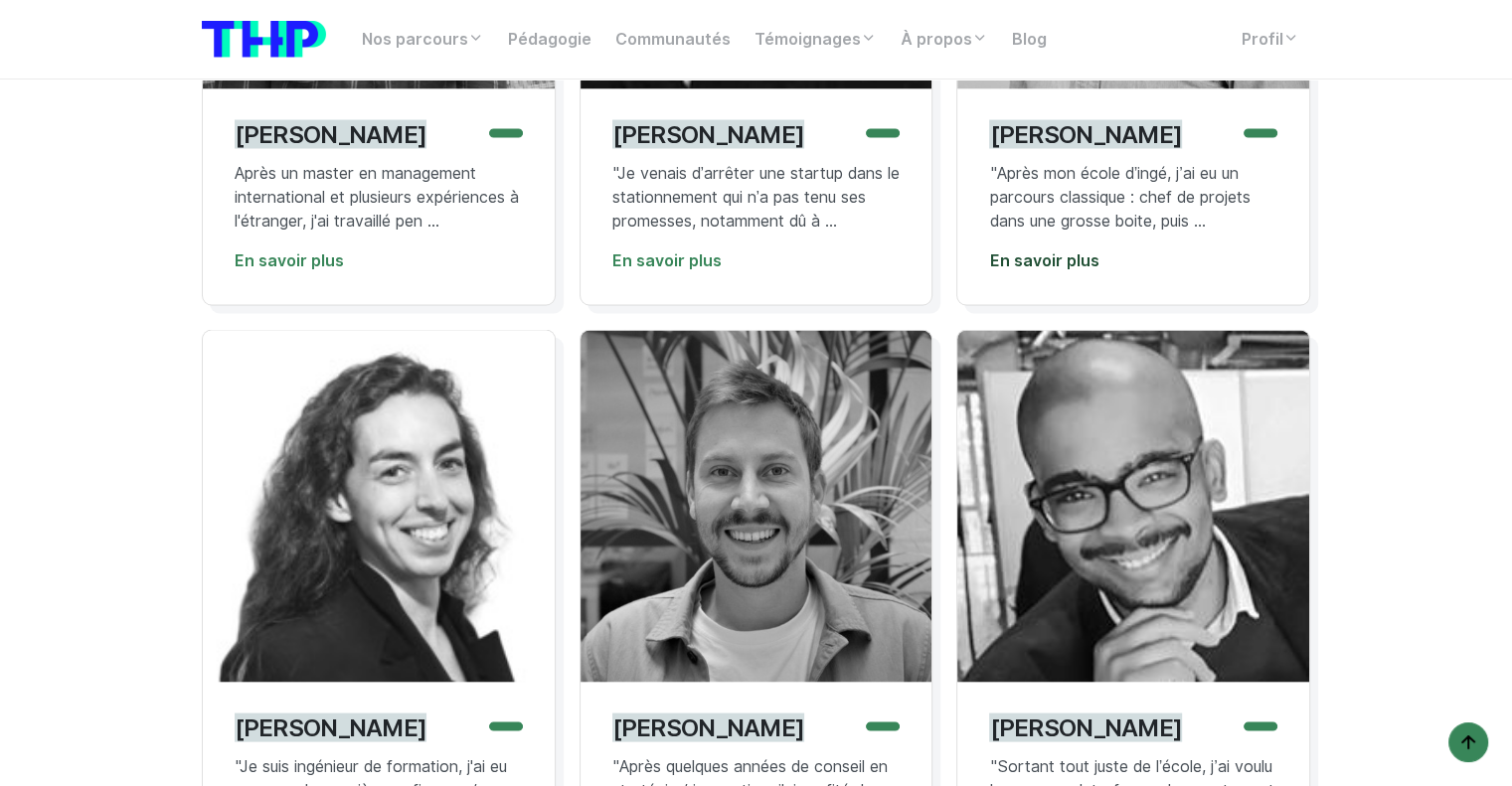 click on "En savoir plus" at bounding box center [1044, 259] 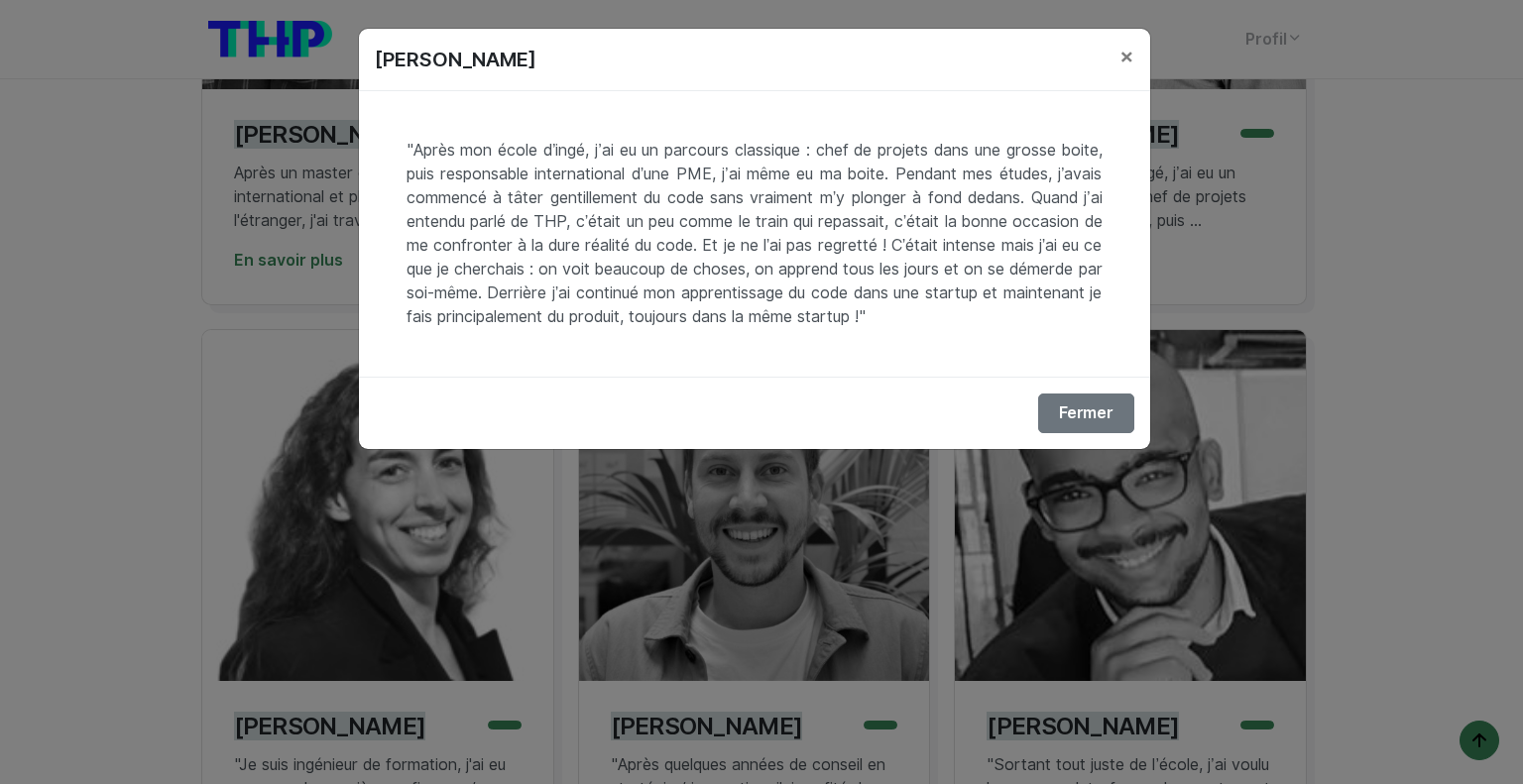click on "Sébastien Rombaut
×
"Après mon école d’ingé, j’ai eu un parcours classique : chef de projets dans une grosse boite, puis responsable international d’une PME, j’ai même eu ma boite. Pendant mes études, j’avais commencé à tâter gentillement du code sans vraiment m’y plonger à fond dedans. Quand j’ai entendu parlé de THP, c’était un peu comme le train qui repassait, c’était la bonne occasion de me confronter à la dure réalité du code. Et je ne l’ai pas regretté ! C’était intense mais j’ai eu ce que je cherchais : on voit beaucoup de choses, on apprend tous les jours et on se démerde par soi-même. Derrière j’ai continué mon apprentissage du code dans une startup et maintenant je fais principalement du produit, toujours dans la même startup !"
Fermer" at bounding box center [762, 392] 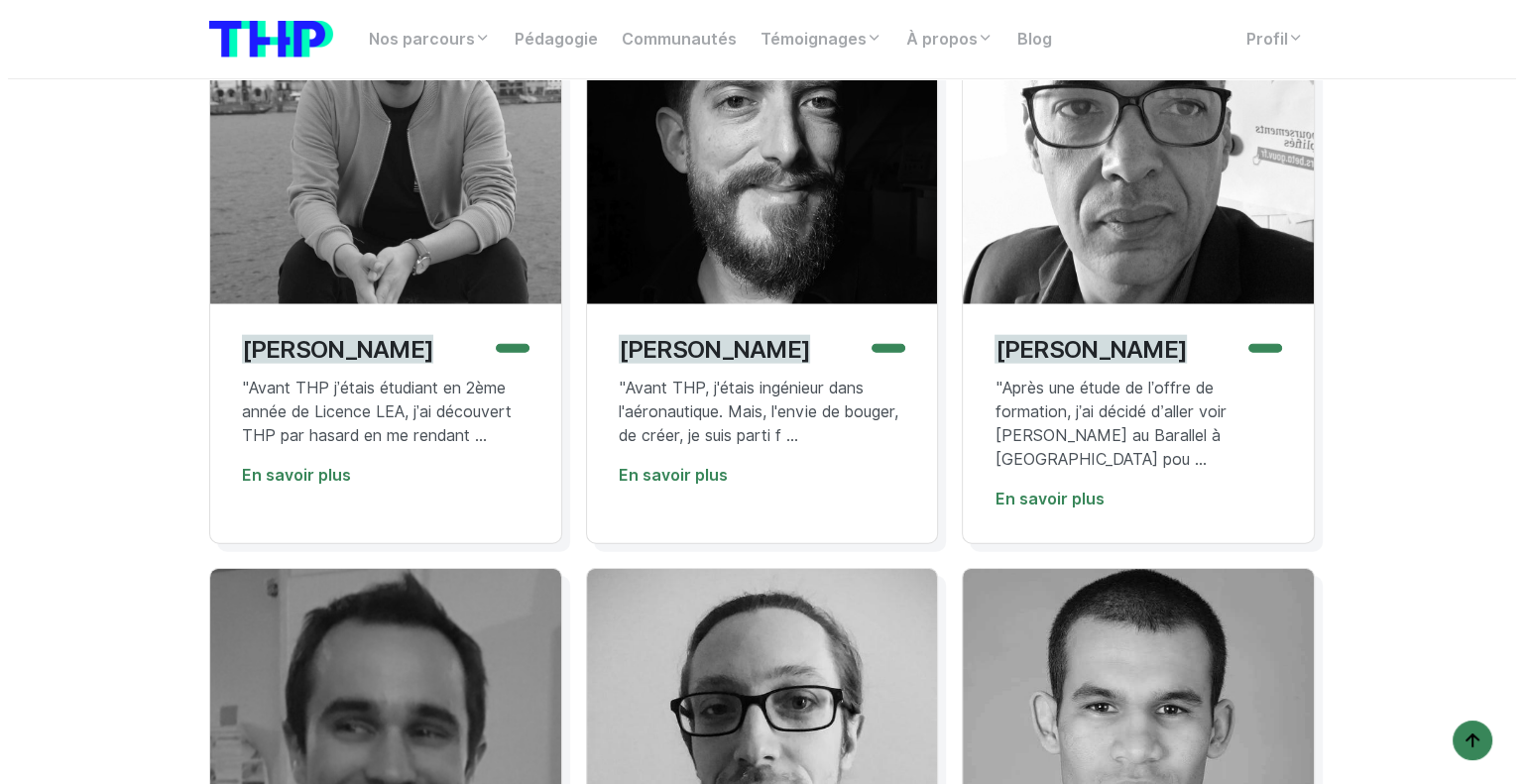 scroll, scrollTop: 4857, scrollLeft: 0, axis: vertical 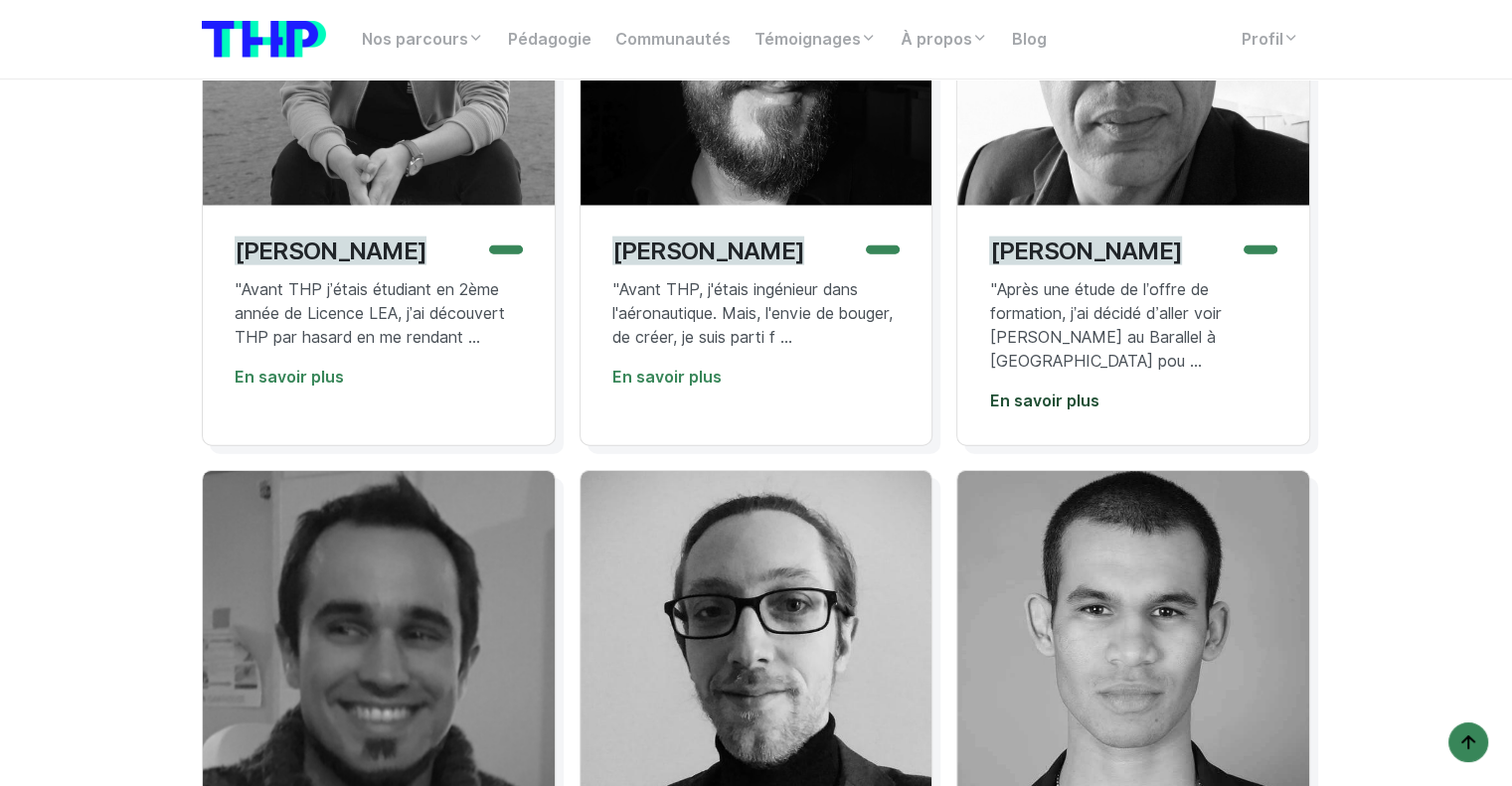 click on "En savoir plus" at bounding box center (1044, 400) 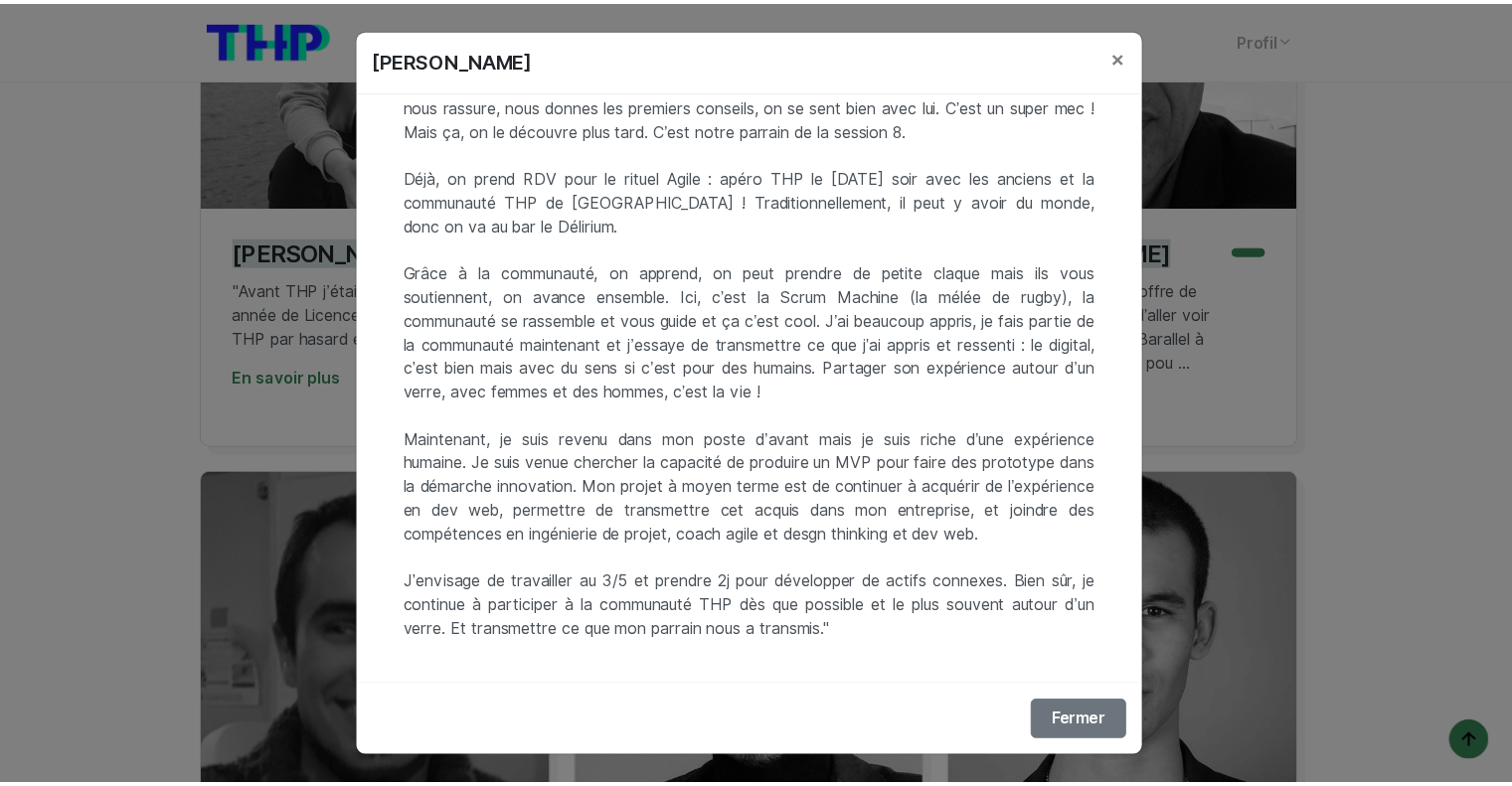 scroll, scrollTop: 716, scrollLeft: 0, axis: vertical 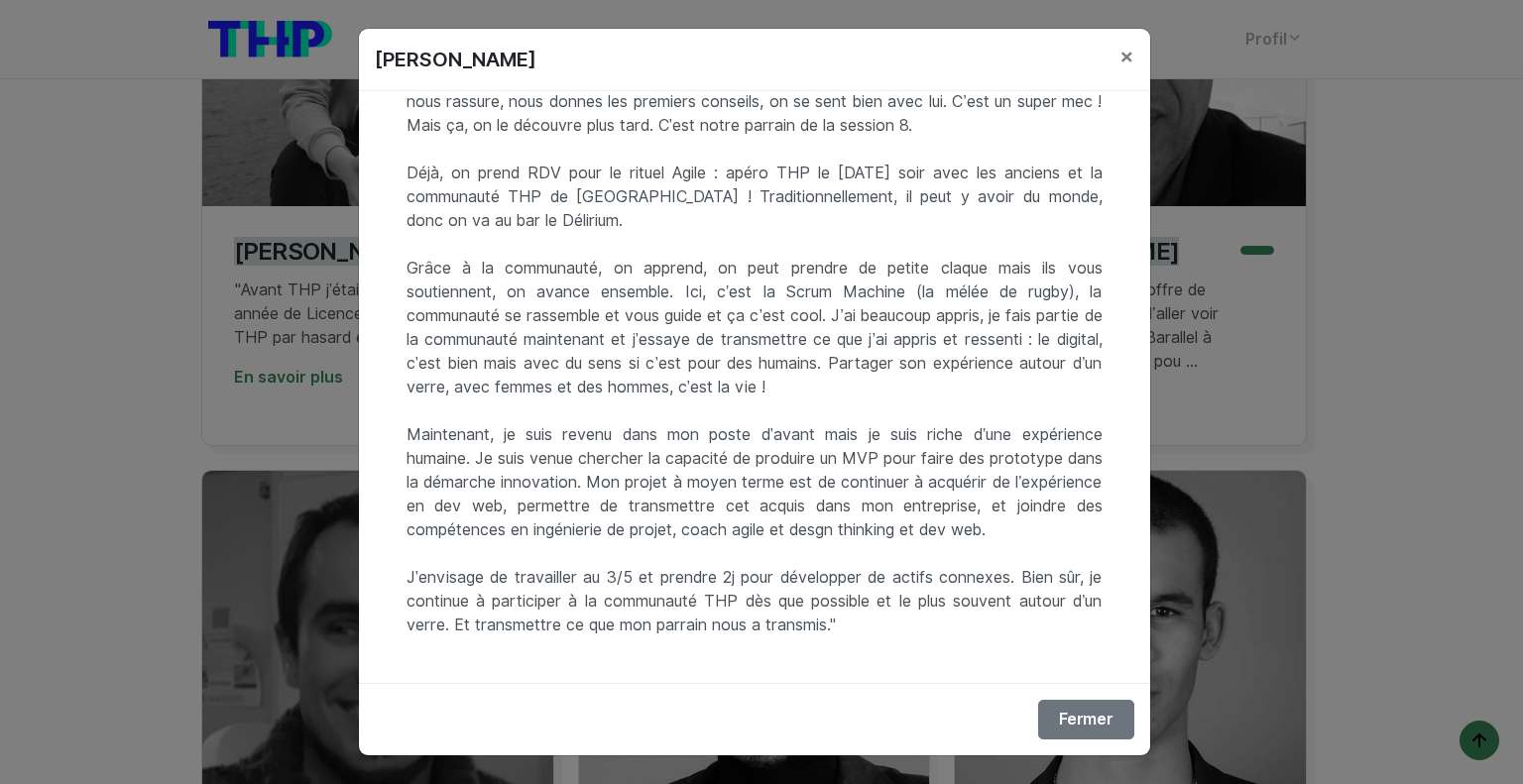 click on "Brice Jone
×
"Après une étude de l’offre de formation, j’ai décidé d’aller voir Charles au Barallel à Toulouse pour comprendre THP, fin 2018.
J’étais responsable d’un service informatique comprenant développeurs et administrateurs système, soit 14 personnes. J’ai eu une proposition de changer, d’aller explorer et prospecter l’innovation digitale et managériale.
Une autre opportunité avant THP, j’ai été intrapreneur en résidence et j’ai contribué au développement d’un startup d’état, MRS (Mes Remboursements Simplfiiés) à Toulouse. Une startup d’état, c’est quoi ce truc ? Allez voir par là, https://beta.gouv.fr/startups/mrs.html vous en saurez plus !
Je fais la semaine 0 chez moi (c’était le modèle de l’époque) et j’attends de trouver mon groupe sur Toulouse. Coup de tonnerre : nous sommes que 3 et finalement 2. Nous décidons de faire quand même la session 8 à Toulouse. On est de courageux dans la région !
Fermer" at bounding box center [762, 392] 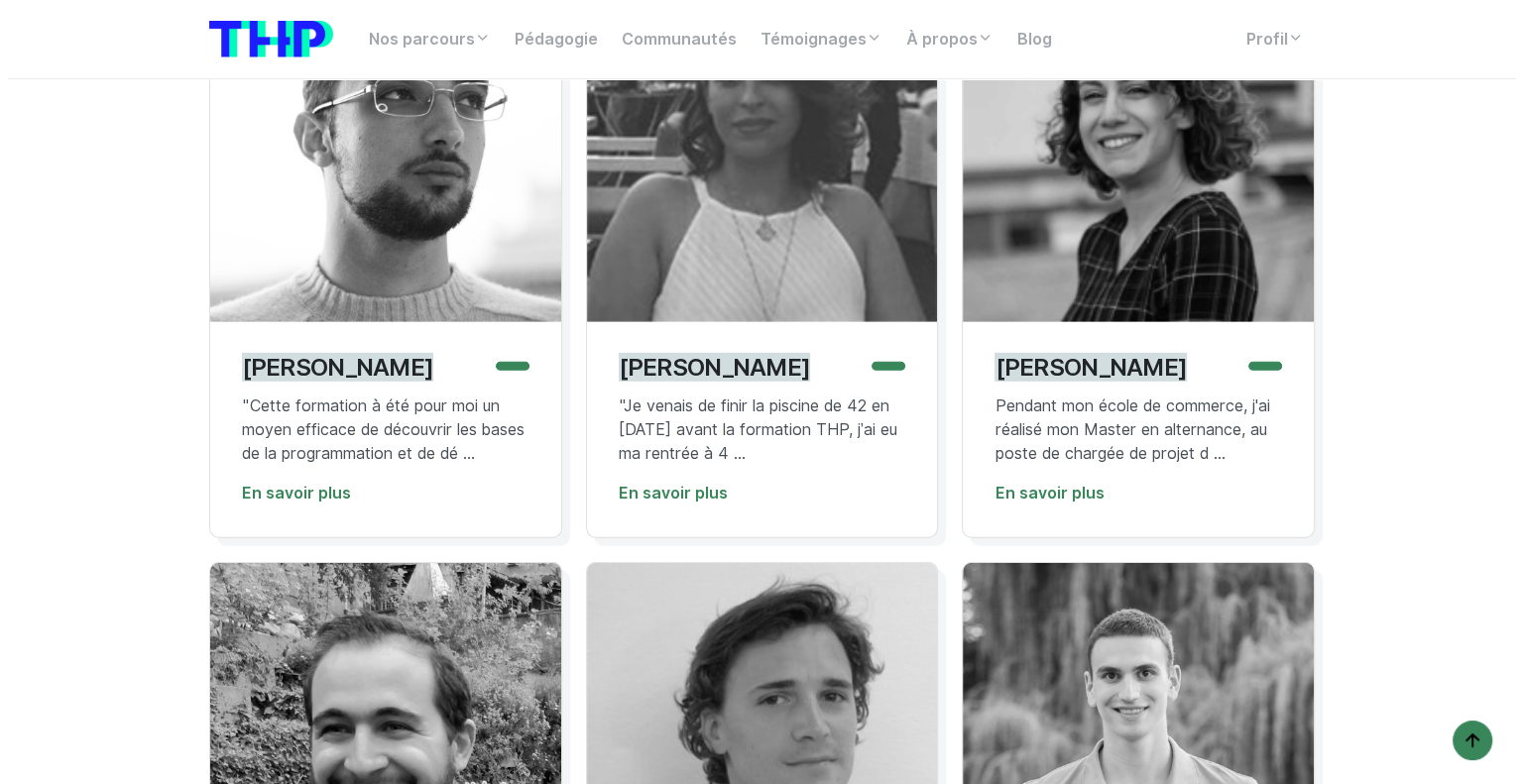 scroll, scrollTop: 6046, scrollLeft: 0, axis: vertical 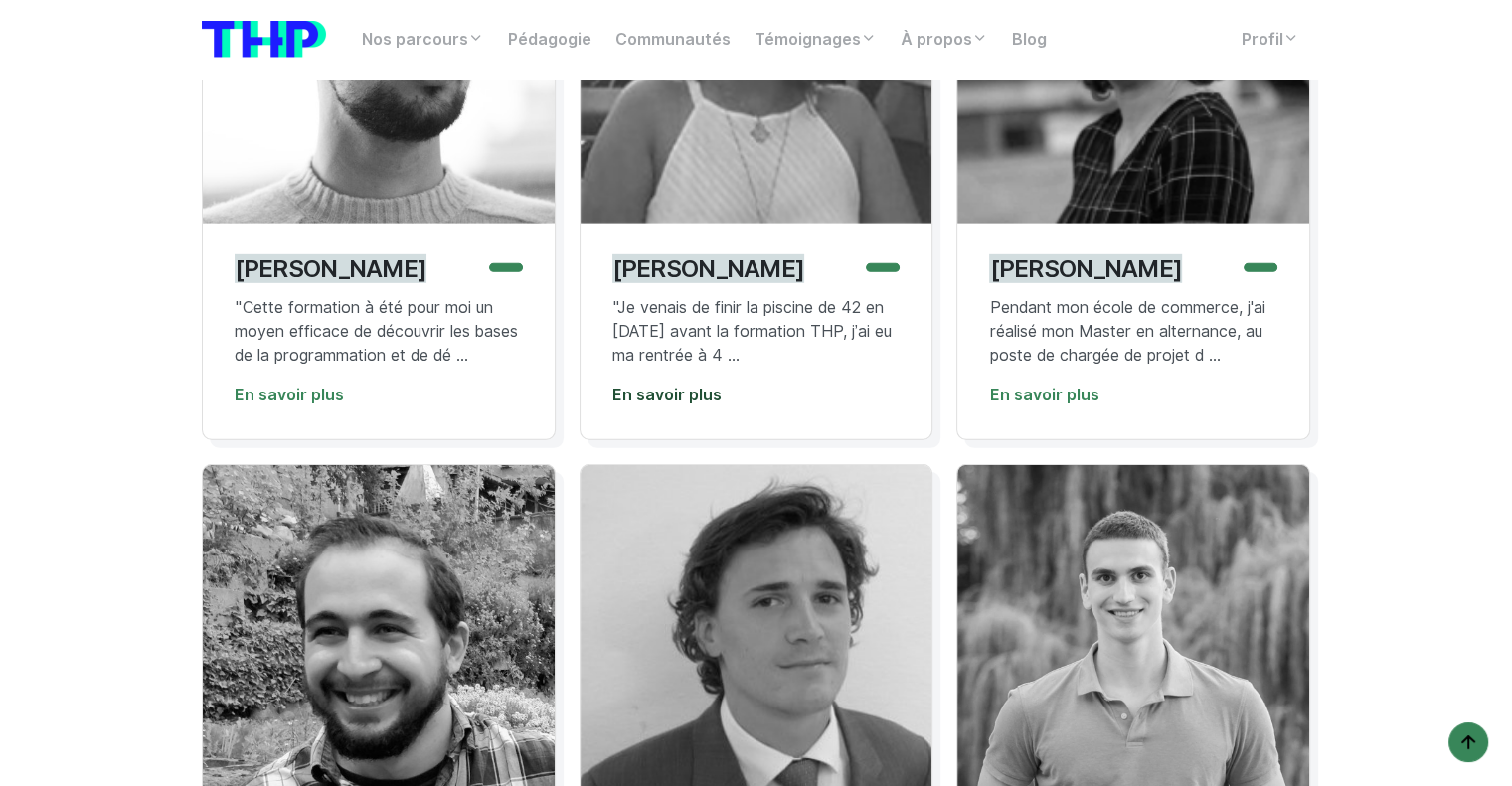 click on "En savoir plus" at bounding box center (667, 394) 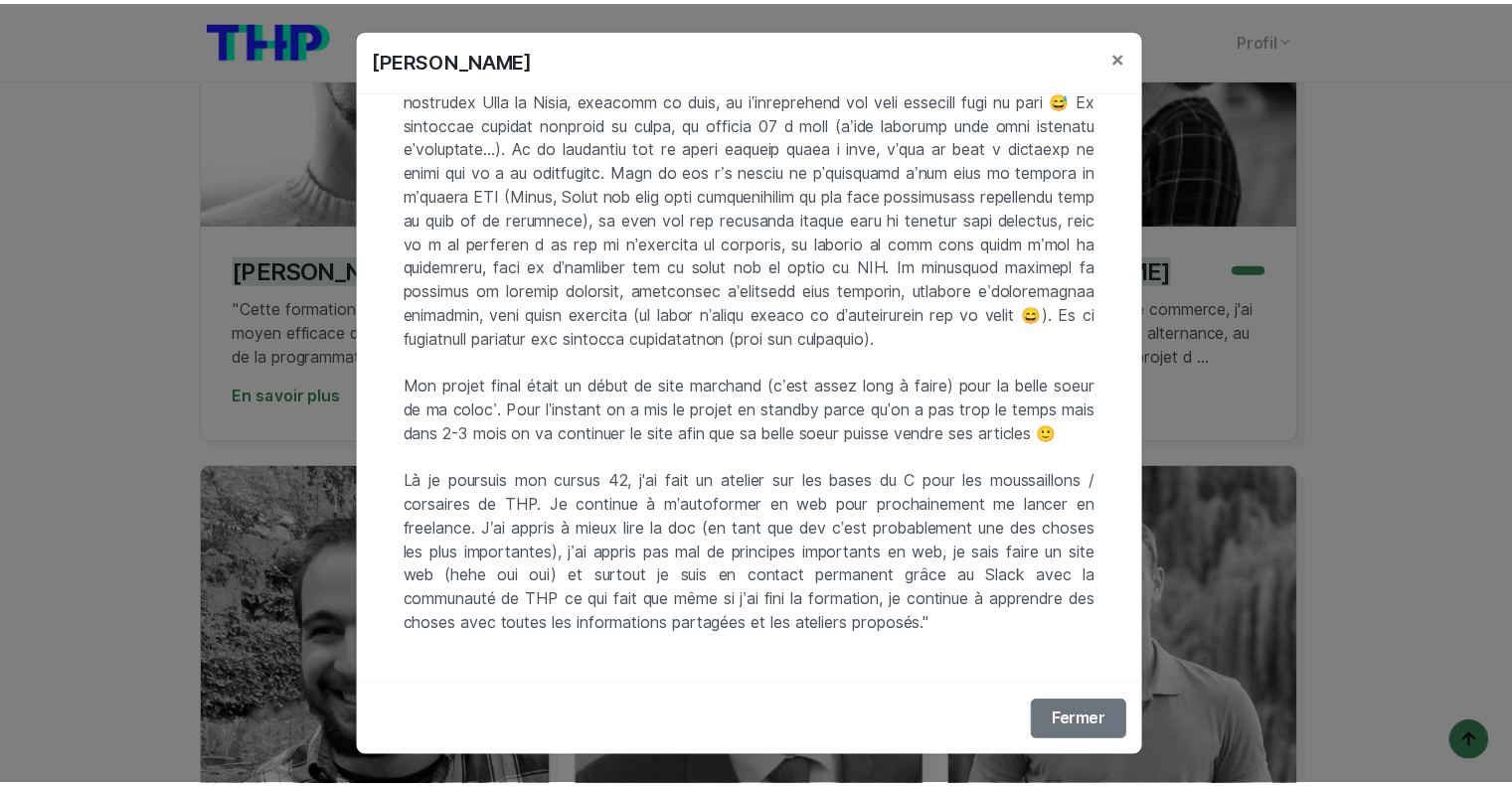 scroll, scrollTop: 239, scrollLeft: 0, axis: vertical 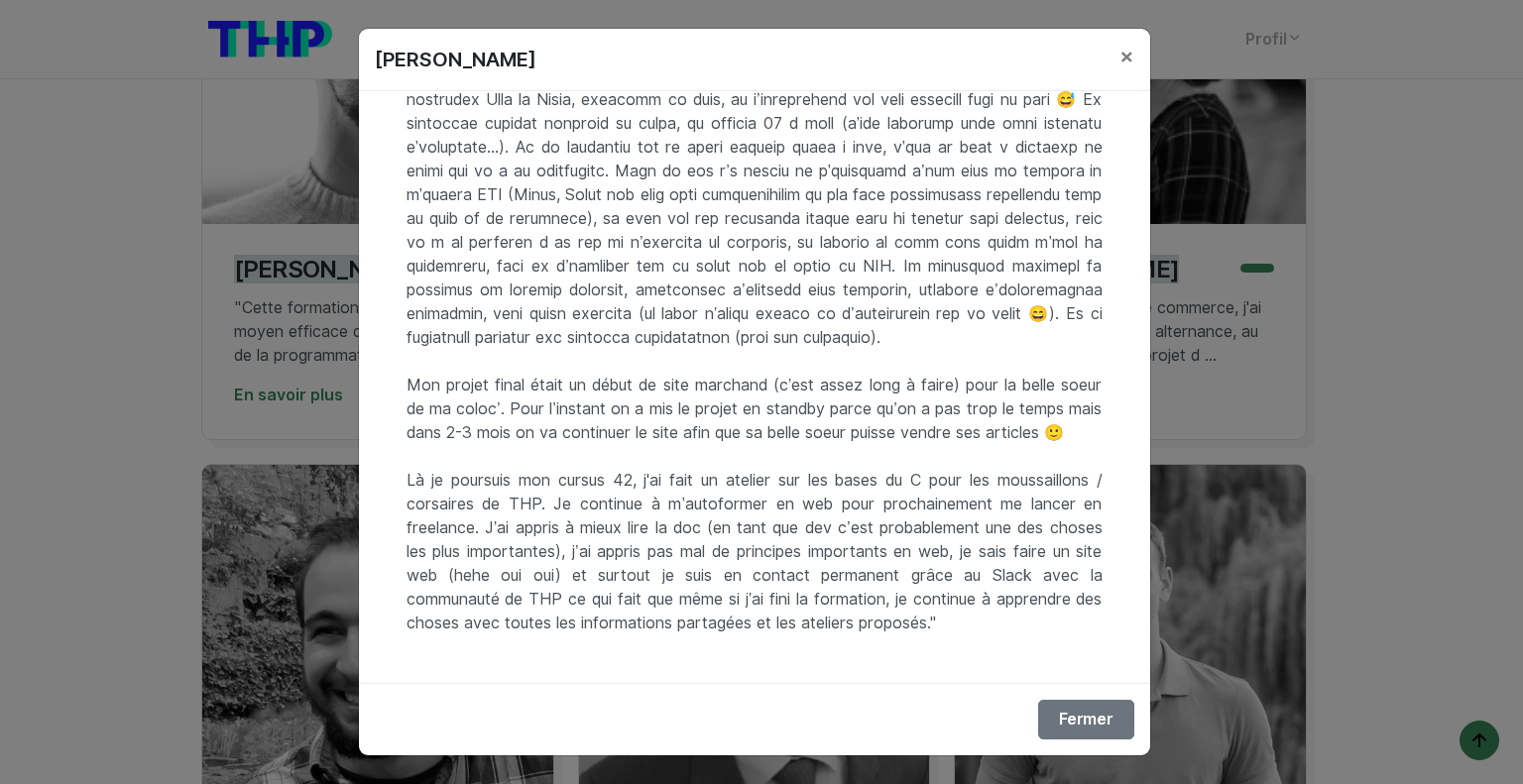 click on "Diane Derycke
×
"Je venais de finir la piscine de 42 en septembre 2017 avant la formation THP, j’ai eu ma rentrée à 42 en novembre. J’ai connu THP via ma coloc’ qui fouillait un peu sur le net des formations full stack. On cherchait surtout à s’améliorer en tant que dev et surtout à apprendre.
Mon projet final était un début de site marchand (c’est assez long à faire) pour la belle soeur de ma coloc’. Pour l’instant on a mis le projet en standby parce qu’on a pas trop le temps mais dans 2-3 mois on va continuer le site afin que sa belle soeur puisse vendre ses articles 🙂
Fermer" at bounding box center (762, 392) 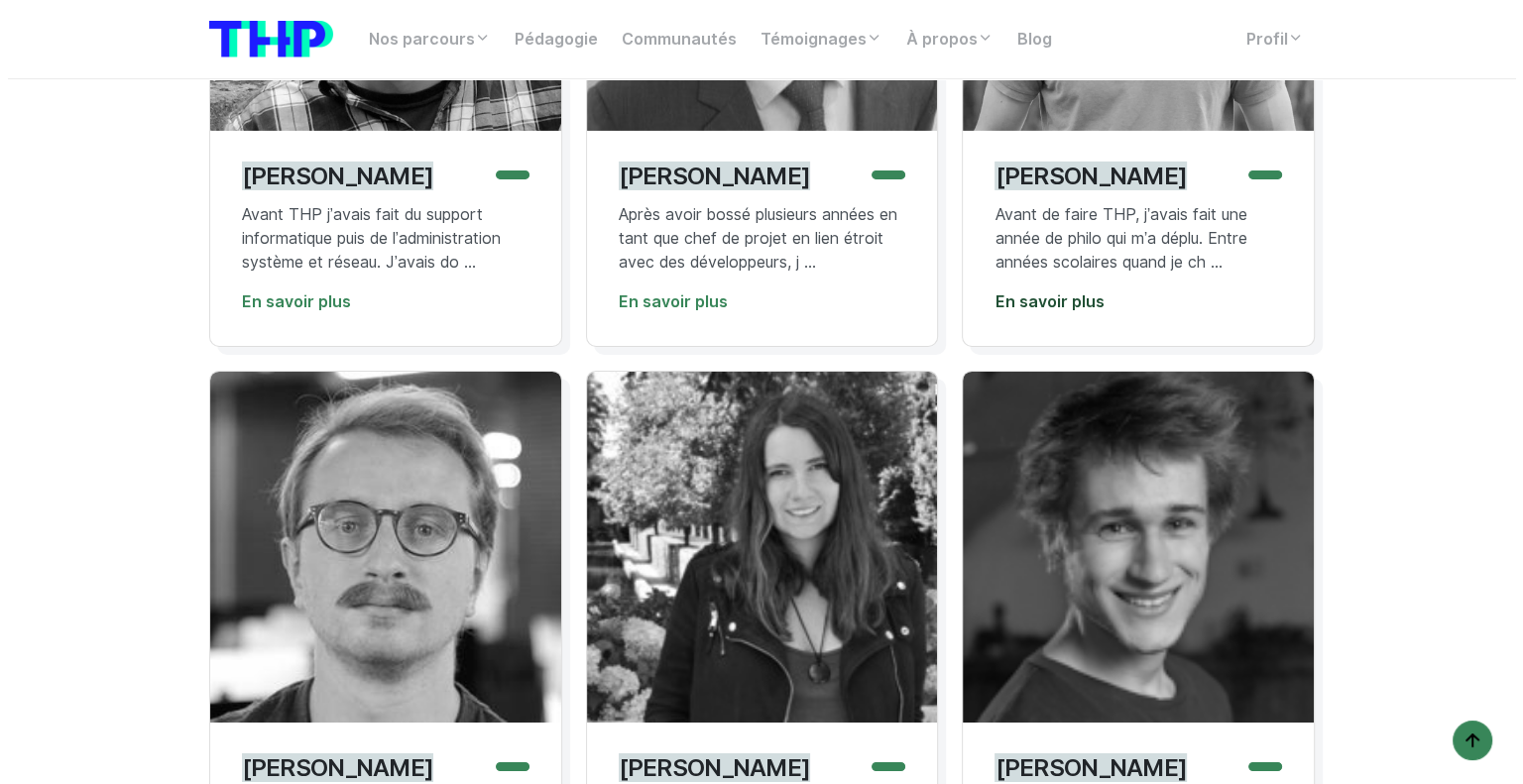 scroll, scrollTop: 6740, scrollLeft: 0, axis: vertical 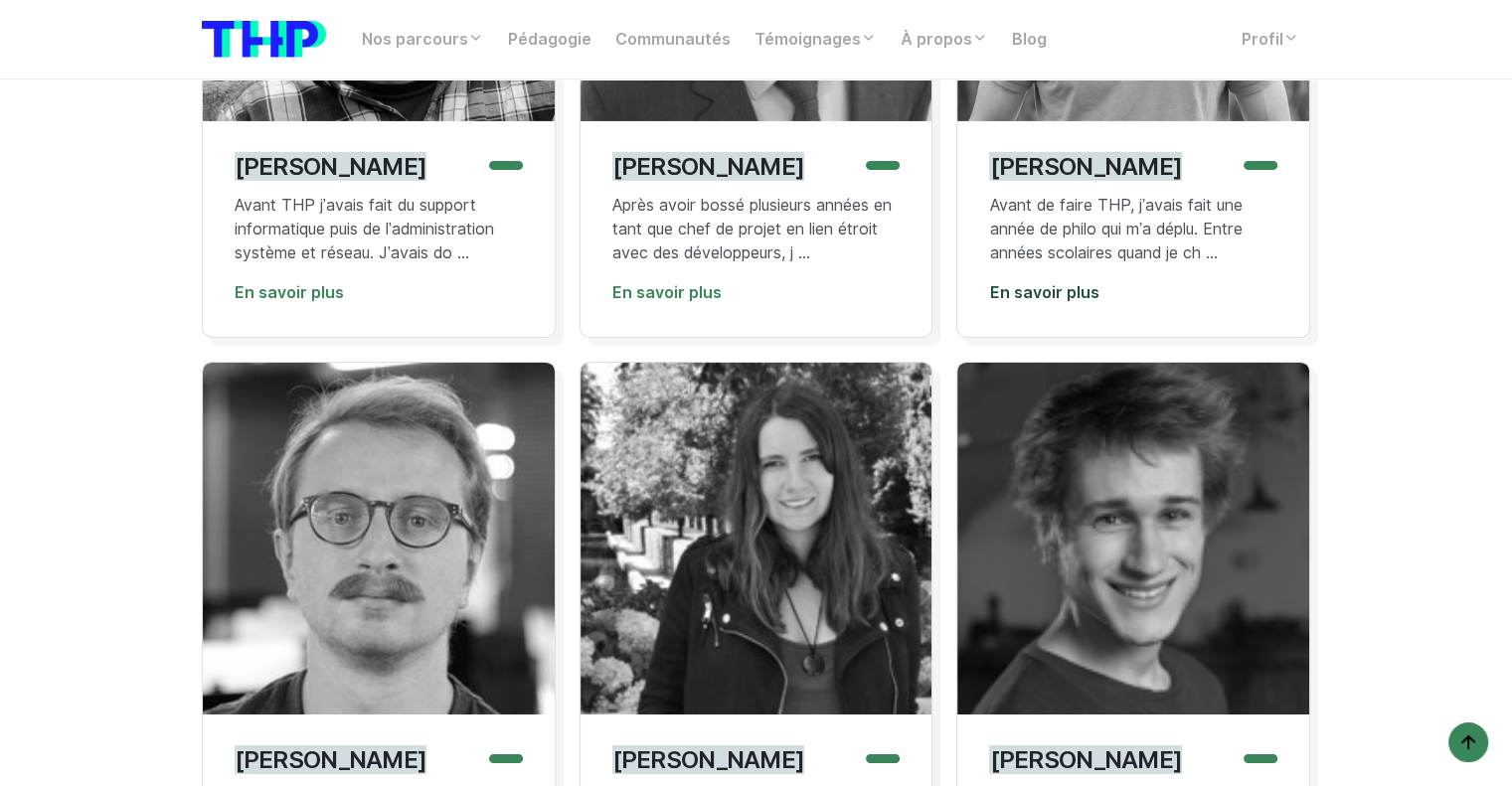 click on "En savoir plus" at bounding box center [1044, 292] 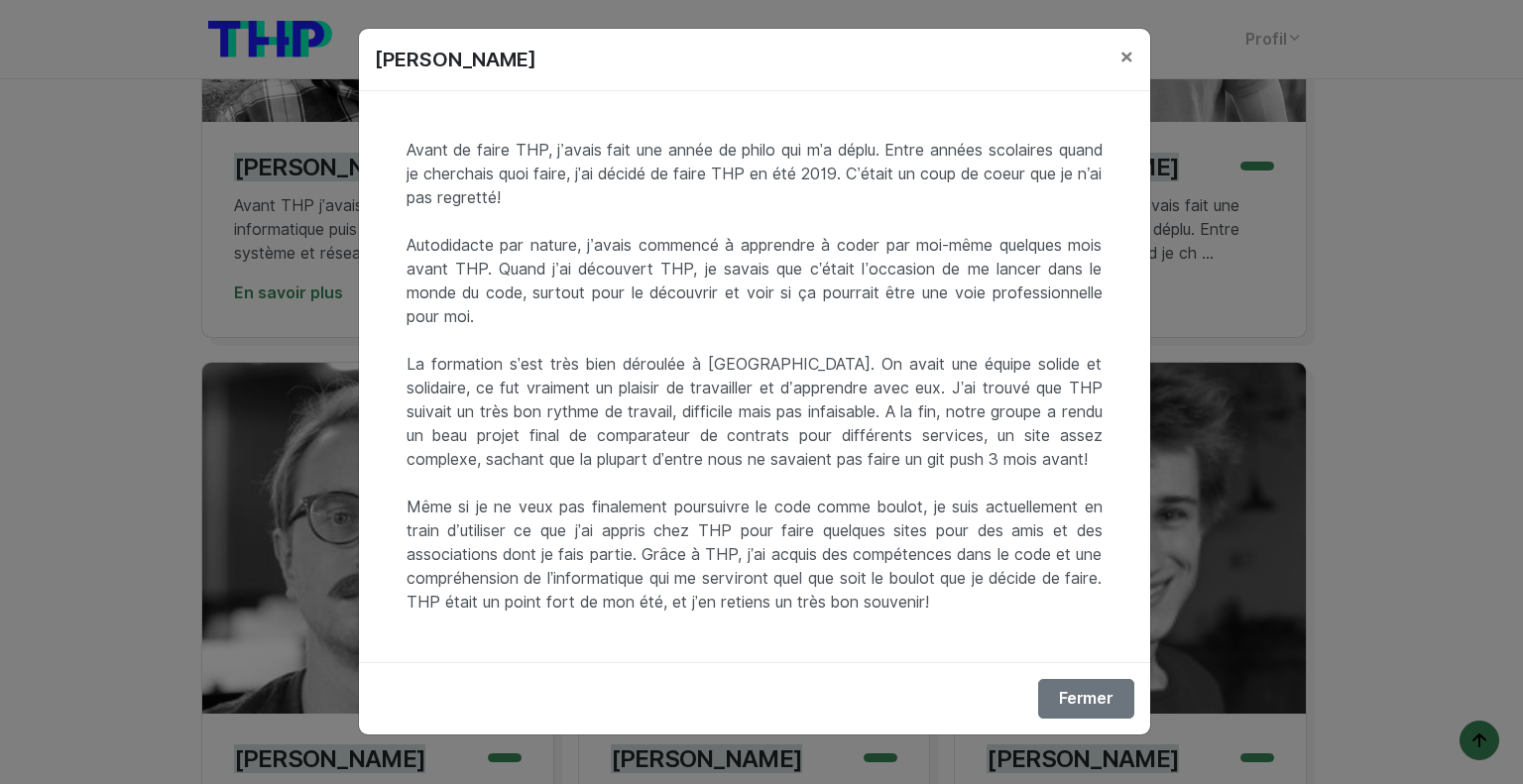 click on "Giancarlo Benedetti
×
Avant de faire THP, j’avais fait une année de philo qui m’a déplu. Entre années scolaires quand je cherchais quoi faire, j’ai décidé de faire THP en été 2019. C’était un coup de coeur que je n’ai pas regretté!
Autodidacte par nature, j’avais commencé à apprendre à coder par moi-même quelques mois avant THP. Quand j’ai découvert THP, je savais que c’était l’occasion de me lancer dans le monde du code, surtout pour le découvrir et voir si ça pourrait être une voie professionnelle pour moi.
Fermer" at bounding box center (762, 392) 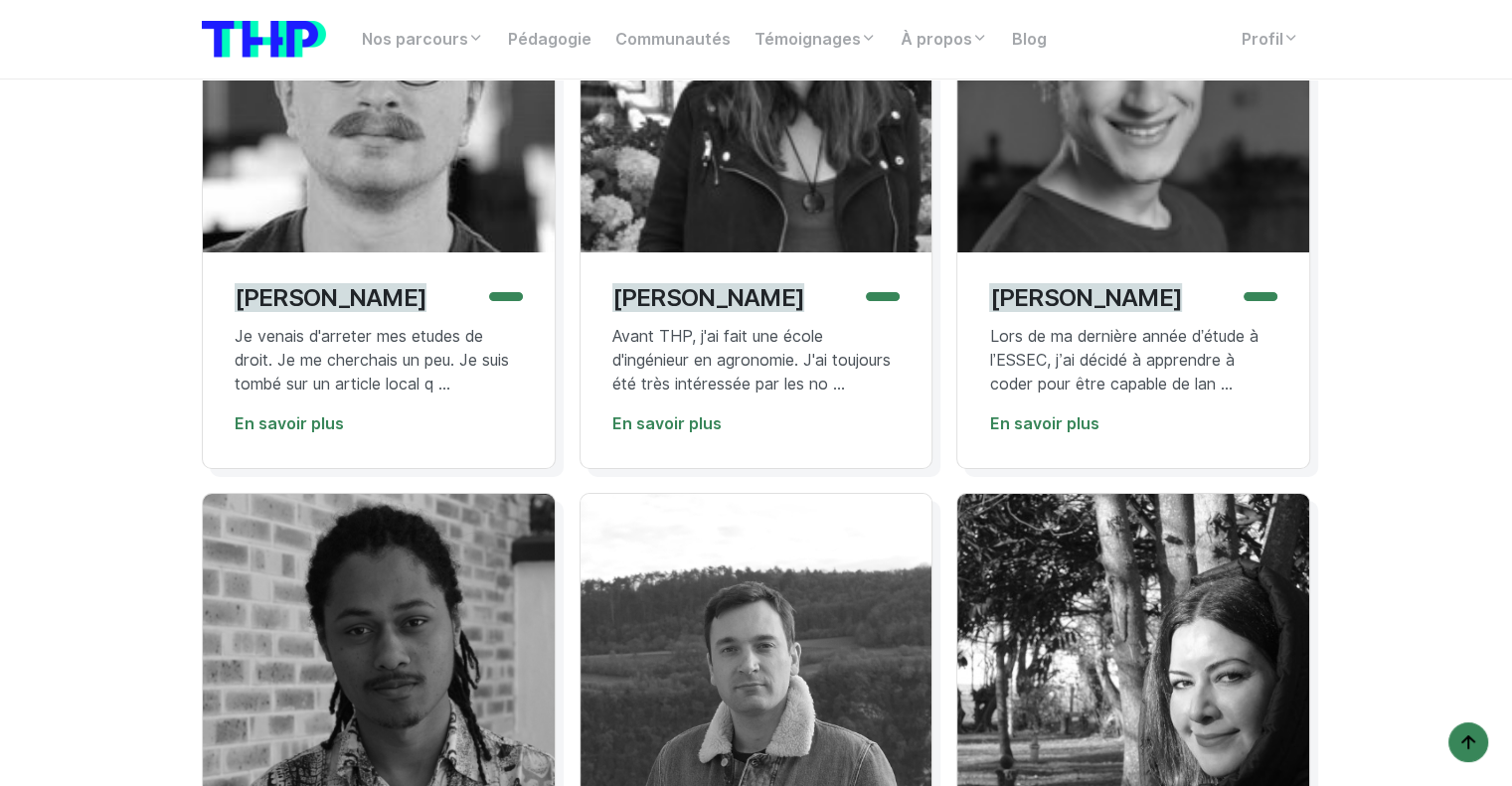 scroll, scrollTop: 7254, scrollLeft: 0, axis: vertical 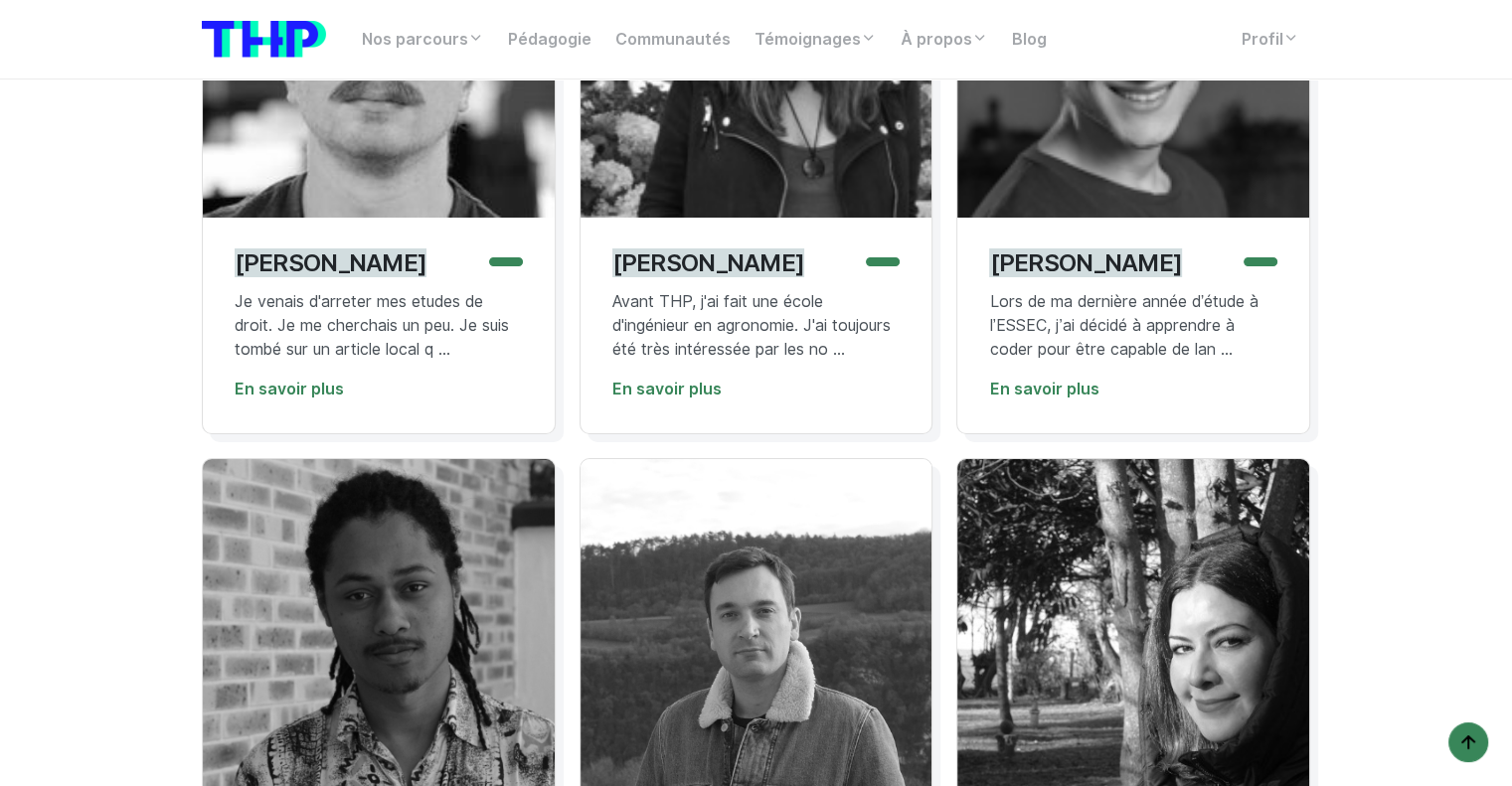 click on "Lilas Allard
Avant THP, j'ai fait une école d'ingénieur en agronomie. J'ai toujours été très intéressée par les no
...
En savoir plus" at bounding box center [756, 325] 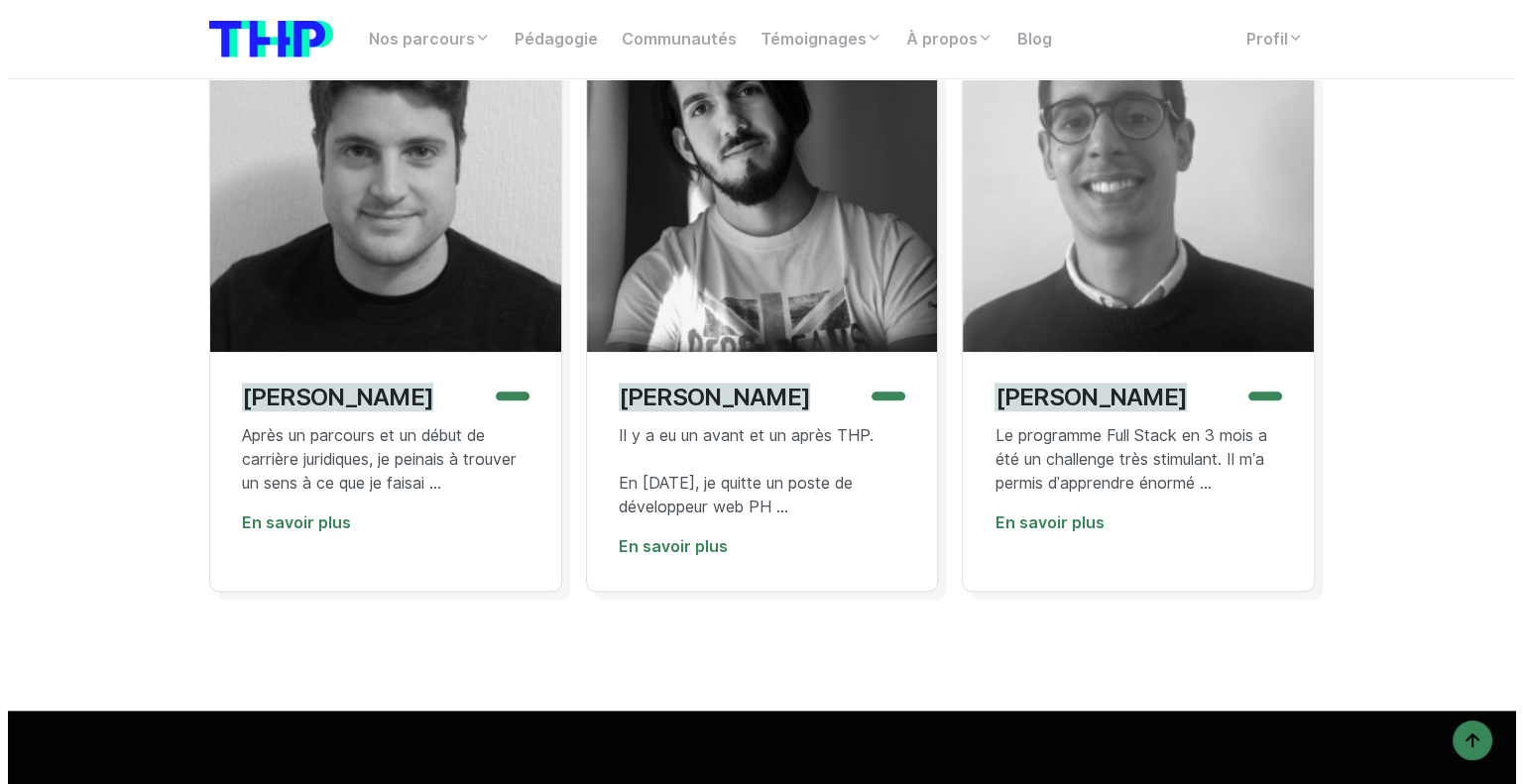 scroll, scrollTop: 9614, scrollLeft: 0, axis: vertical 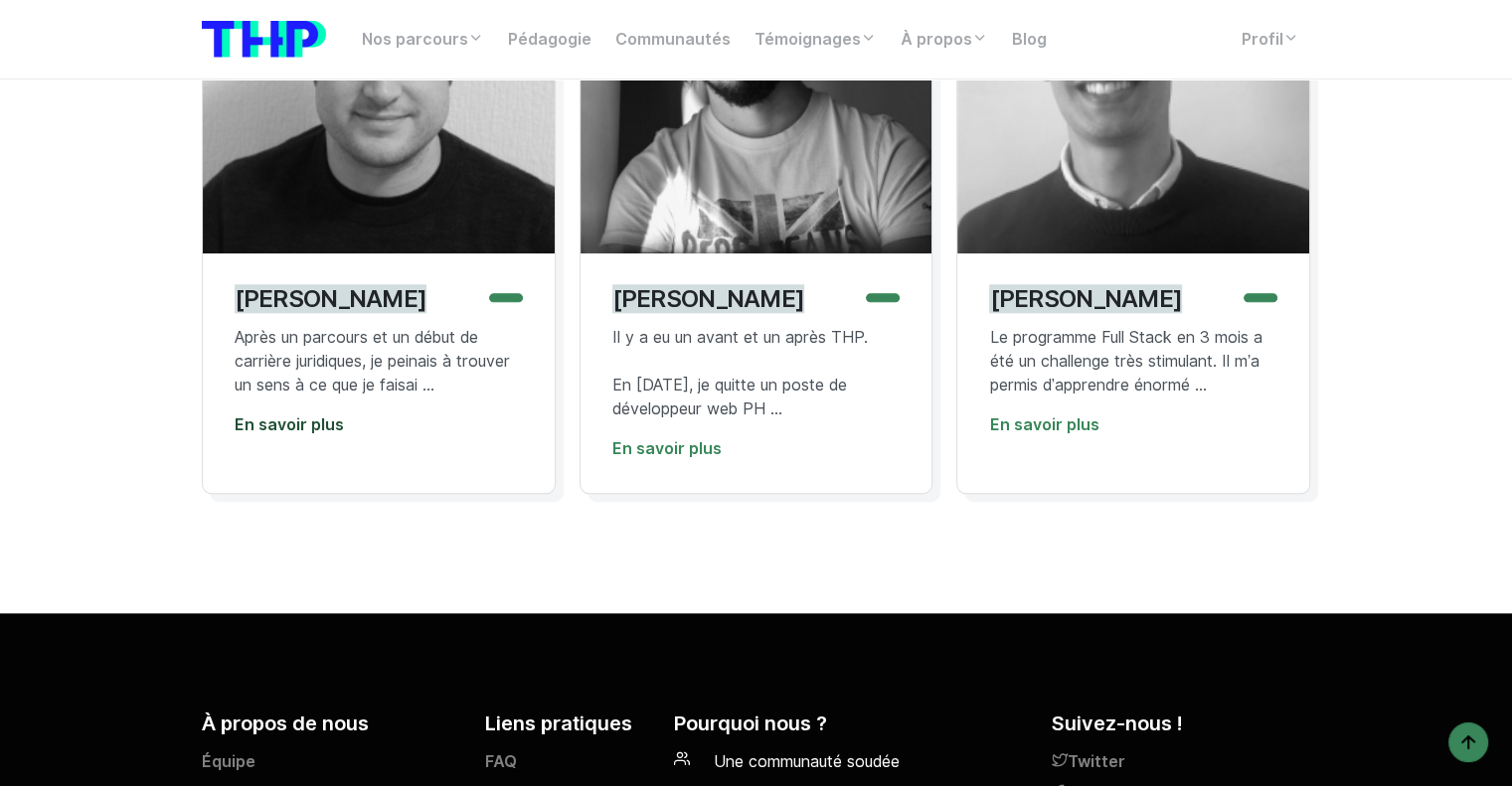 click on "En savoir plus" at bounding box center (289, 424) 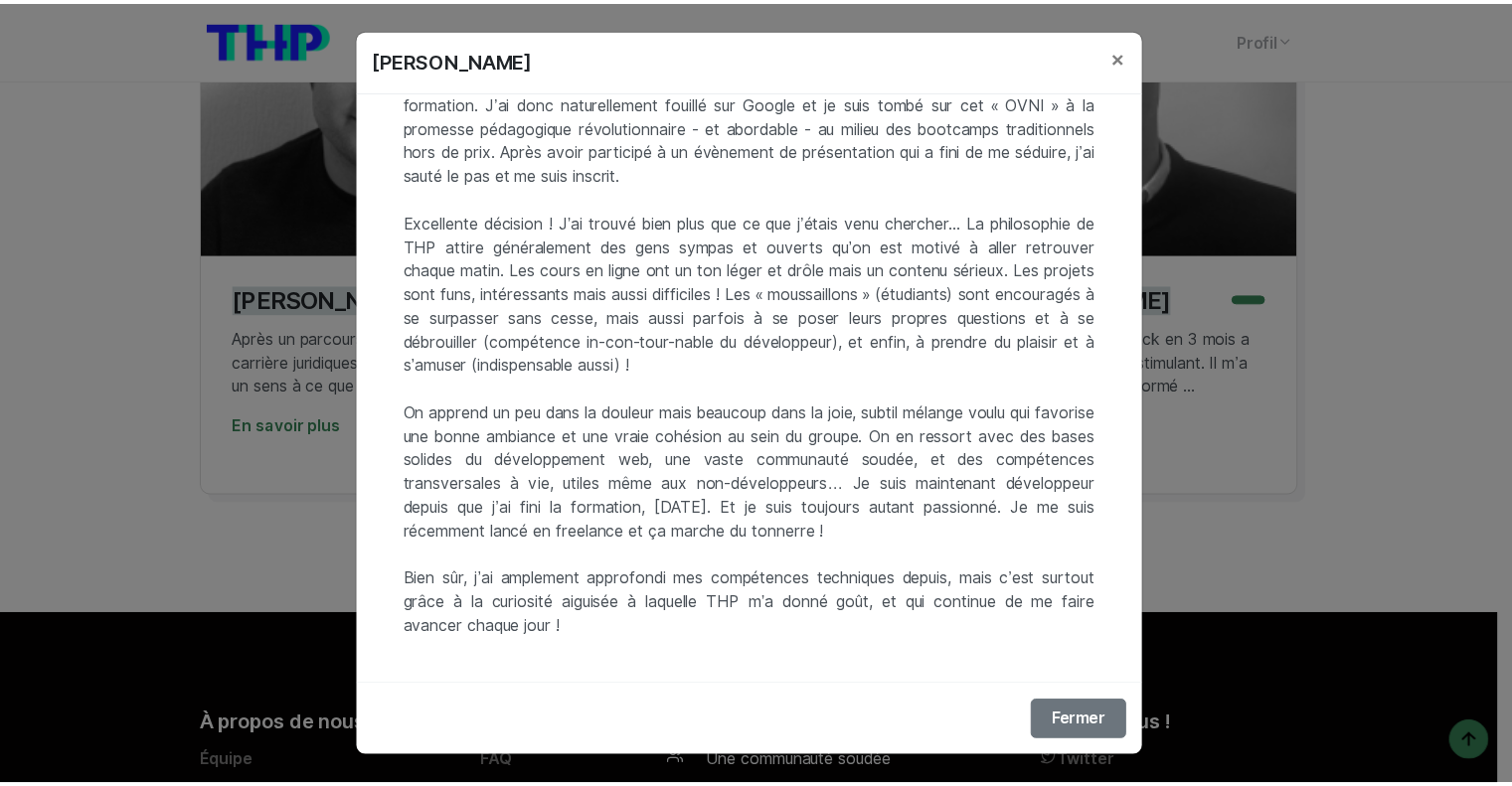 scroll, scrollTop: 120, scrollLeft: 0, axis: vertical 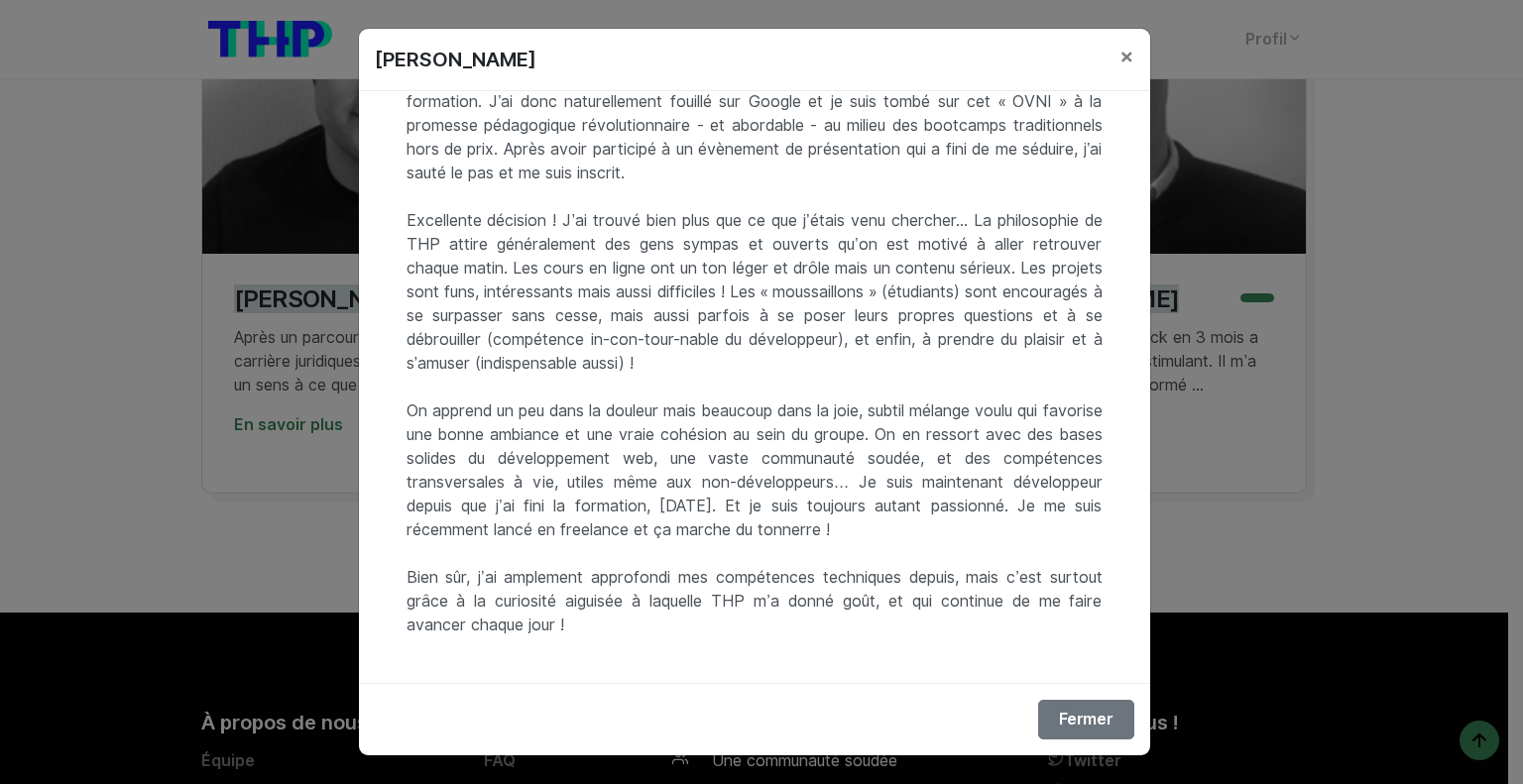 click on "Maxime Norval
×
Après un parcours et un début de carrière juridiques, je peinais à trouver un sens à ce que je faisais. L’envie d’entreprendre m’a attiré vers le code, que j’ai découvert avec des petits tutoriels en ligne. Ça m’a tout de suite plu et j’ai cherché à conforter cela par une vraie formation. J’ai donc naturellement fouillé sur Google et je suis tombé sur cet « OVNI » à la promesse pédagogique révolutionnaire - et abordable - au milieu des bootcamps traditionnels hors de prix. Après avoir participé à un évènement de présentation qui a fini de me séduire, j’ai sauté le pas et me suis inscrit.
Bien sûr, j’ai amplement approfondi mes compétences techniques depuis, mais c’est surtout grâce à la curiosité aiguisée à laquelle THP m’a donné goût, et qui continue de me faire avancer chaque jour !
Fermer" at bounding box center [762, 392] 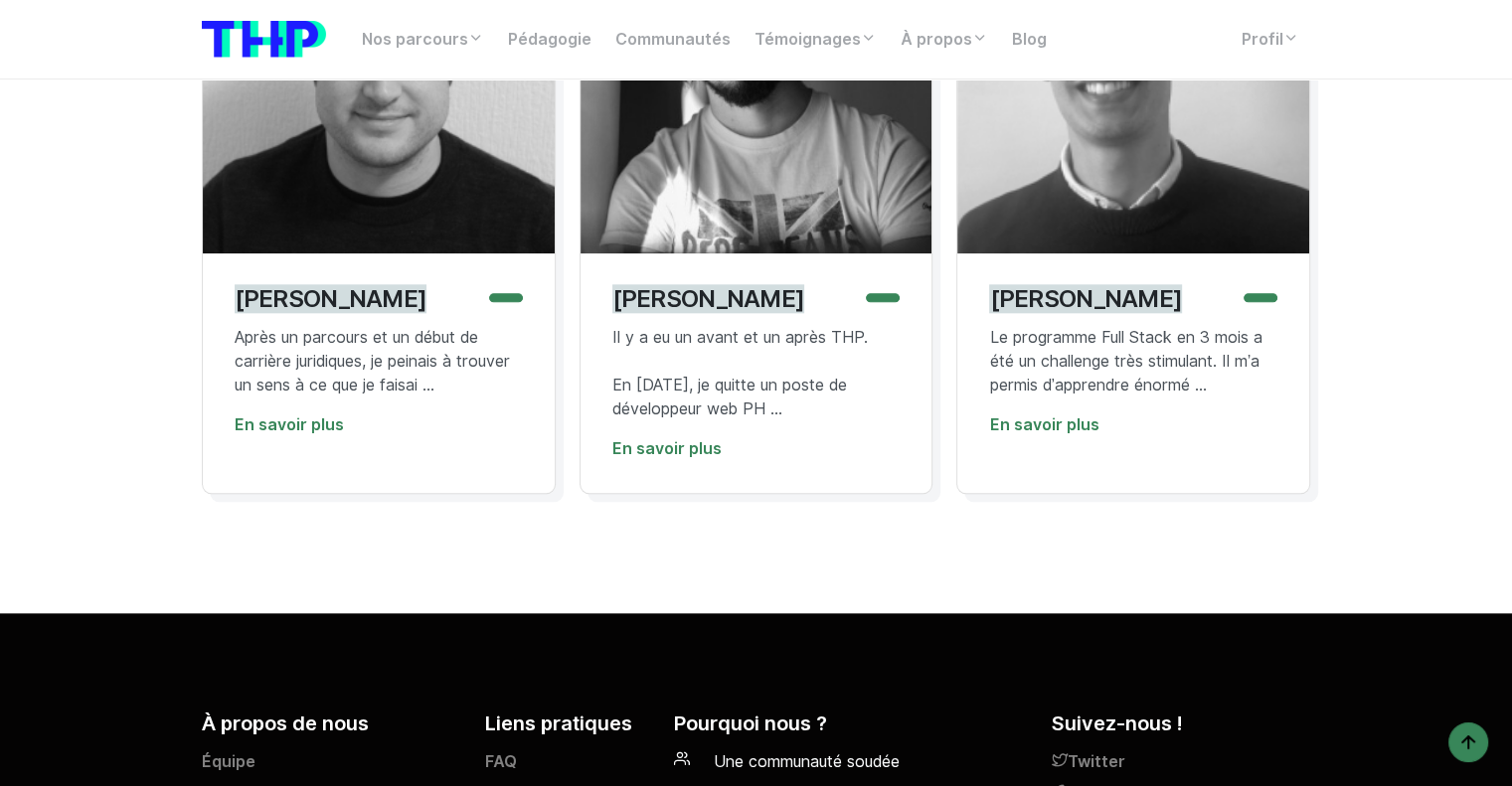 click on "Yassine Rochd
Le programme Full Stack en 3 mois a été un challenge très stimulant. Il m’a permis d’apprendre énormé
...
En savoir plus" at bounding box center (1133, 373) 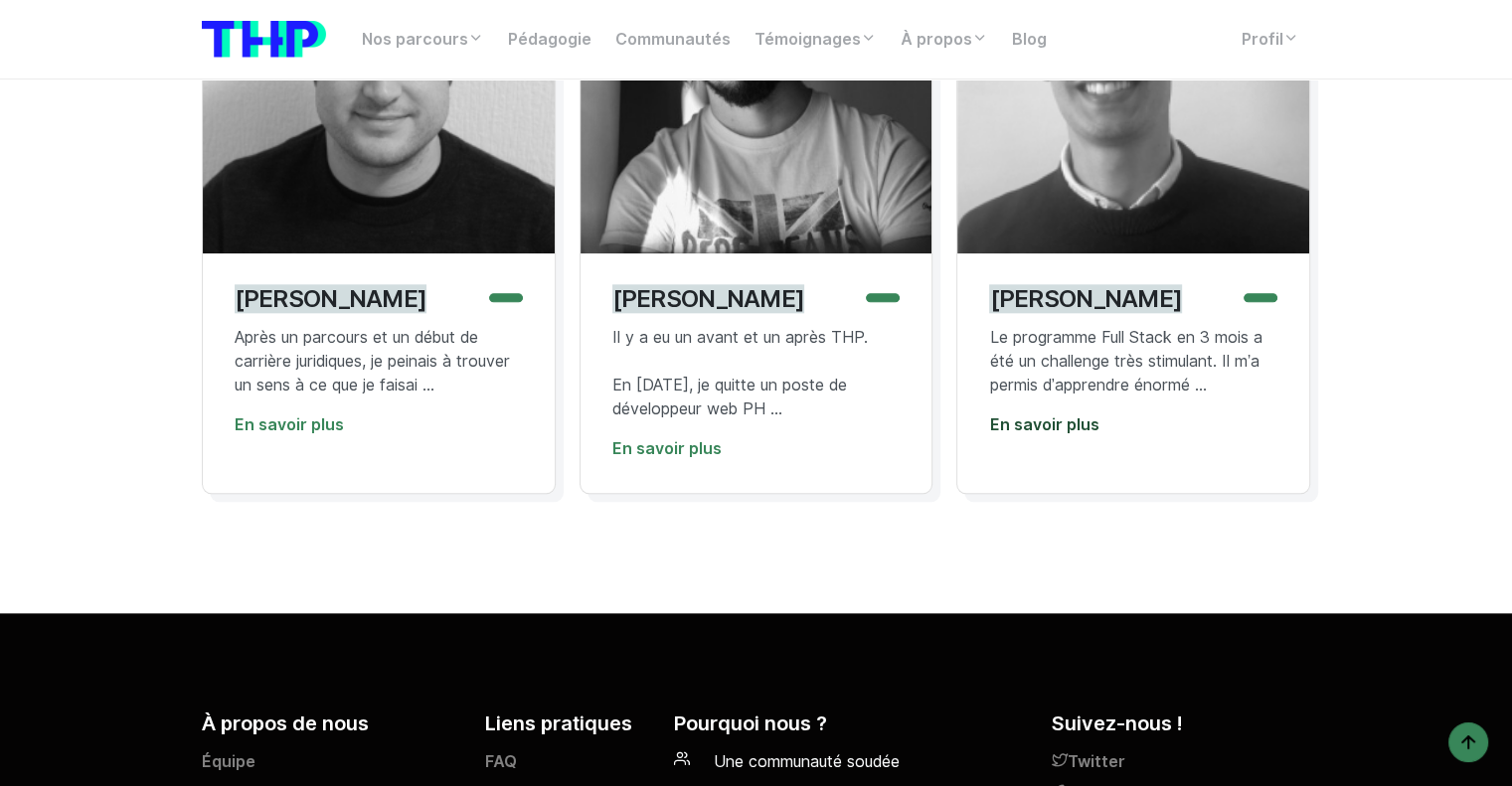 click on "En savoir plus" at bounding box center (1044, 424) 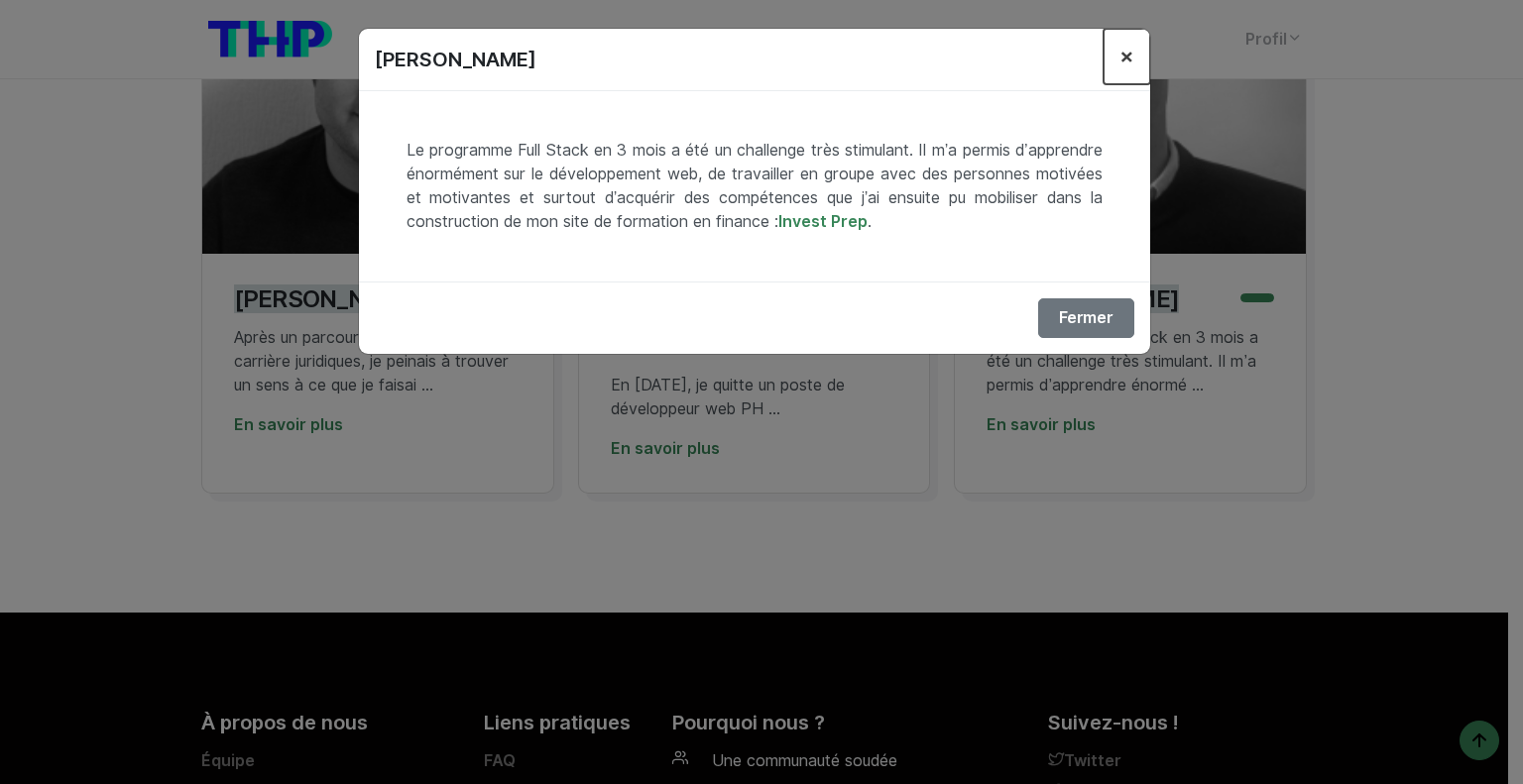 click on "×" at bounding box center [1126, 56] 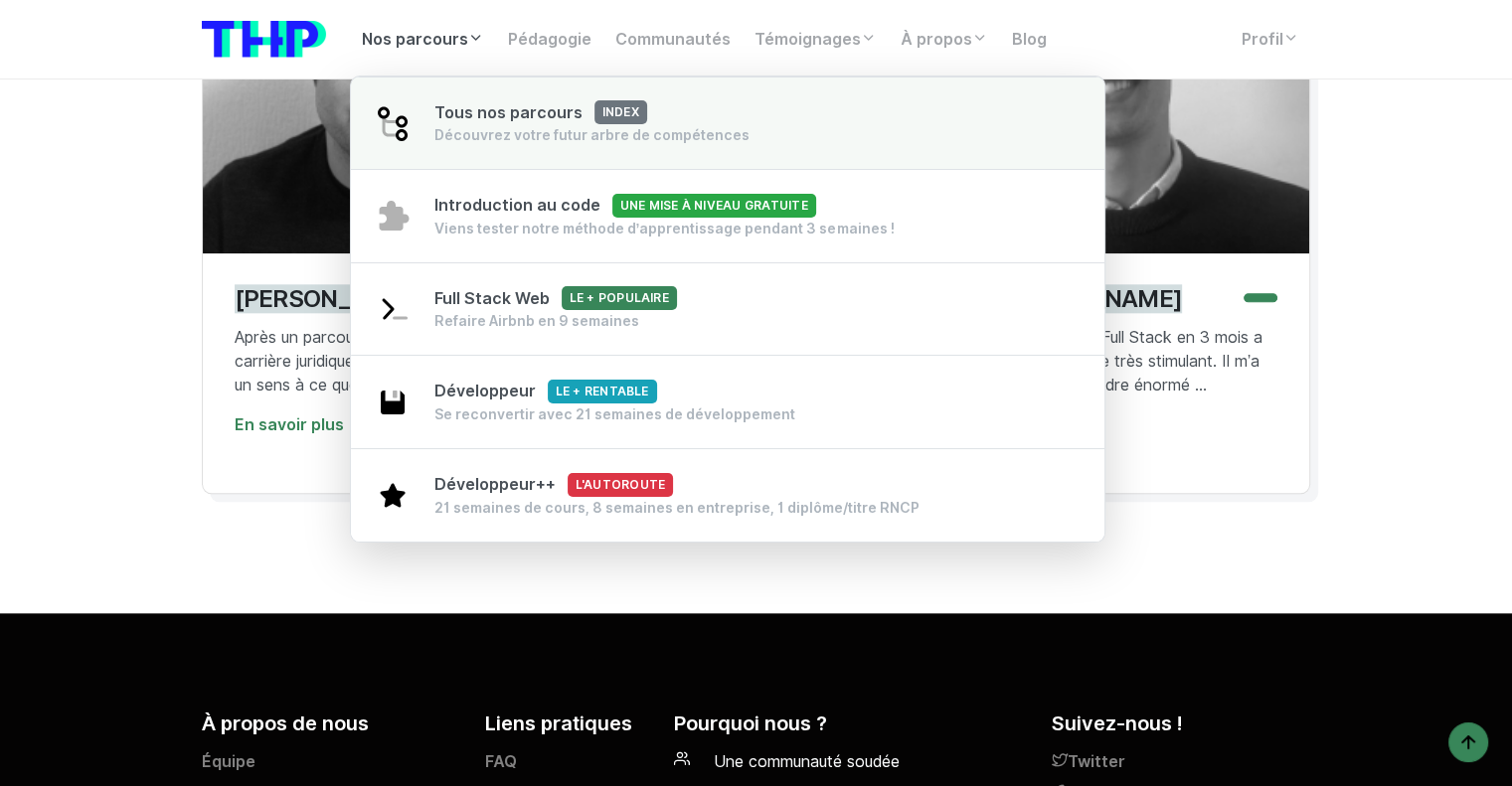 click on "Tous nos parcours
index
Découvrez votre futur arbre de compétences" at bounding box center (728, 123) 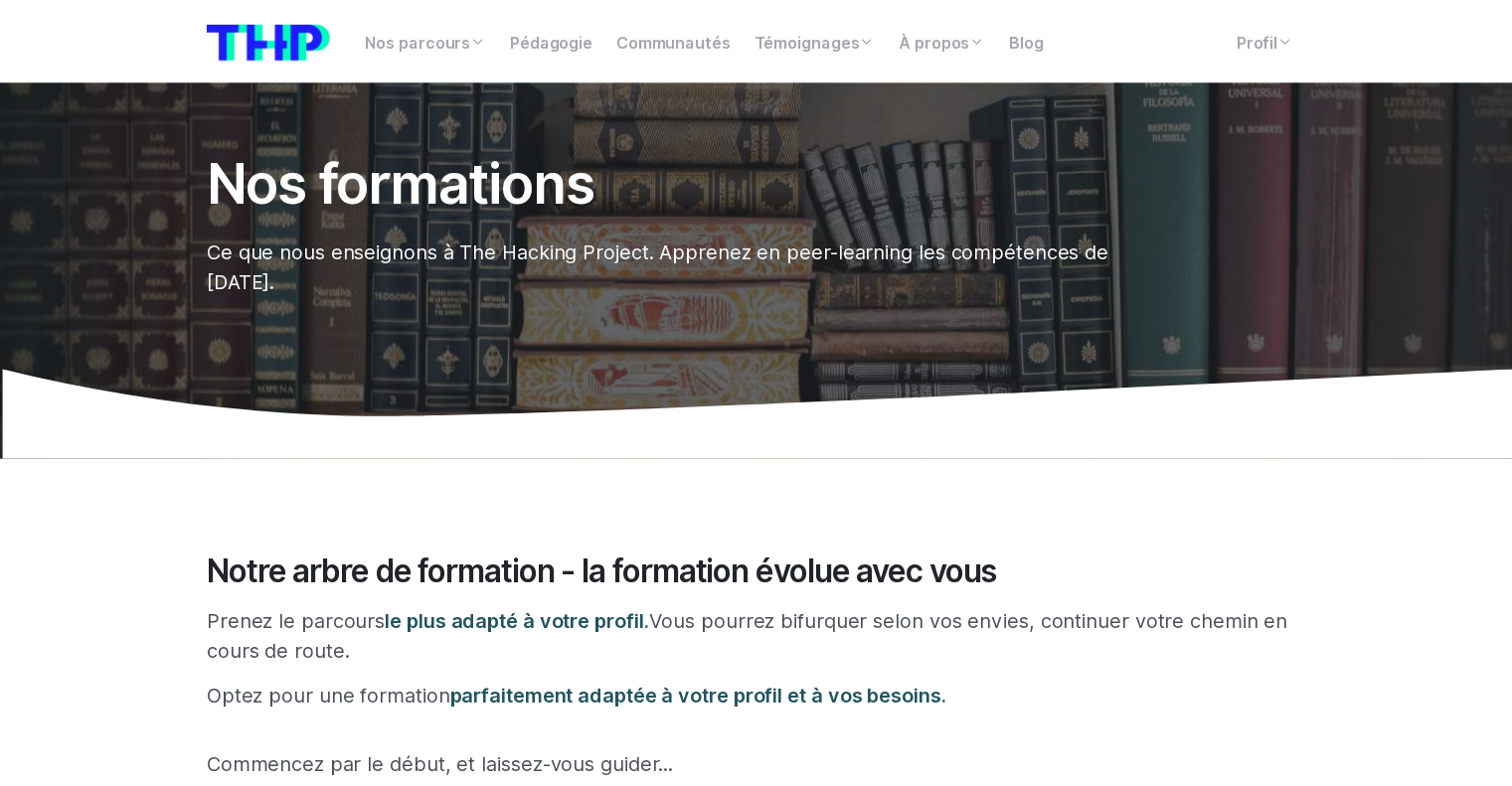 scroll, scrollTop: 0, scrollLeft: 0, axis: both 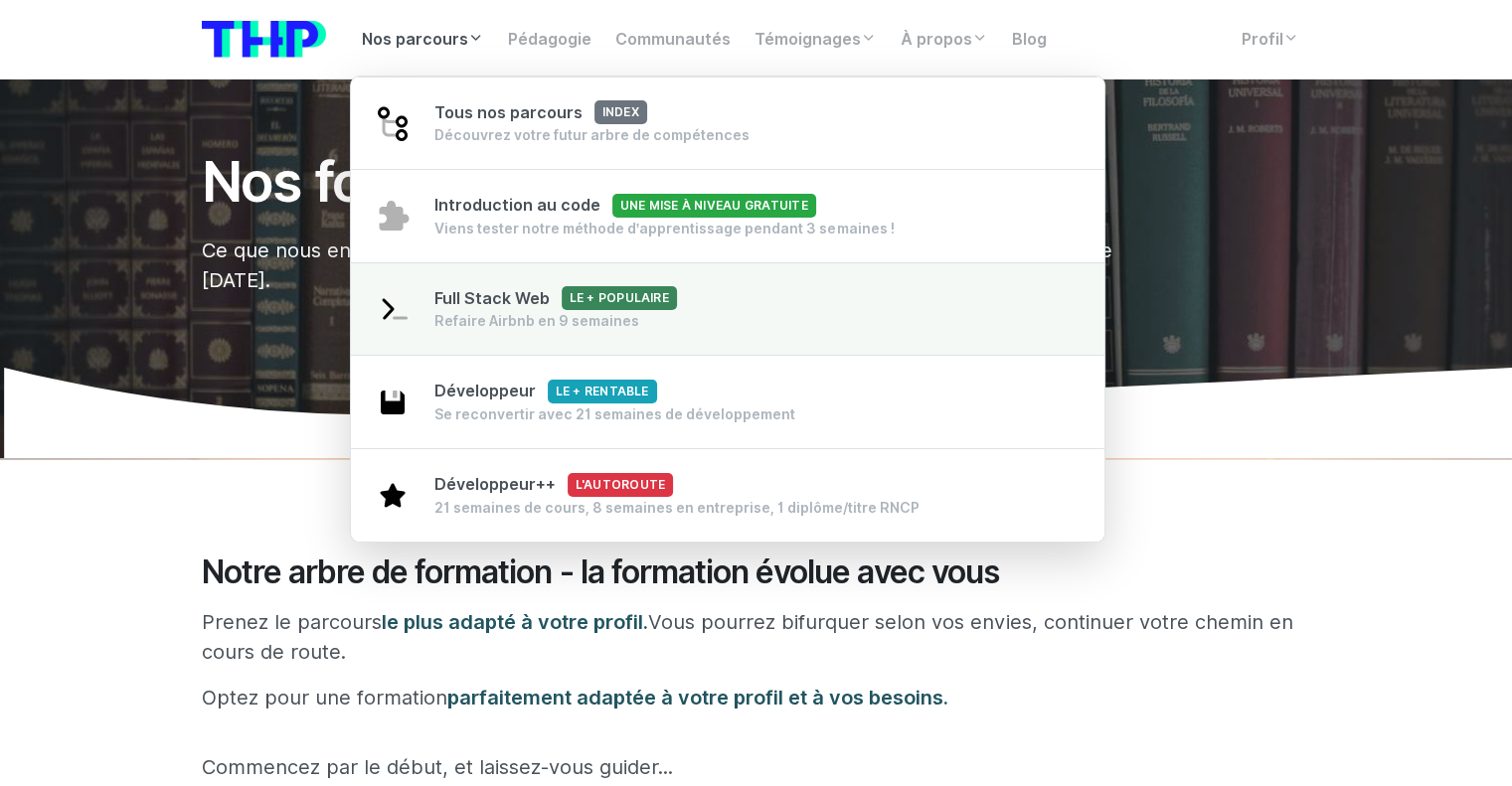 click on "Refaire Airbnb en 9 semaines" at bounding box center (556, 321) 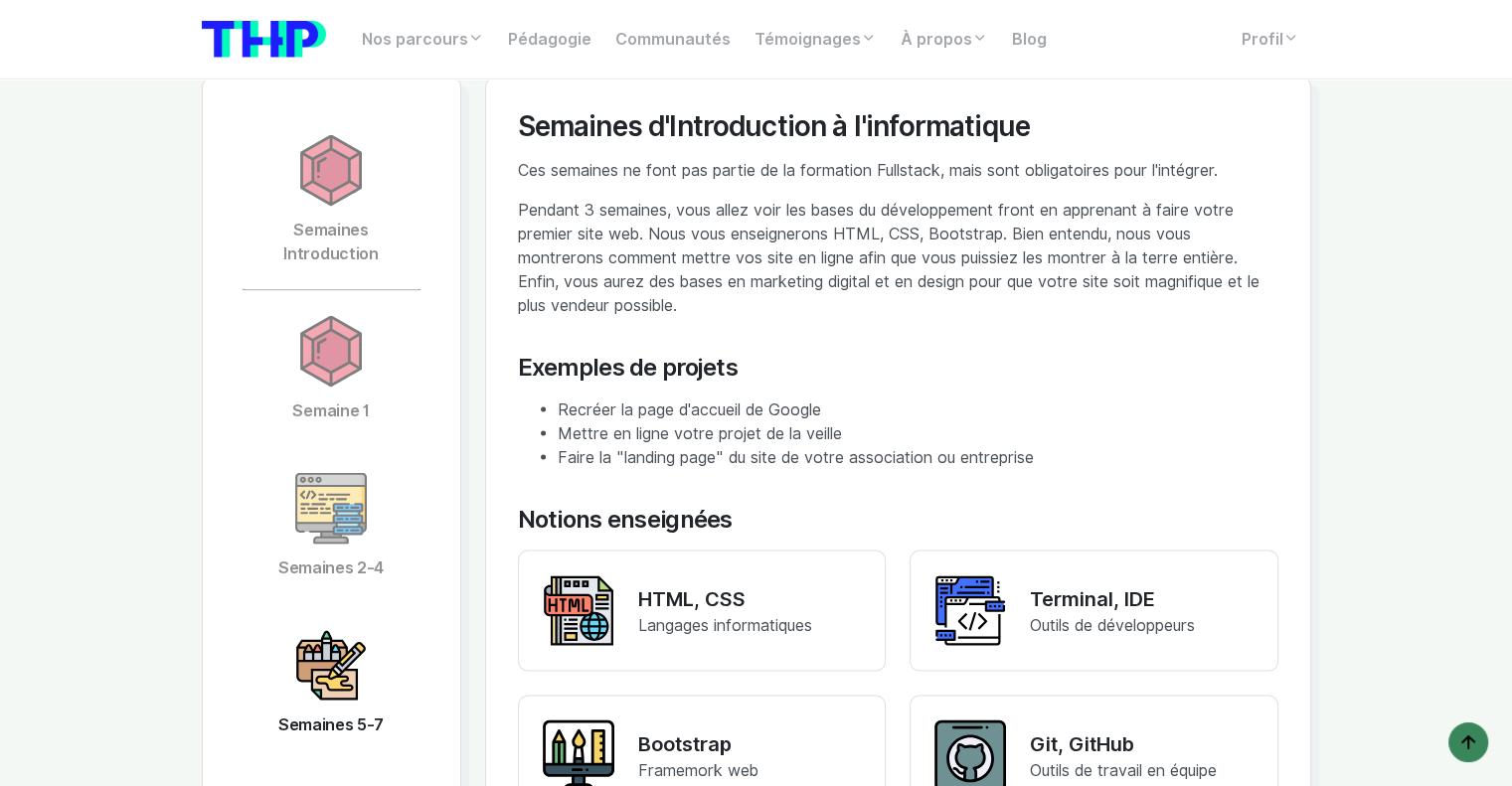 scroll, scrollTop: 3776, scrollLeft: 0, axis: vertical 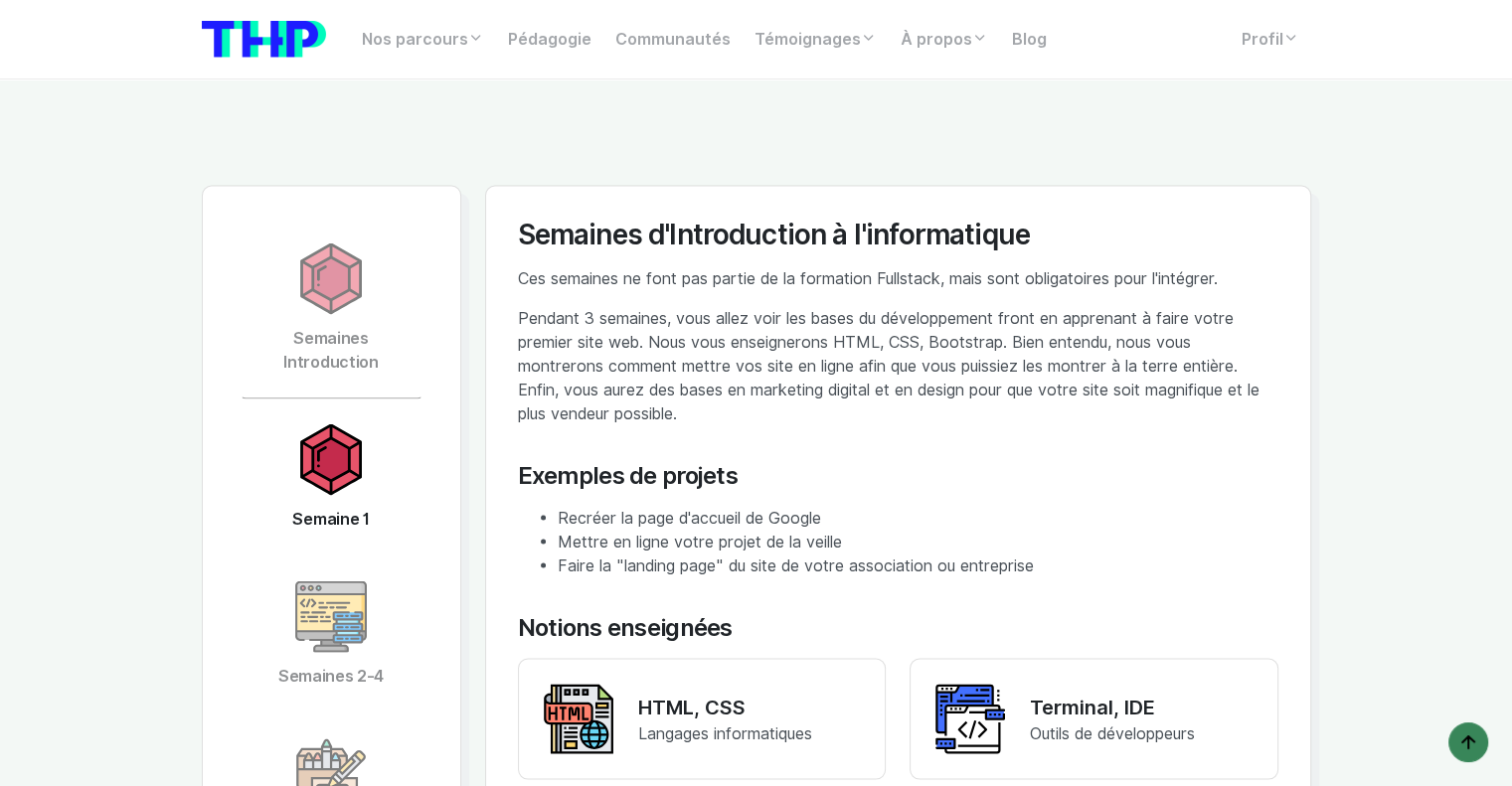 click at bounding box center (331, 459) 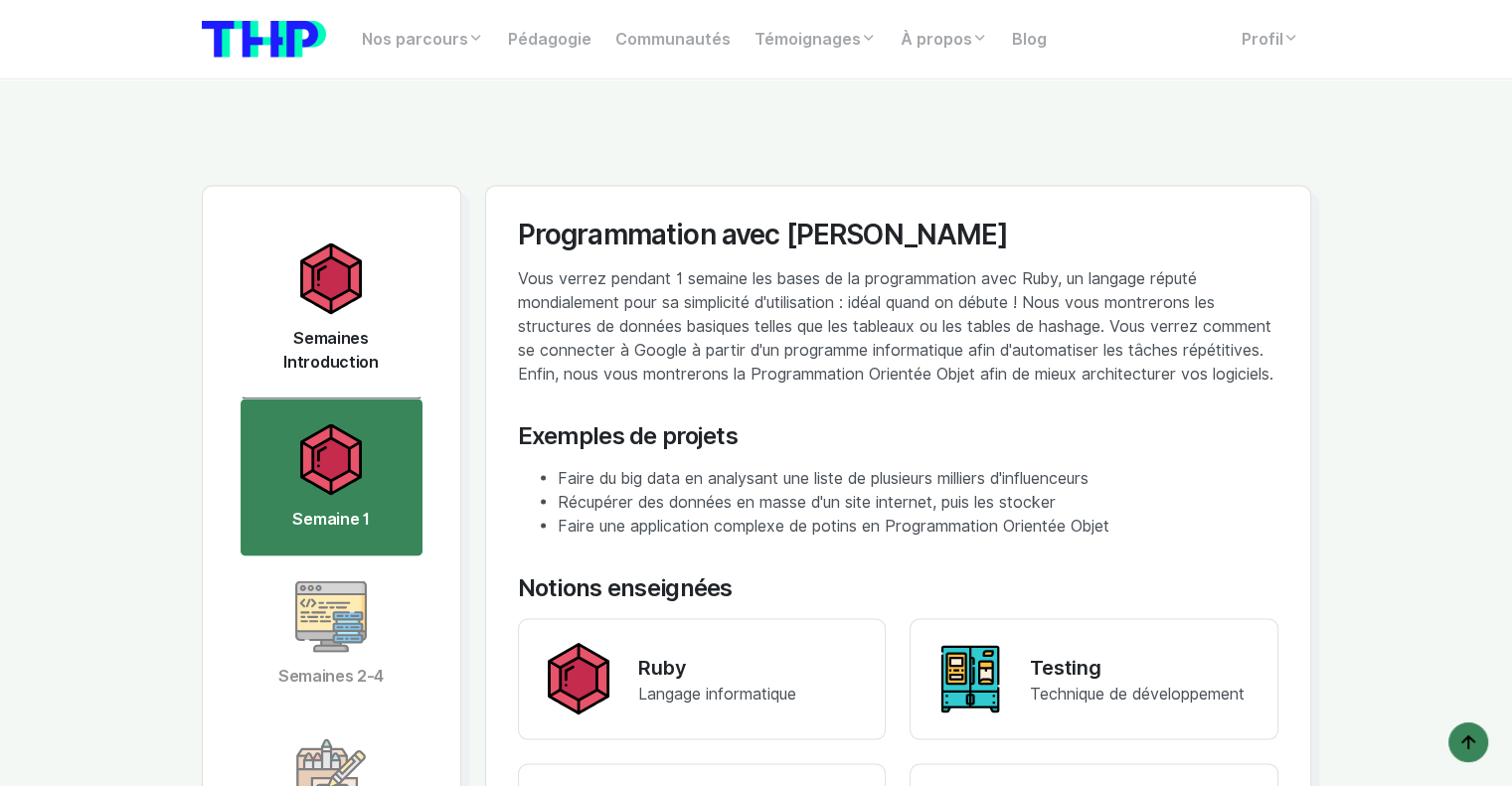 click on "Semaines Introduction" at bounding box center (331, 308) 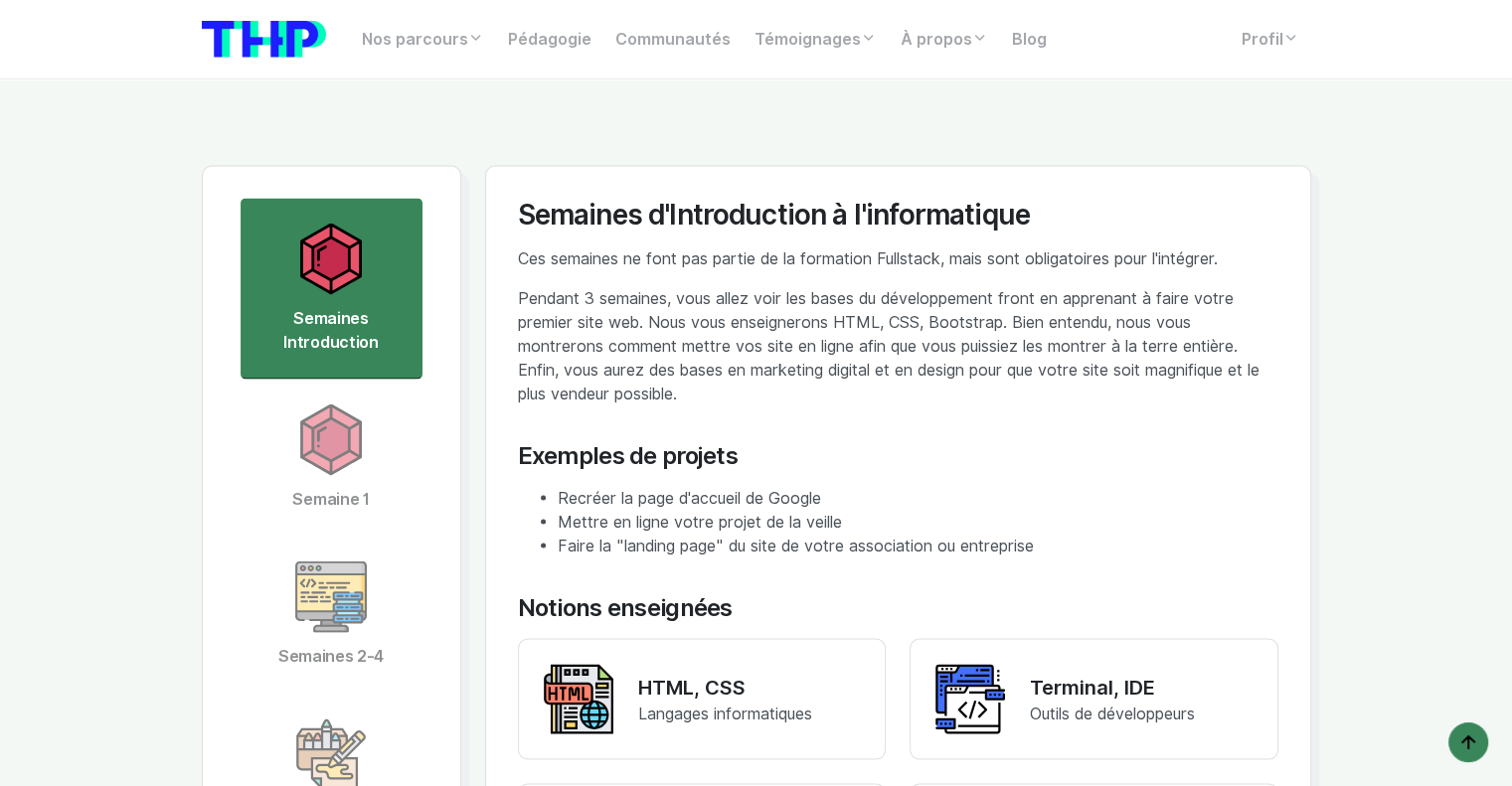 drag, startPoint x: 858, startPoint y: 402, endPoint x: 858, endPoint y: 433, distance: 31 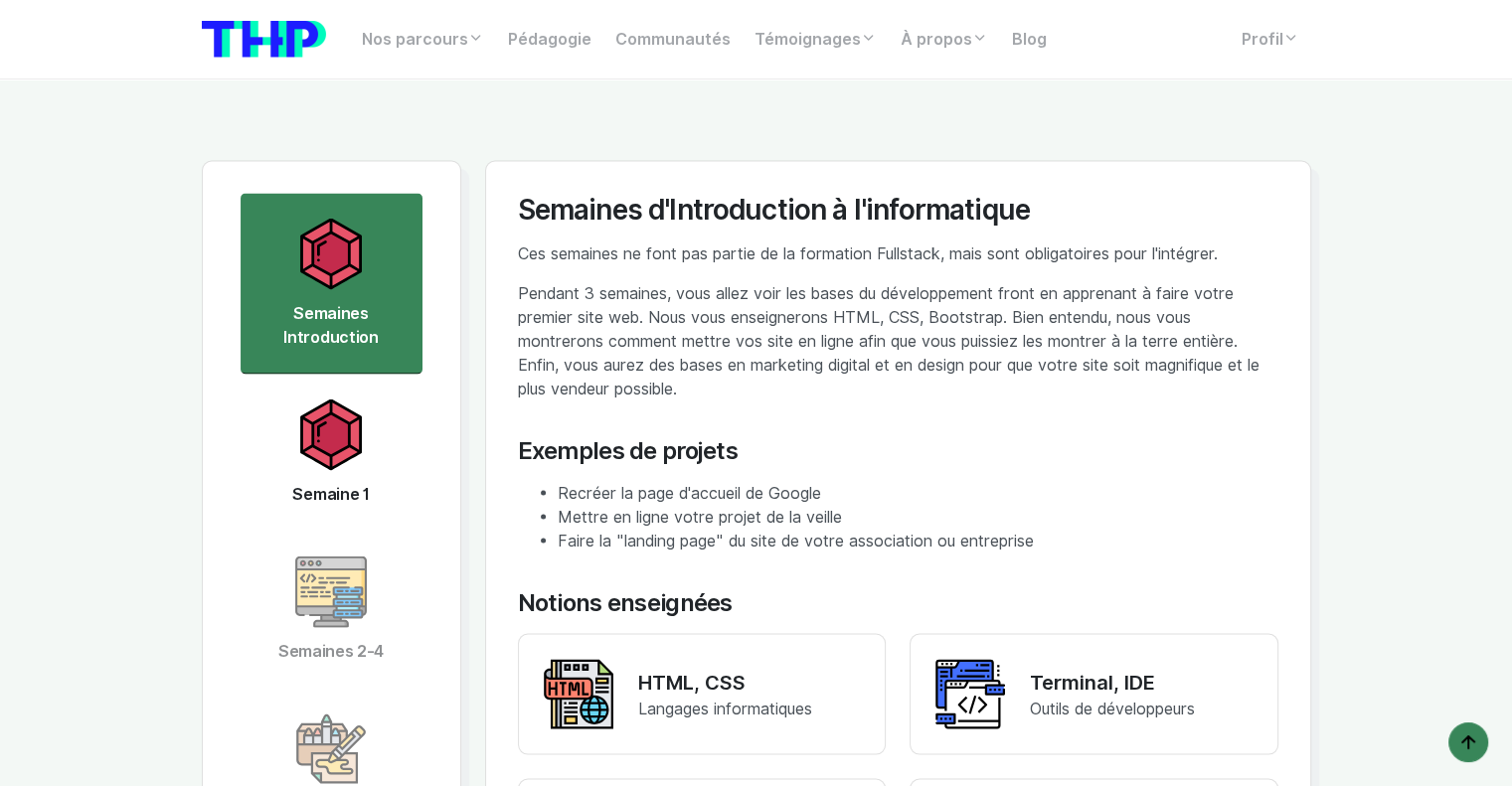 click at bounding box center [331, 435] 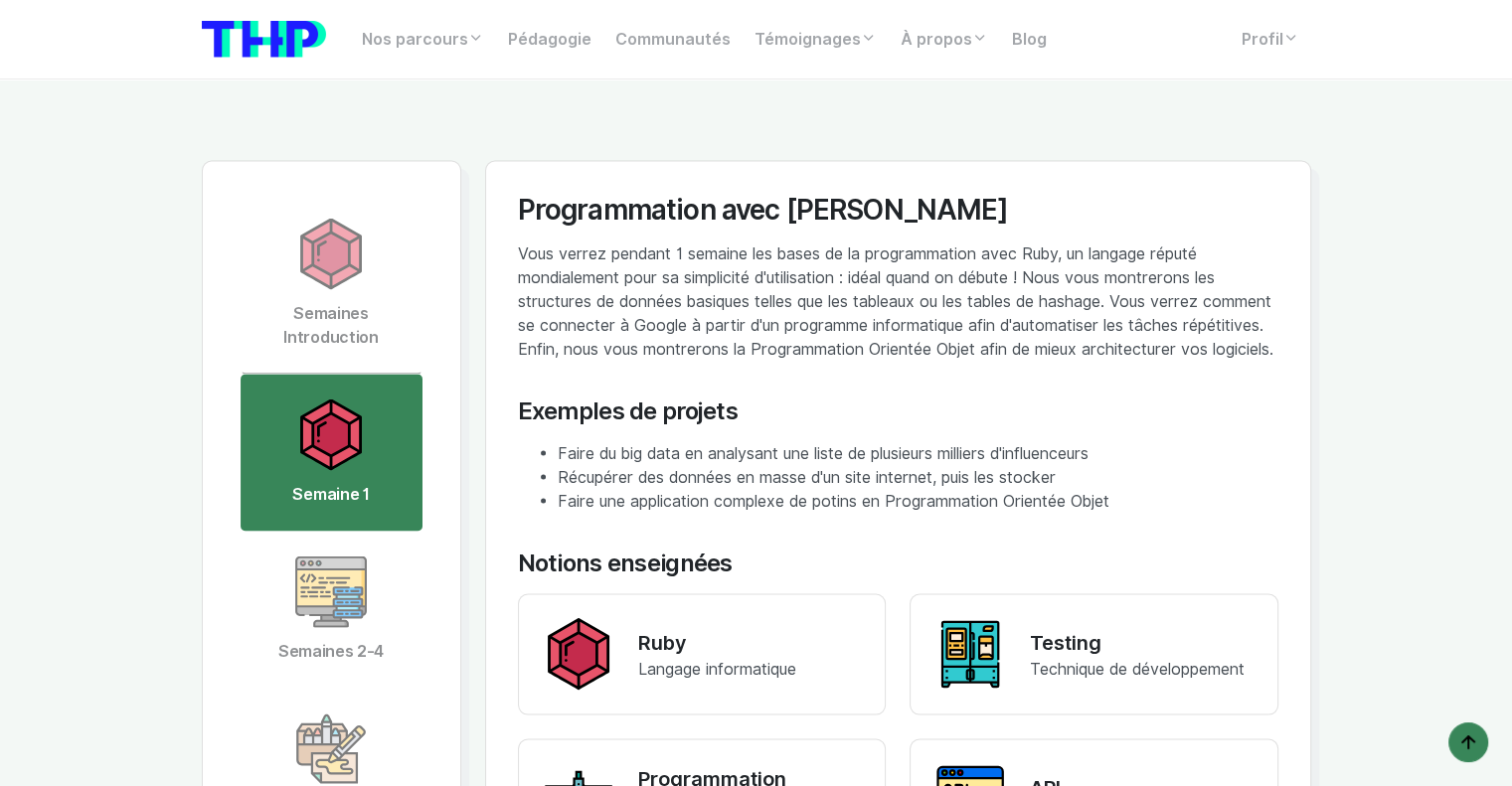 scroll, scrollTop: 3899, scrollLeft: 0, axis: vertical 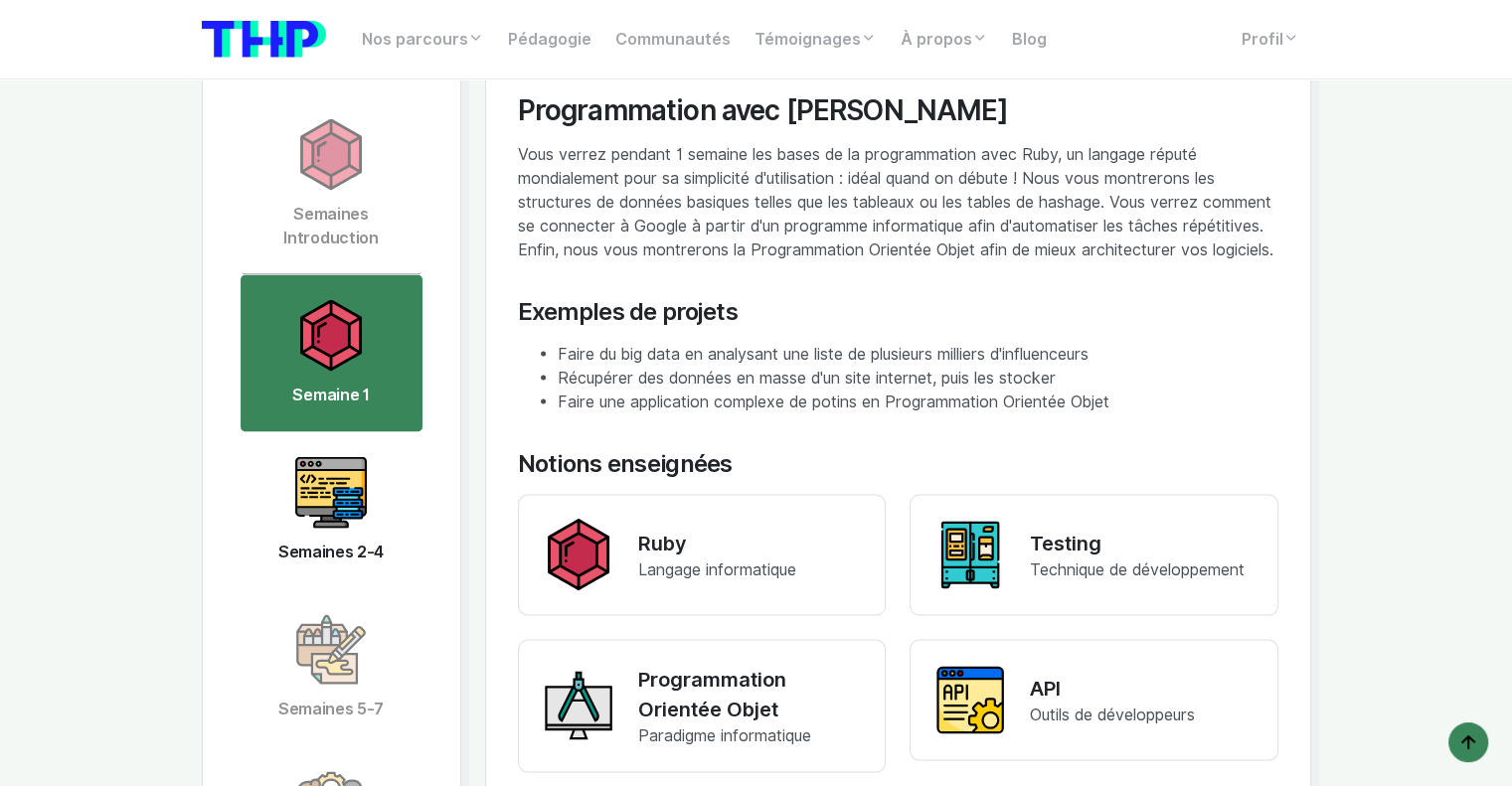 click at bounding box center [331, 493] 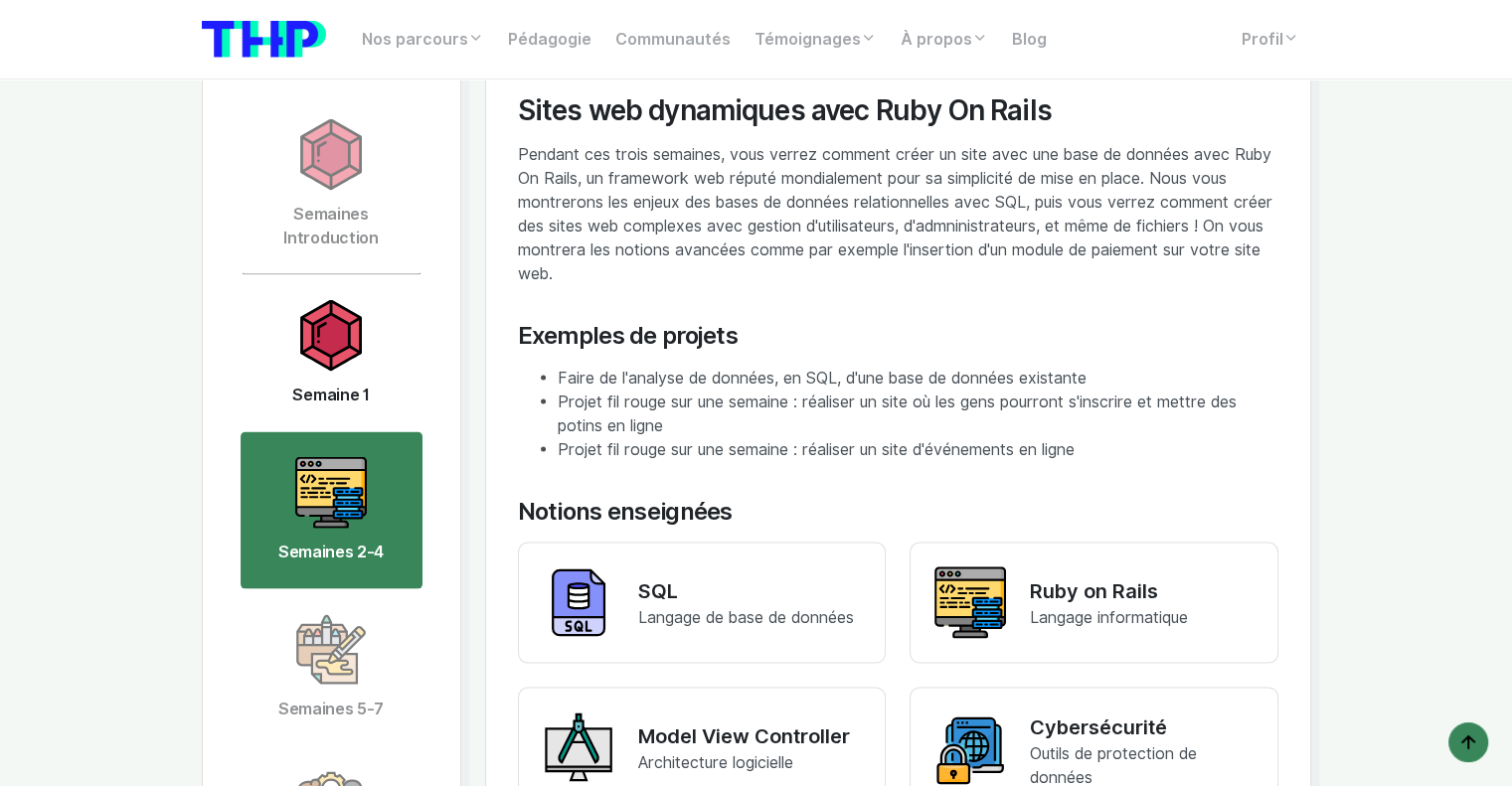click on "Semaine 1" at bounding box center (331, 354) 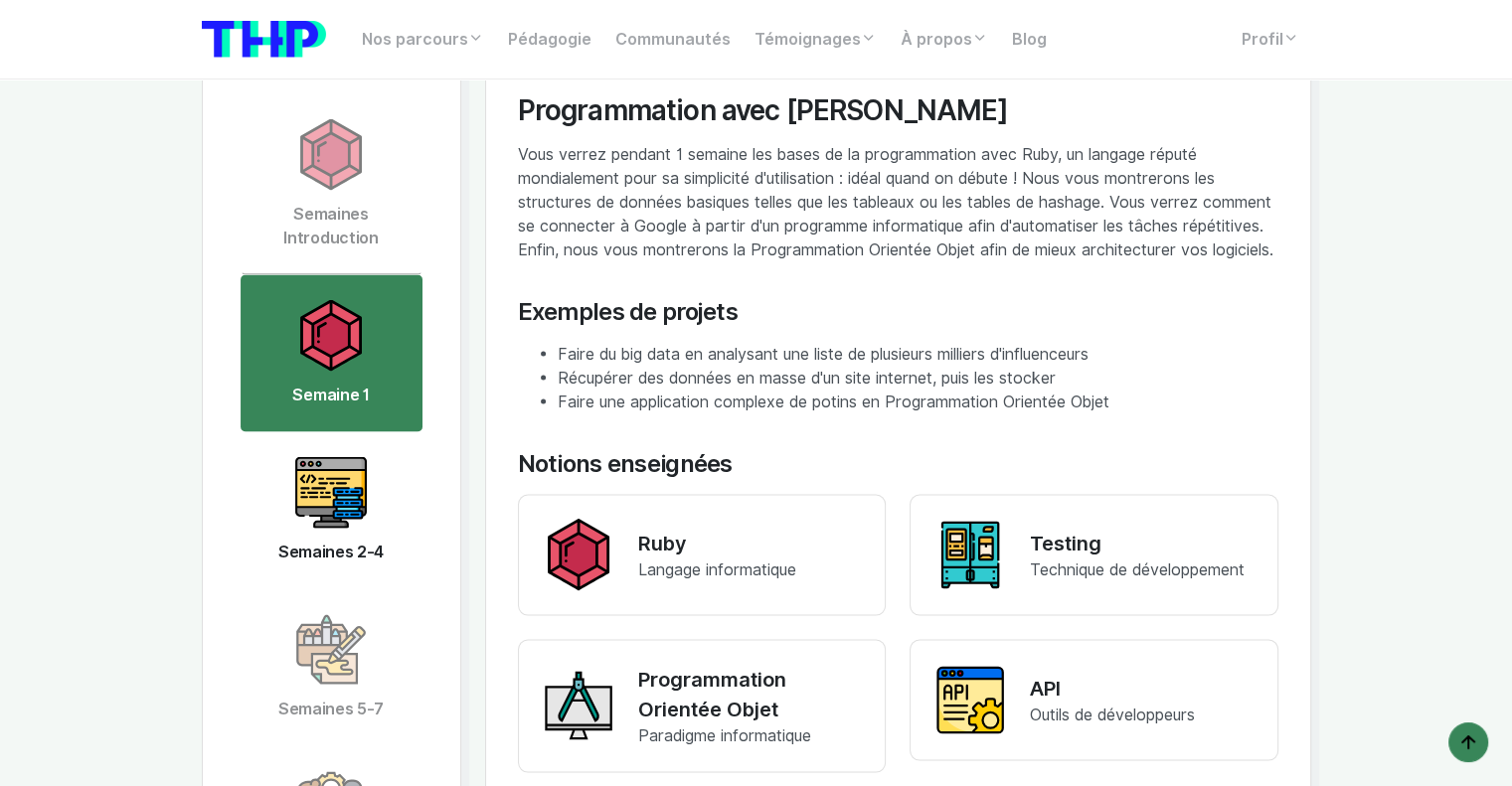 click on "Semaines 2-4" at bounding box center [331, 511] 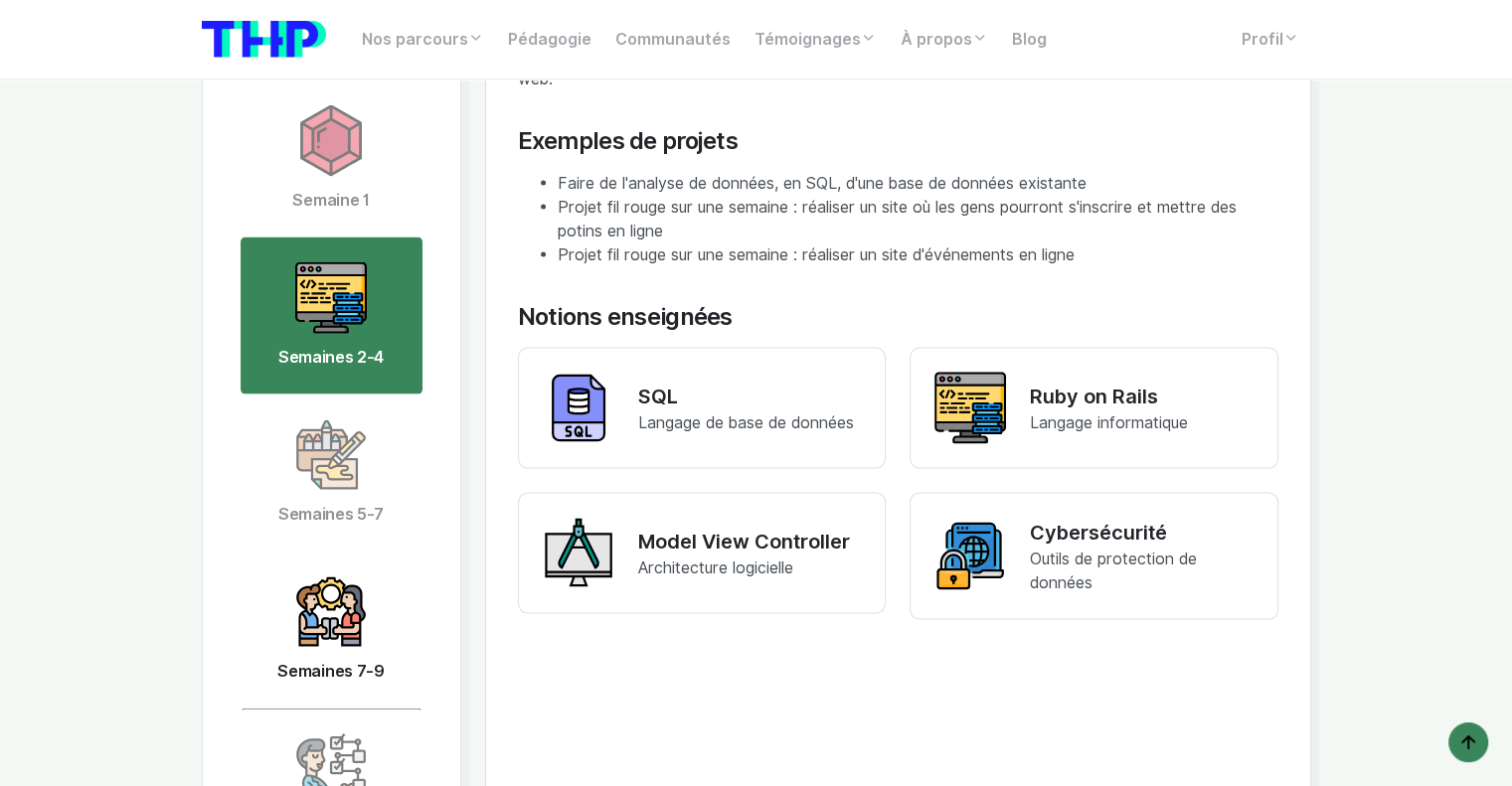 scroll, scrollTop: 4197, scrollLeft: 0, axis: vertical 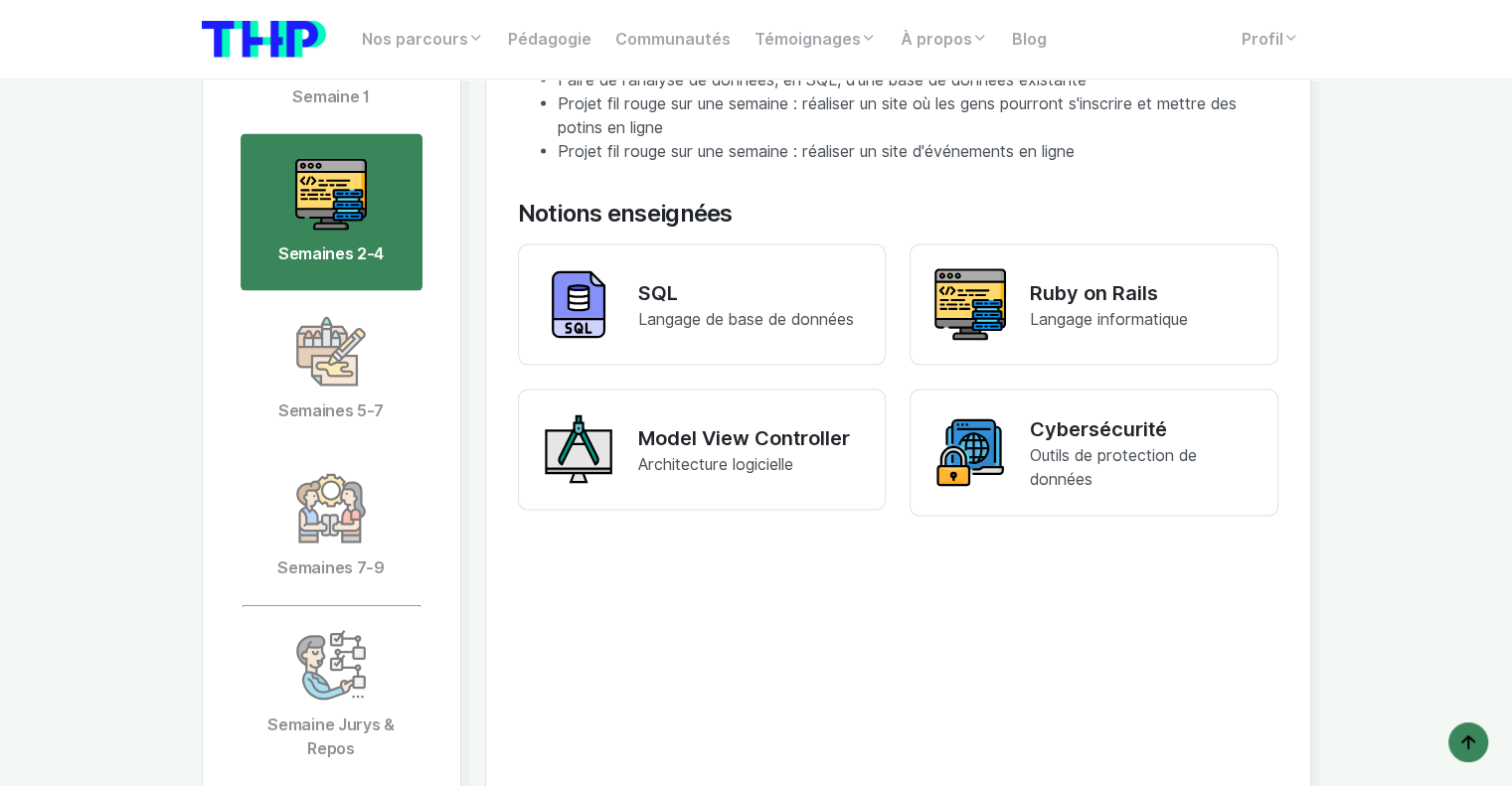 click on "Semaines Introduction
Semaine 1
Semaines 2-4
Semaines 5-7
Semaines 7-9
Semaine Jurys & Repos" at bounding box center [331, 291] 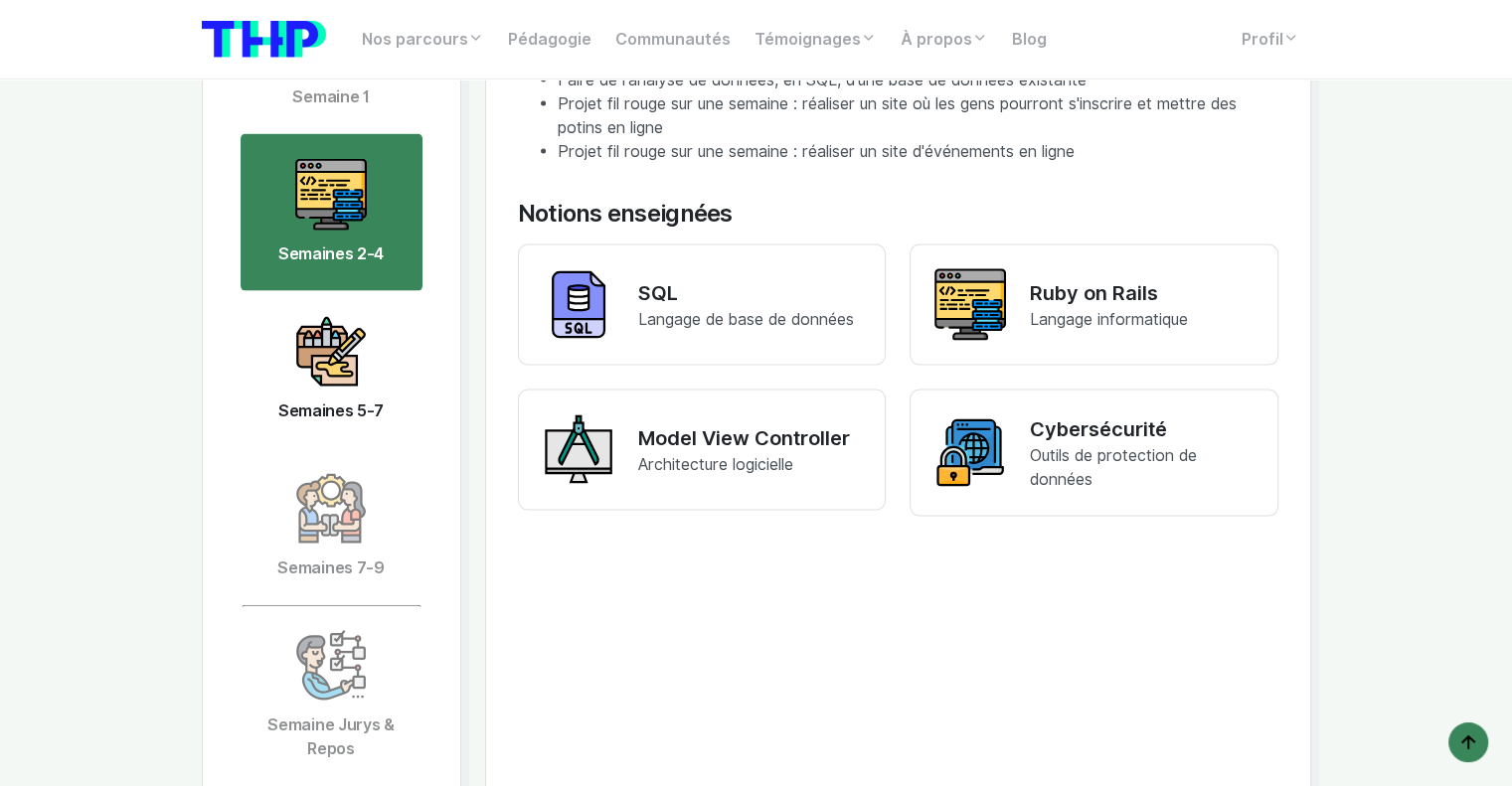 click on "Semaines 5-7" at bounding box center [331, 370] 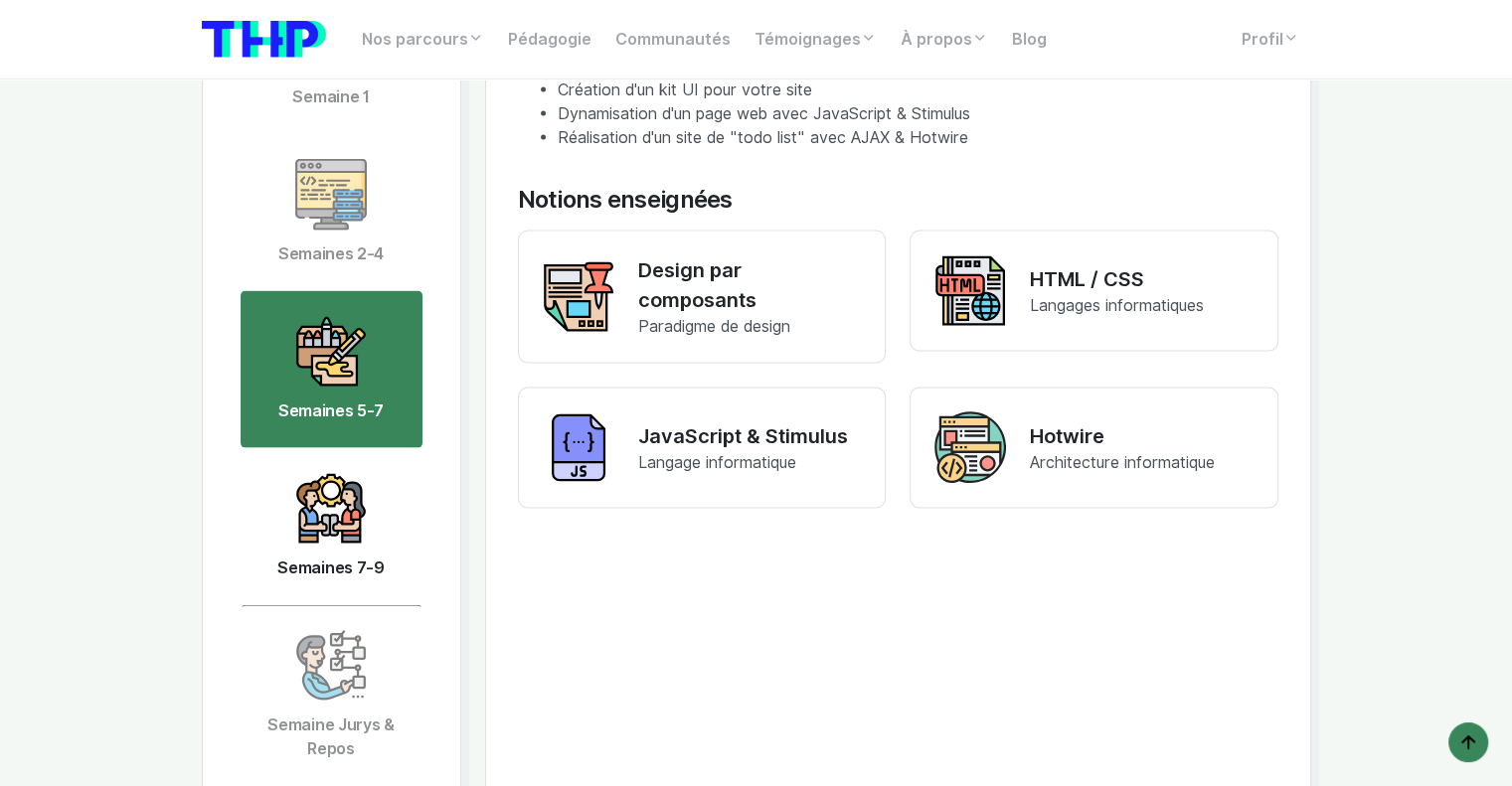 click at bounding box center (331, 509) 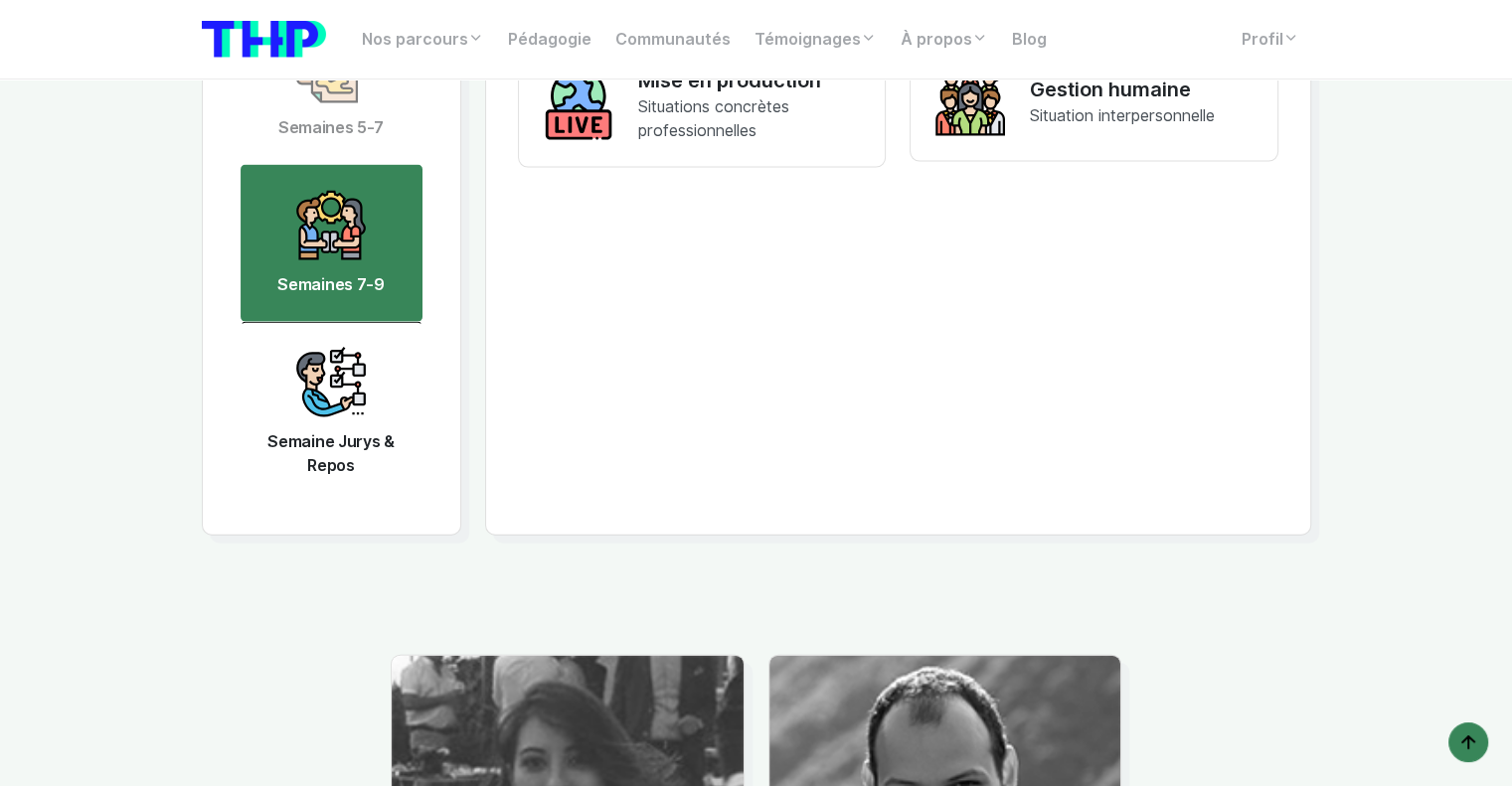 scroll, scrollTop: 4495, scrollLeft: 0, axis: vertical 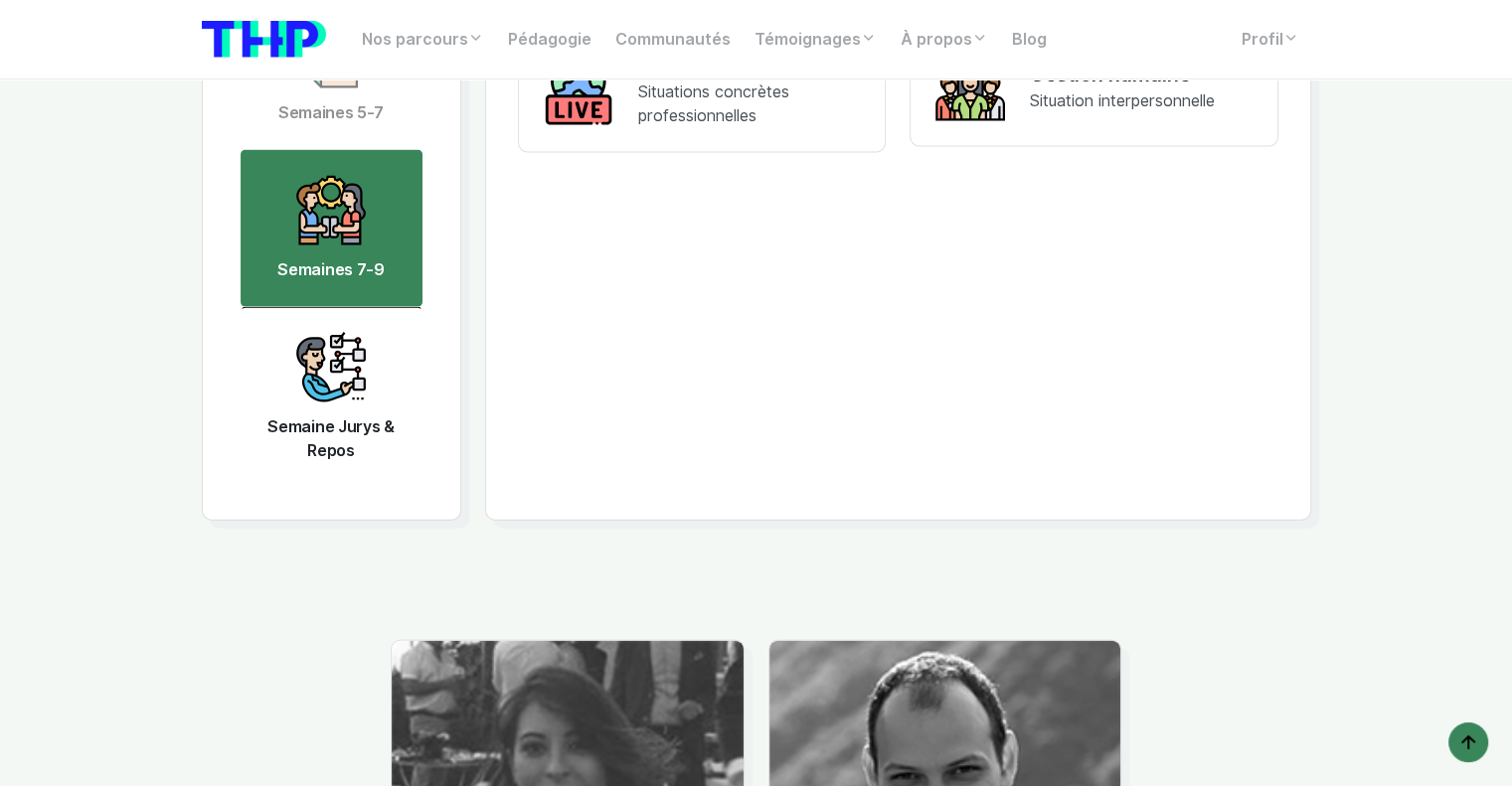 click on "Semaine Jurys & Repos" at bounding box center (331, 397) 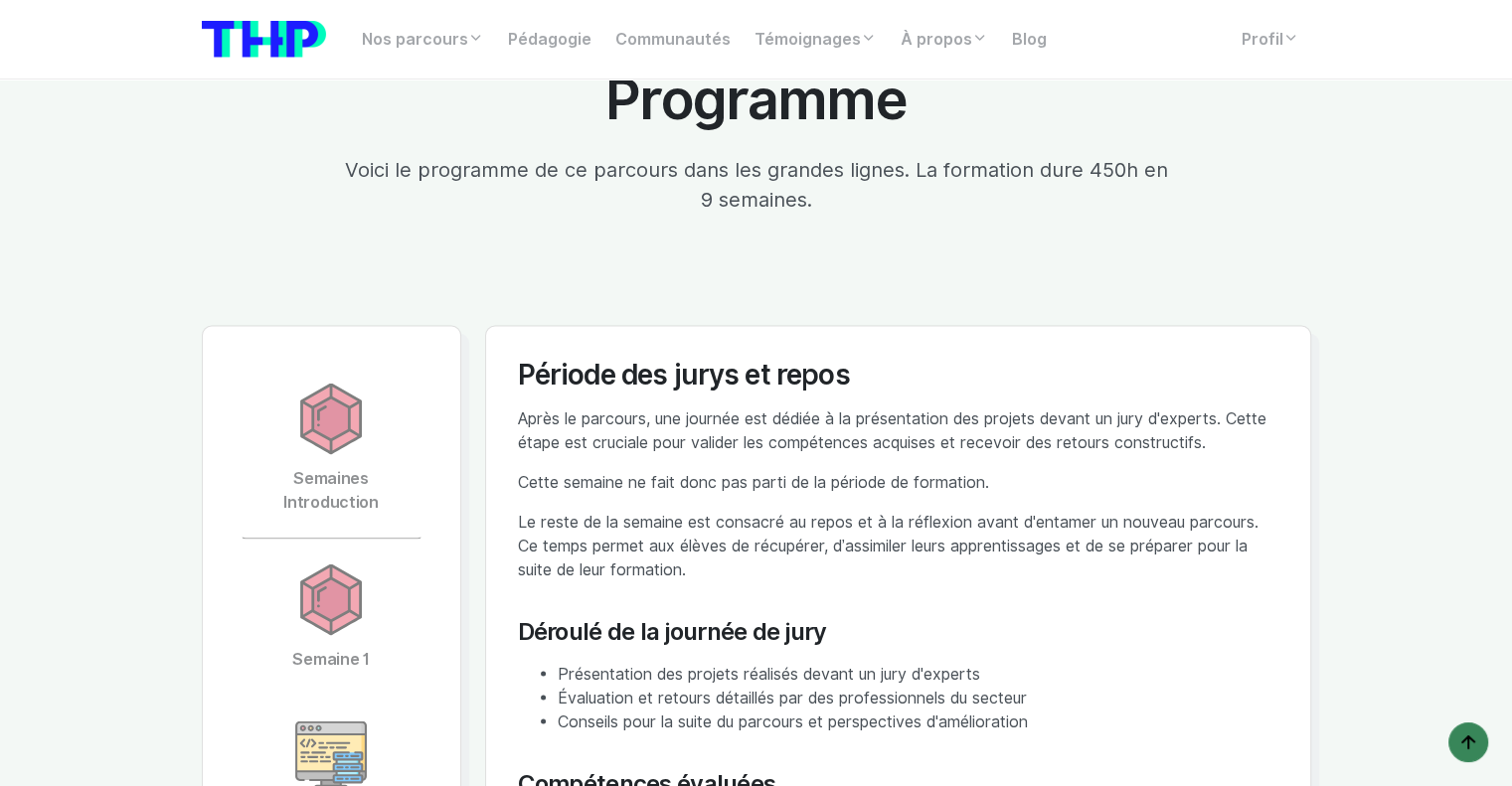 scroll, scrollTop: 3601, scrollLeft: 0, axis: vertical 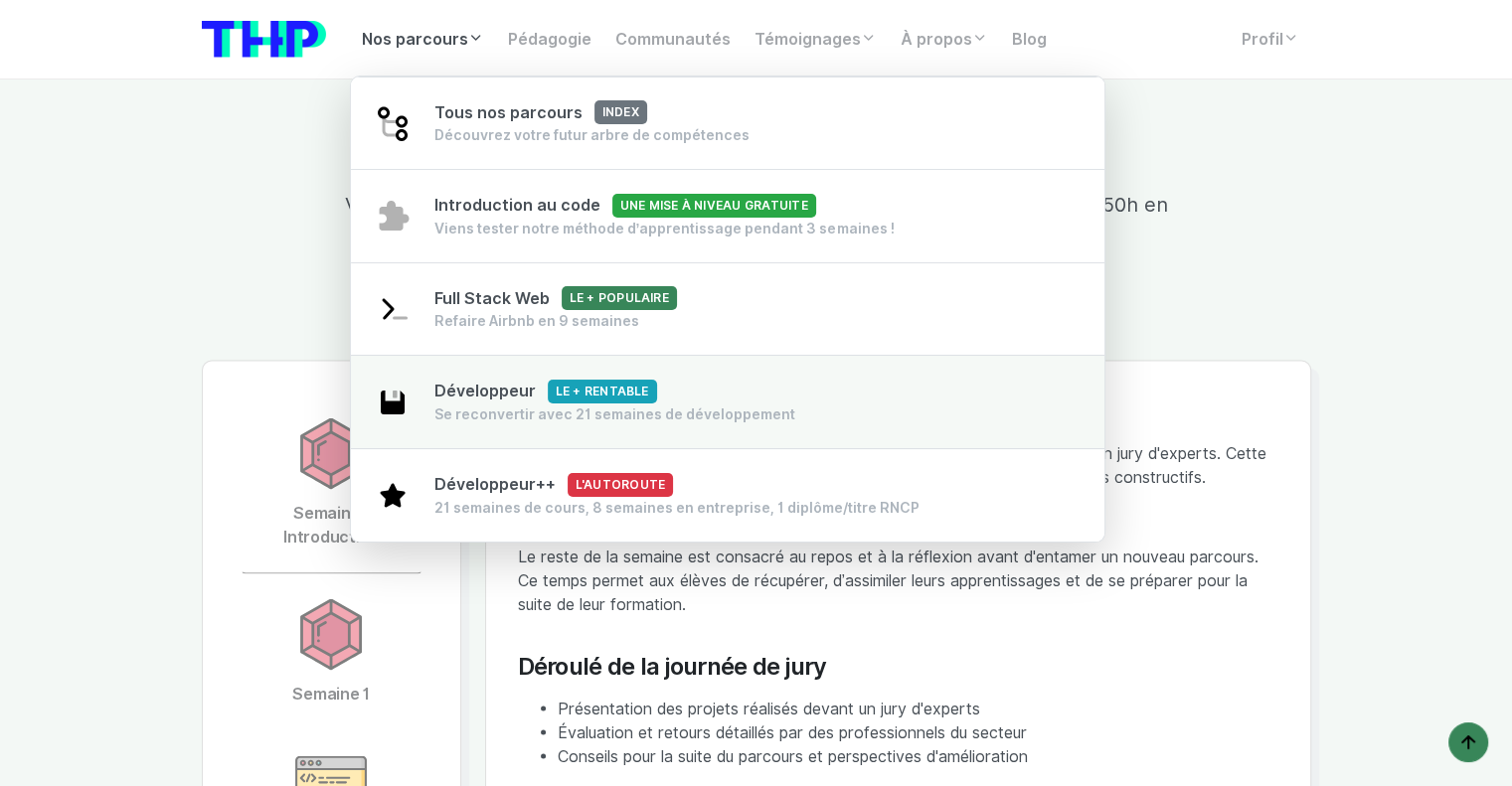 click on "Se reconvertir avec 21 semaines de développement" at bounding box center (614, 414) 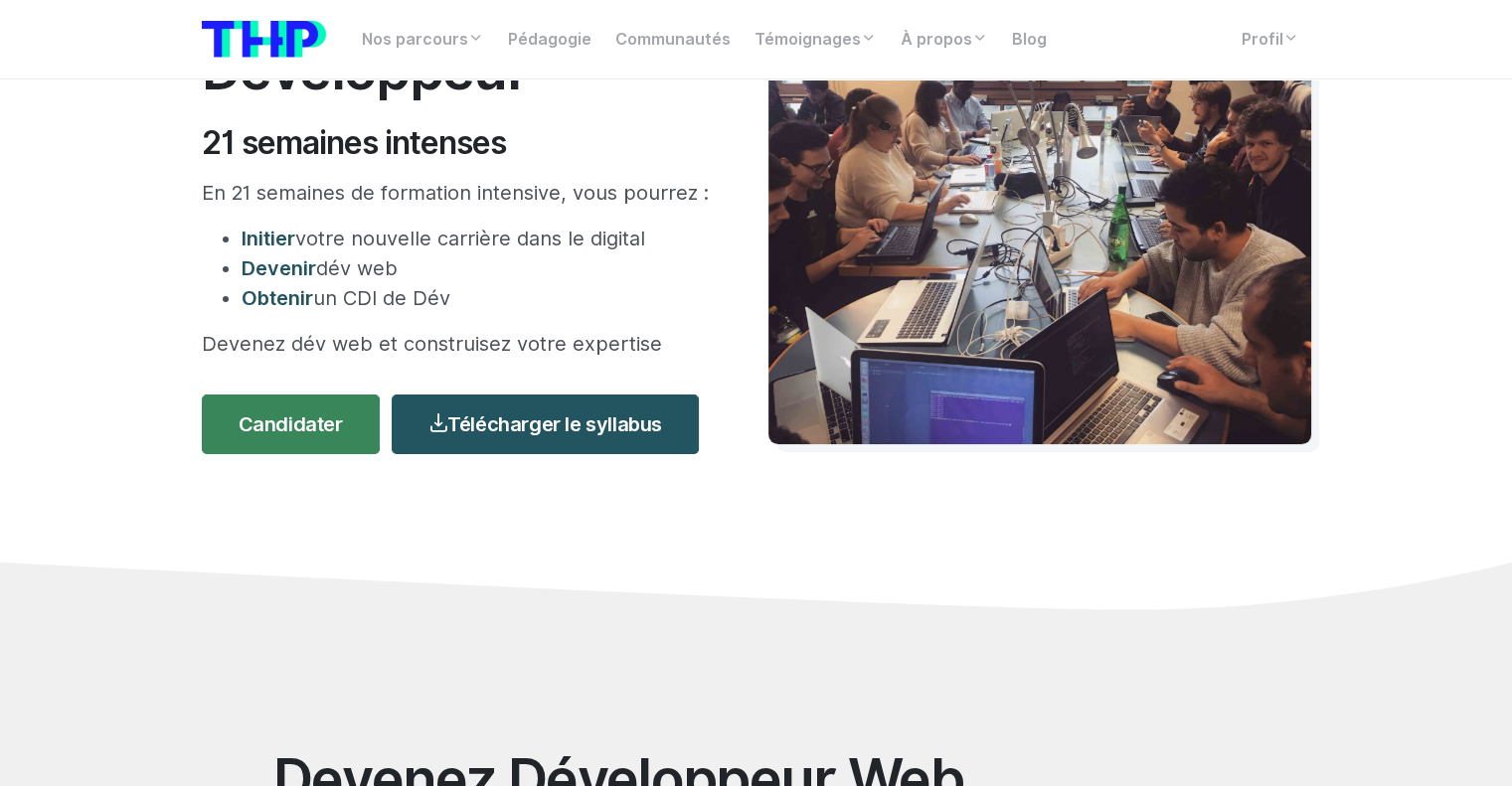 scroll, scrollTop: 99, scrollLeft: 0, axis: vertical 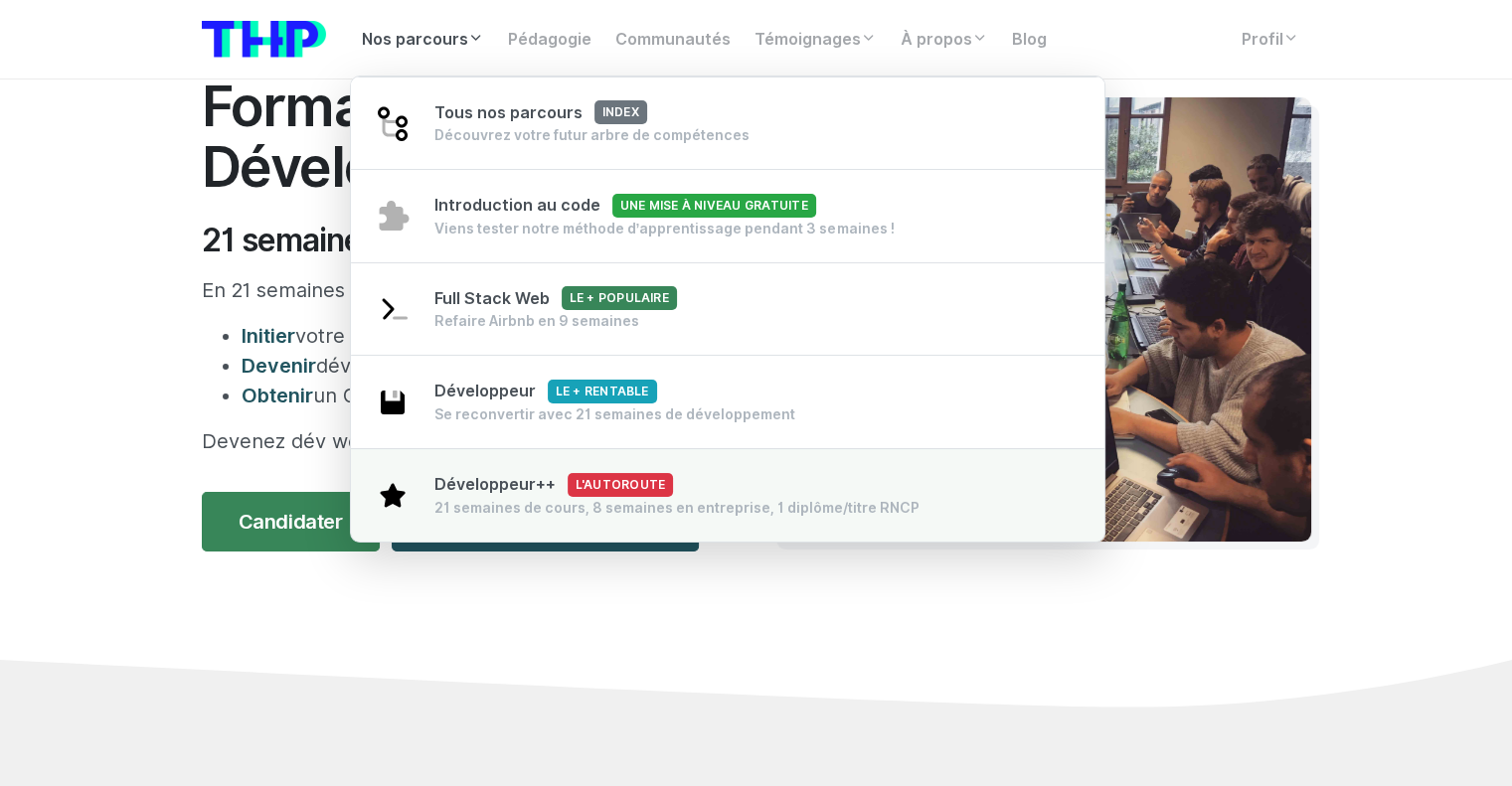 click on "Développeur++
L'autoroute
21 semaines de cours, 8 semaines en entreprise, 1 diplôme/titre RNCP" at bounding box center [677, 495] 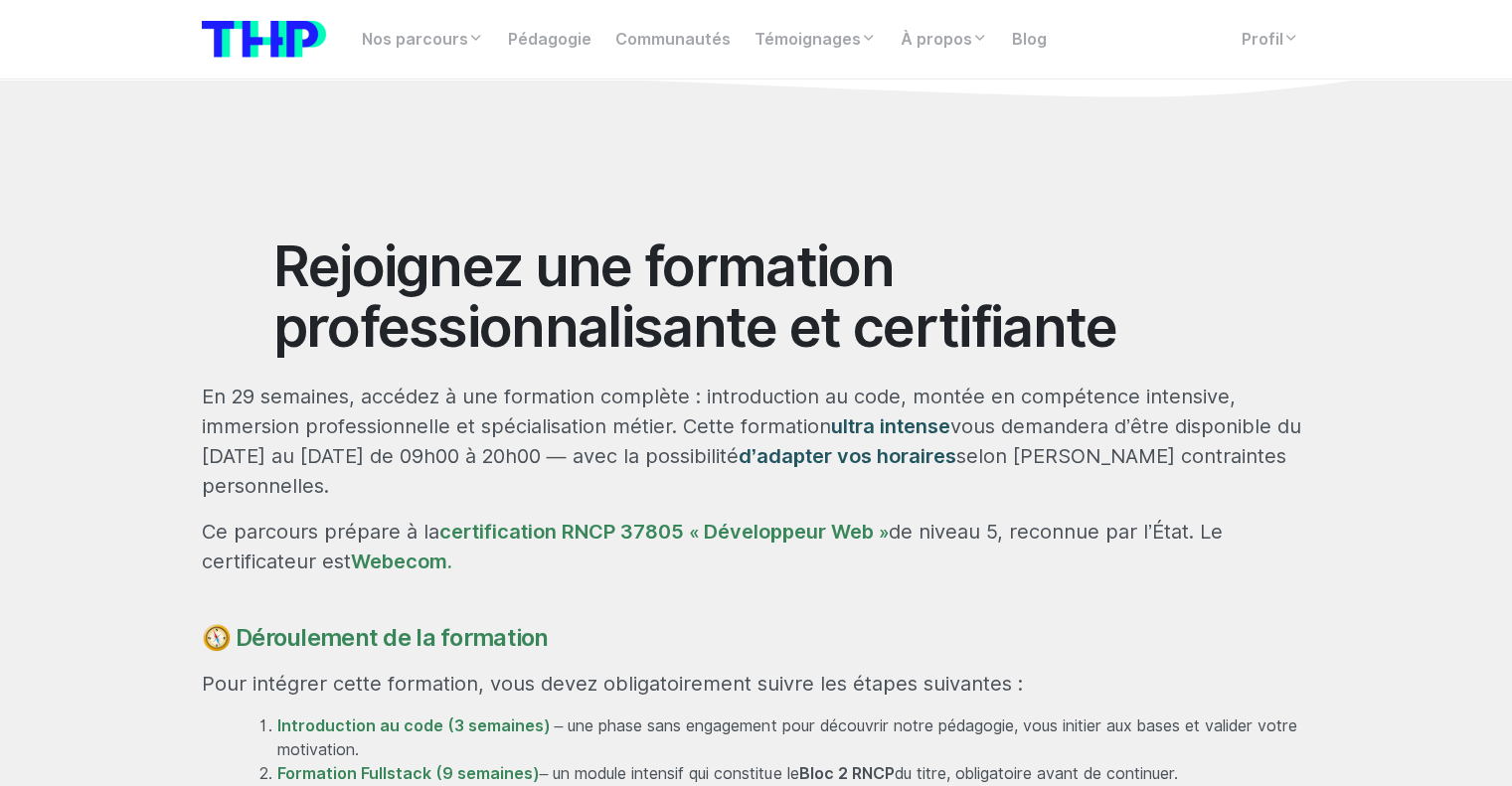 scroll, scrollTop: 994, scrollLeft: 0, axis: vertical 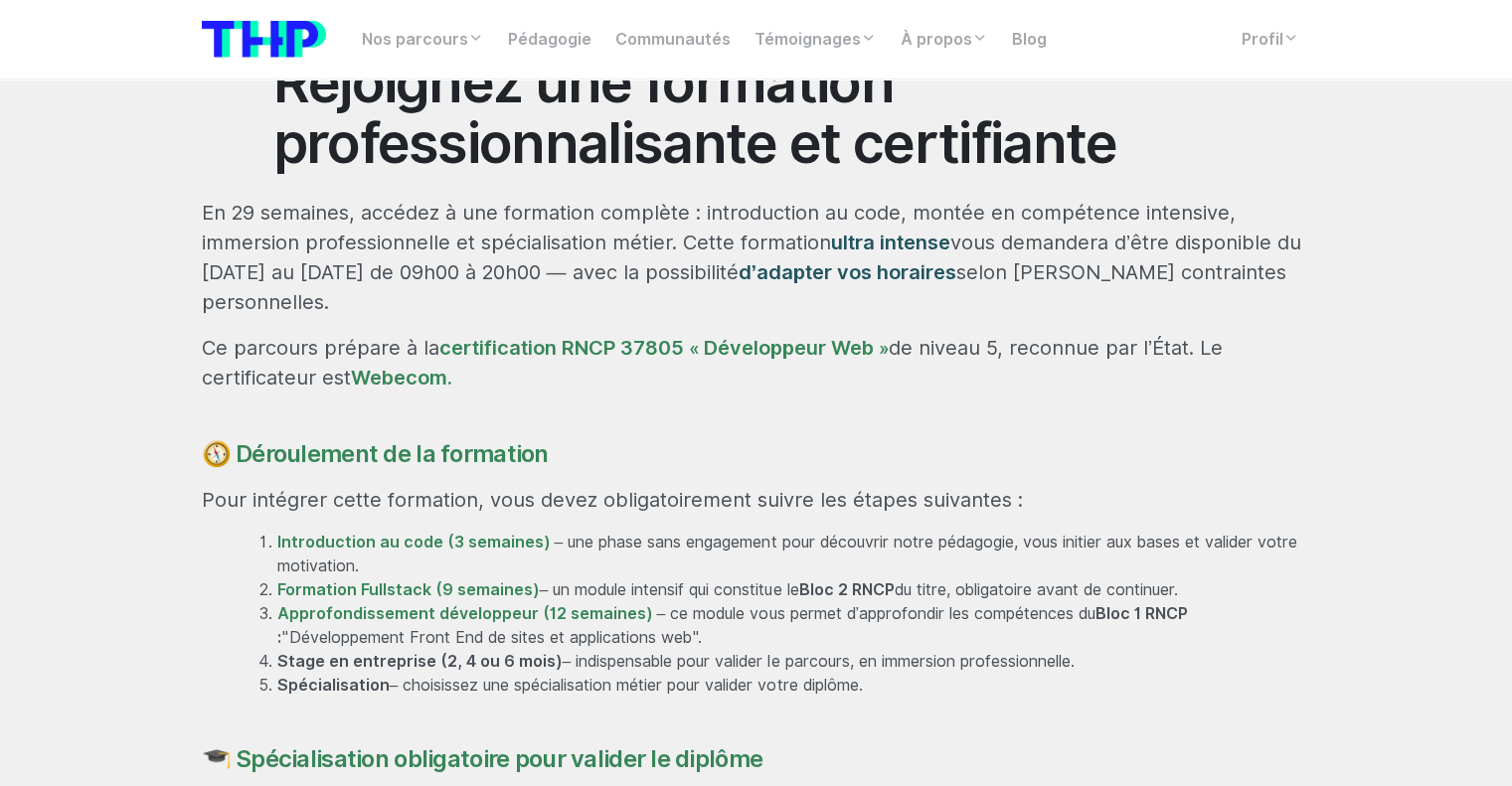 drag, startPoint x: 481, startPoint y: 453, endPoint x: 489, endPoint y: 484, distance: 32.01562 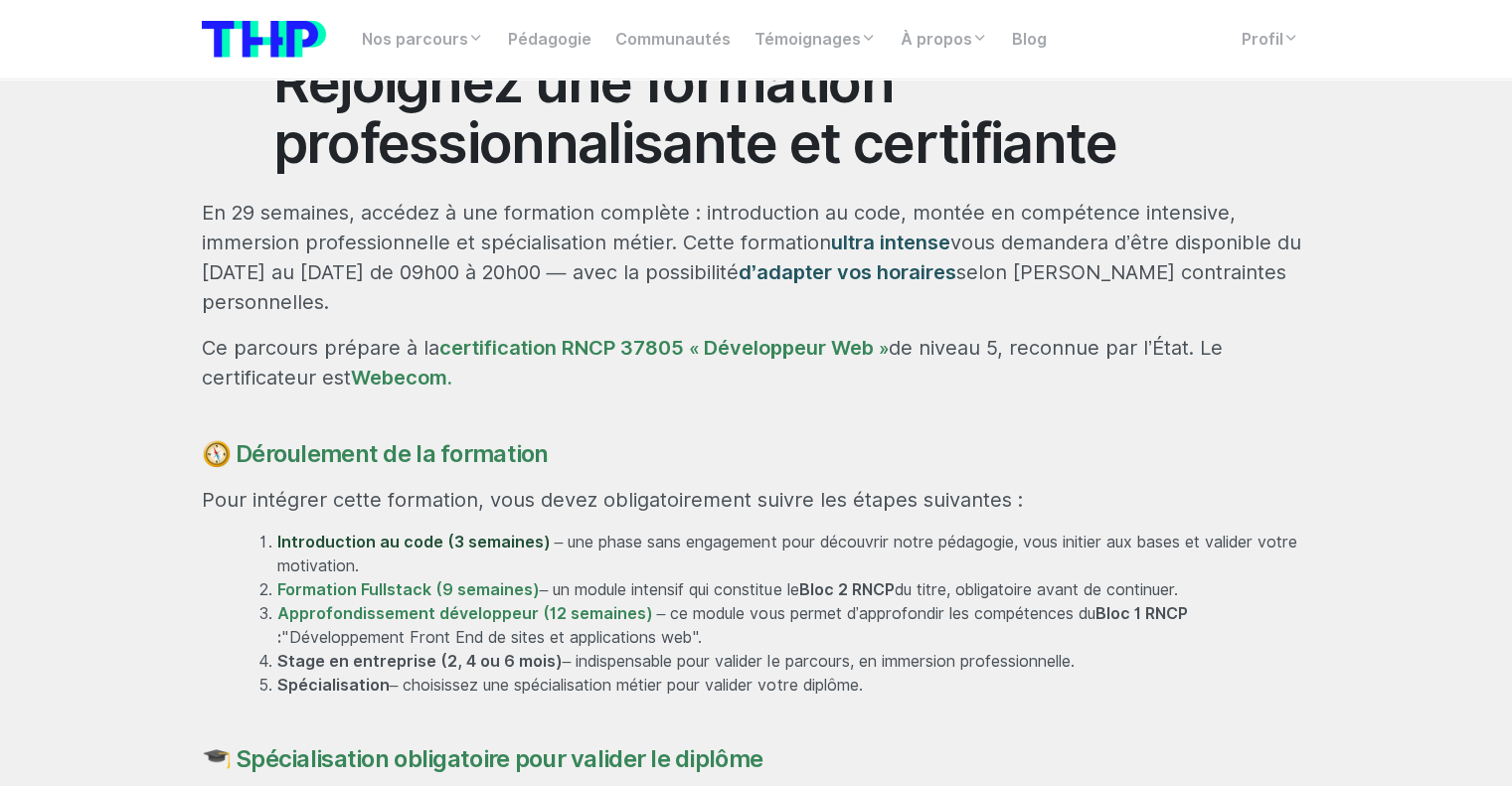 scroll, scrollTop: 1053, scrollLeft: 0, axis: vertical 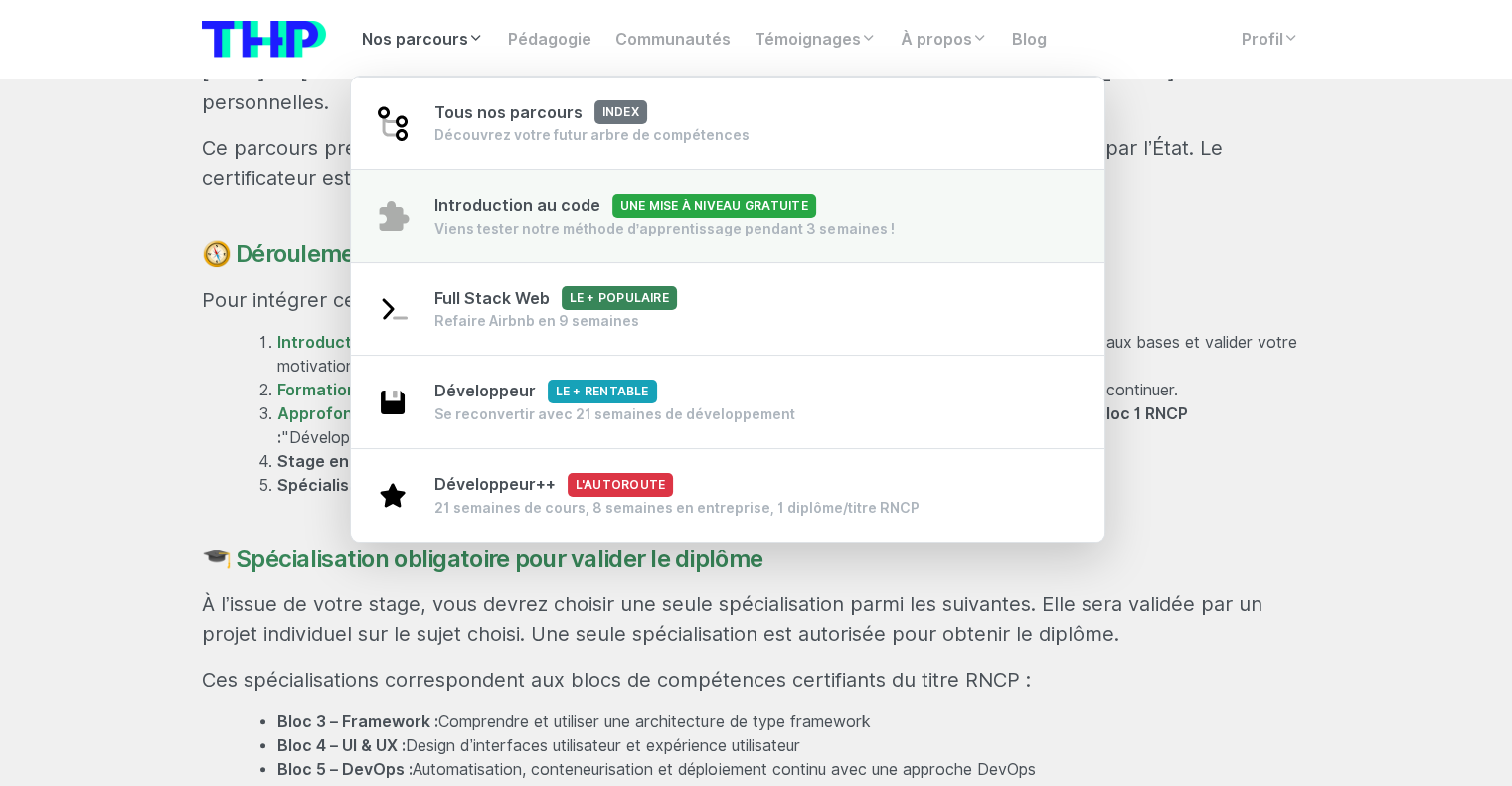 click on "Viens tester notre méthode d’apprentissage pendant 3 semaines !" at bounding box center (664, 229) 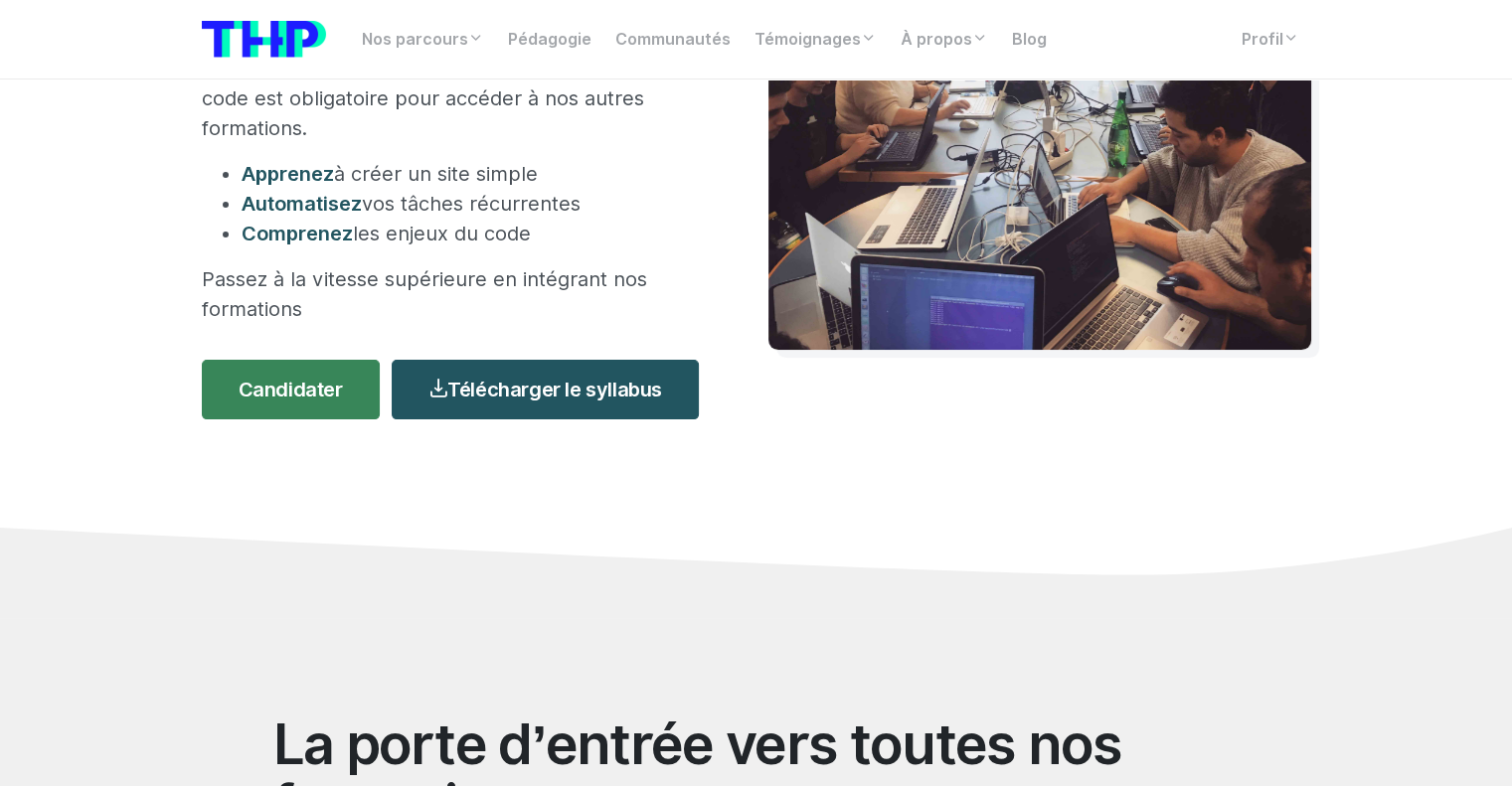 scroll, scrollTop: 397, scrollLeft: 0, axis: vertical 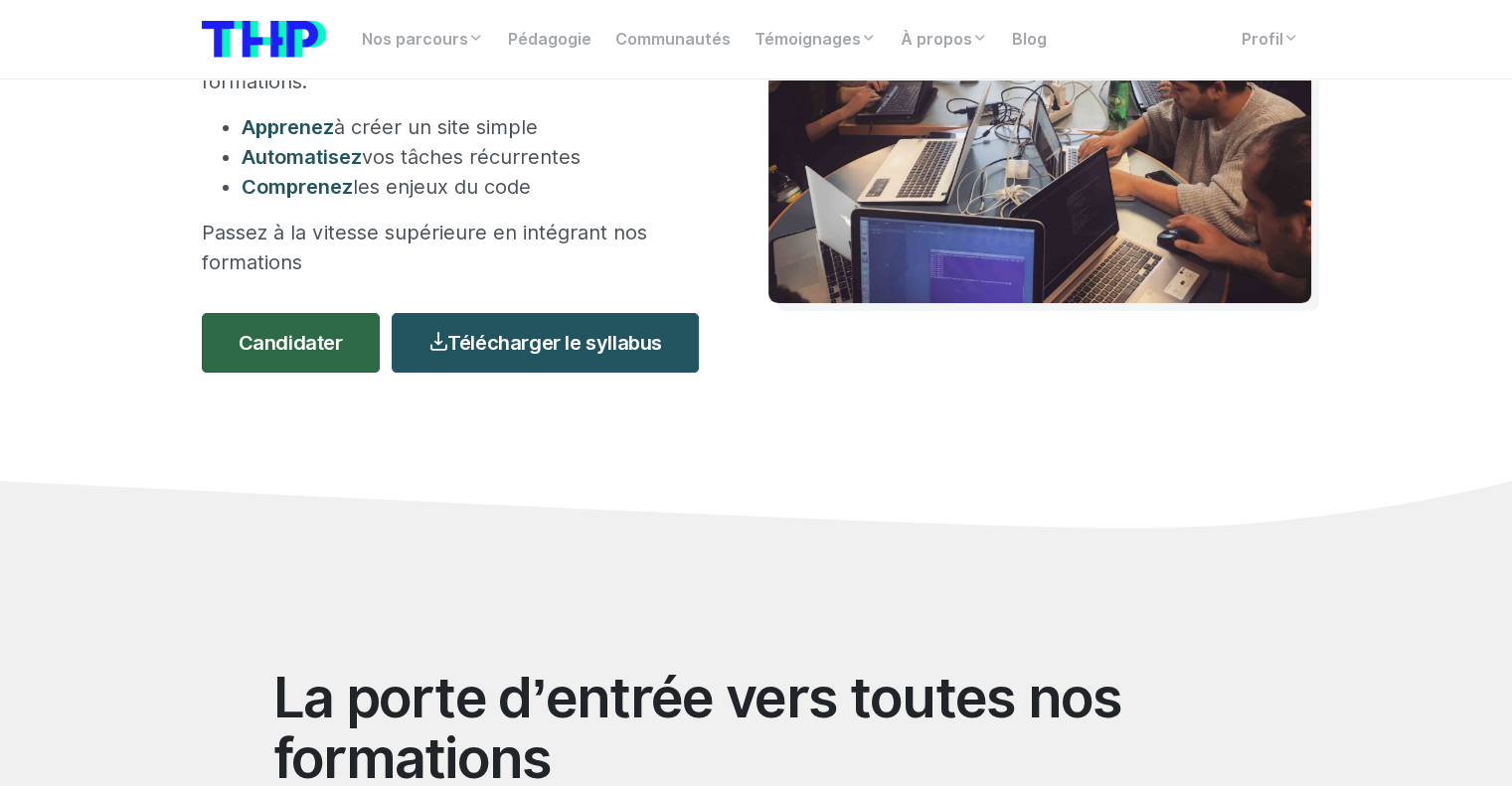 click on "Candidater" at bounding box center [290, 343] 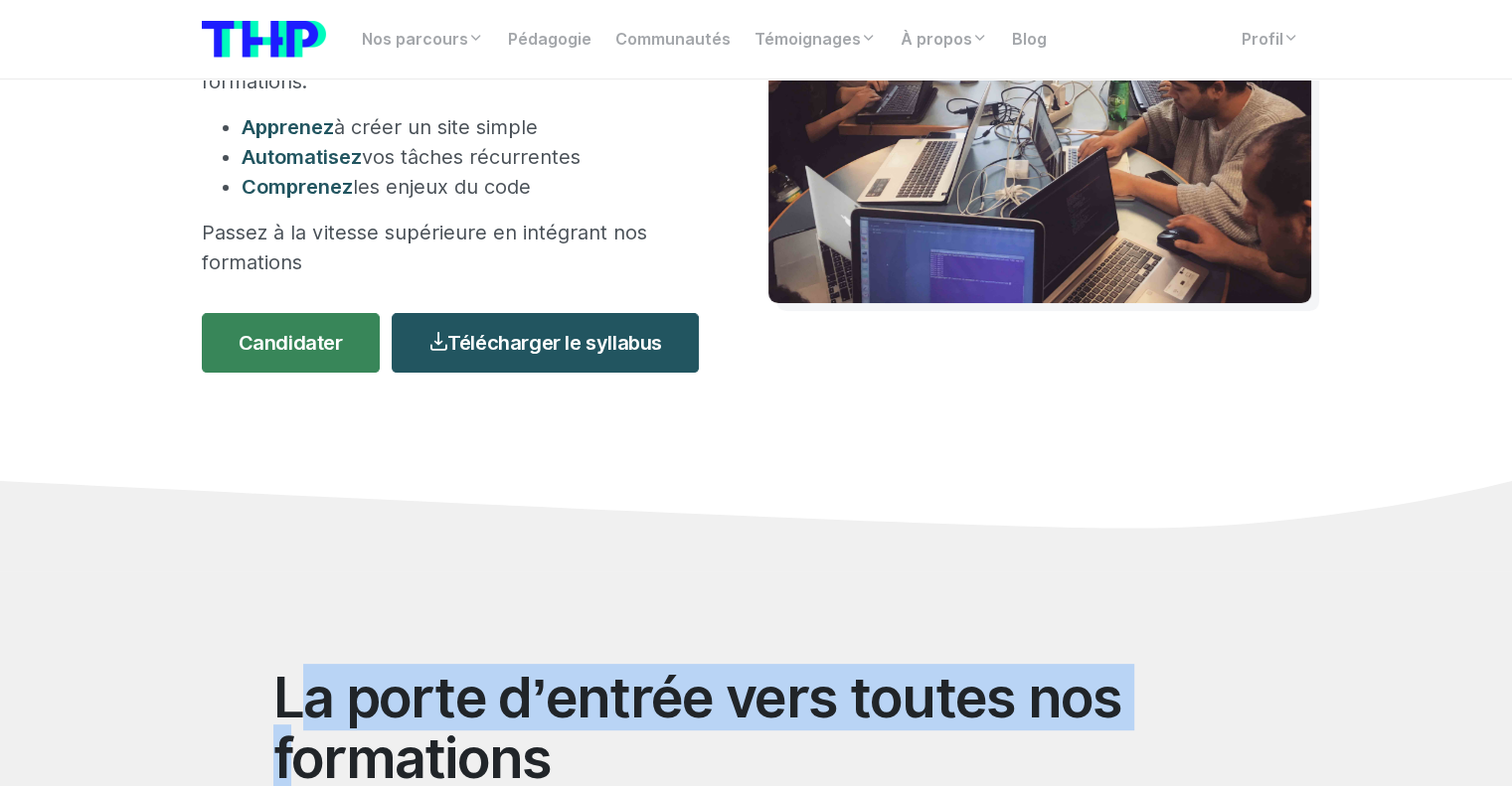 click on "La porte d’entrée vers toutes nos formations
Le parcours Introduction au code se déroule sur 3 semaines. Cette formation
ultra intense
est 100%
gratuite,
et demande une disponibilité du [DATE] au [DATE] de 09h00 à 20h00. Comme nous ne sommes pas une école classique, vous pourrez
adapter vos horaires
selon [PERSON_NAME] contraintes personnelles.
Cette période de mise à niveau technique et de test de votre motivation est
obligatoire
pour intégrer l’ensemble de nos formations certifiantes. Elle vous permet de découvrir notre pédagogie unique, de progresser rapidement, et de vivre une première expérience concrète aux côtés de vos
futurs camarades de promotion.
🚀 Et ensuite ?
Une fois l’introduction terminée, vous pourrez accéder à :
La
formation Fullstack,
qui valide le Bloc 2 RNCP (back-end) et constitue la base de notre parcours diplômant.
Puis, selon vos objectifs :
Le parcours
Développeur Web,
pour valider le Bloc 1 (front-end)" at bounding box center [756, 1189] 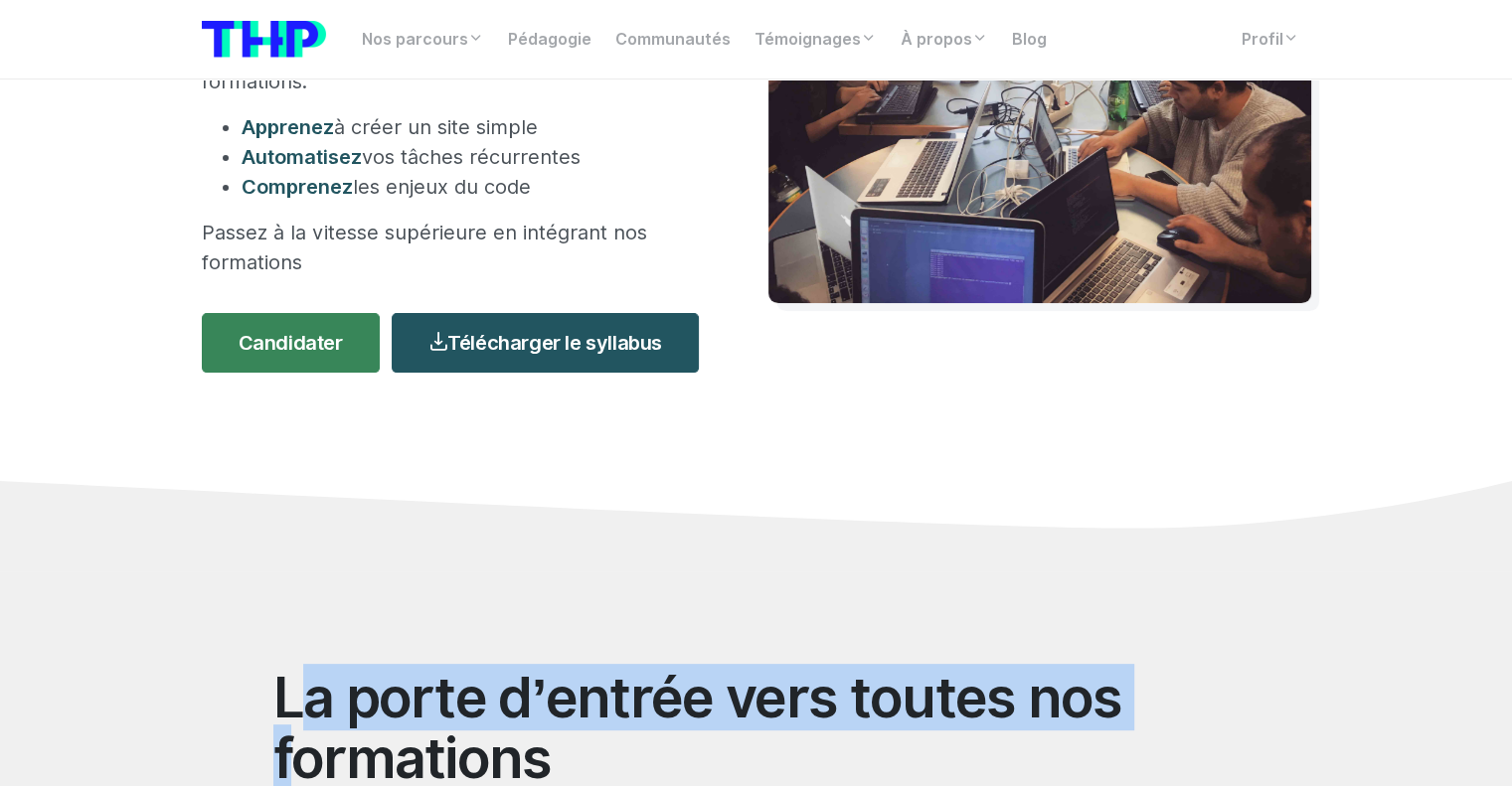 drag, startPoint x: 256, startPoint y: 723, endPoint x: 217, endPoint y: 651, distance: 81.884064 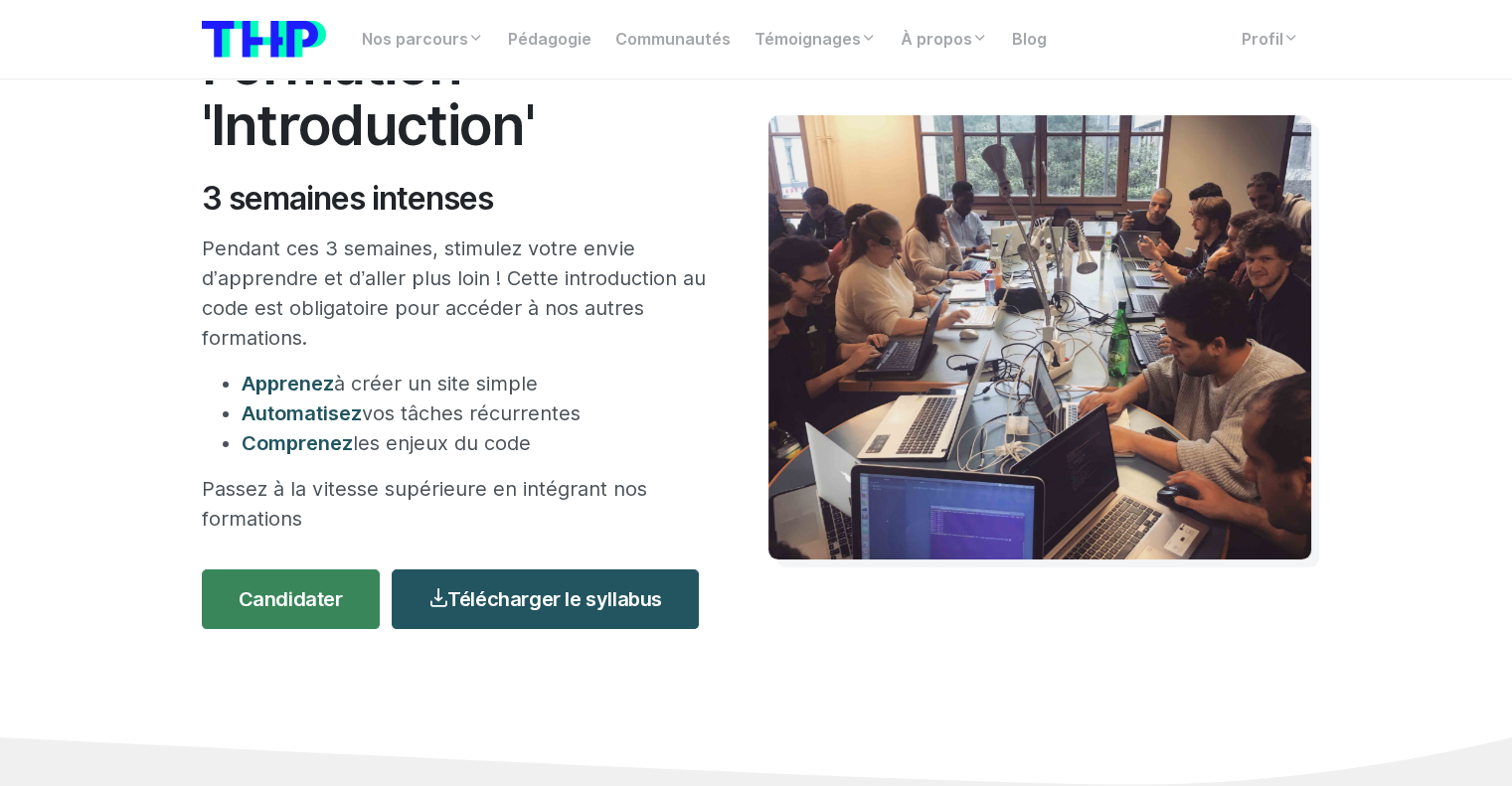 scroll, scrollTop: 99, scrollLeft: 0, axis: vertical 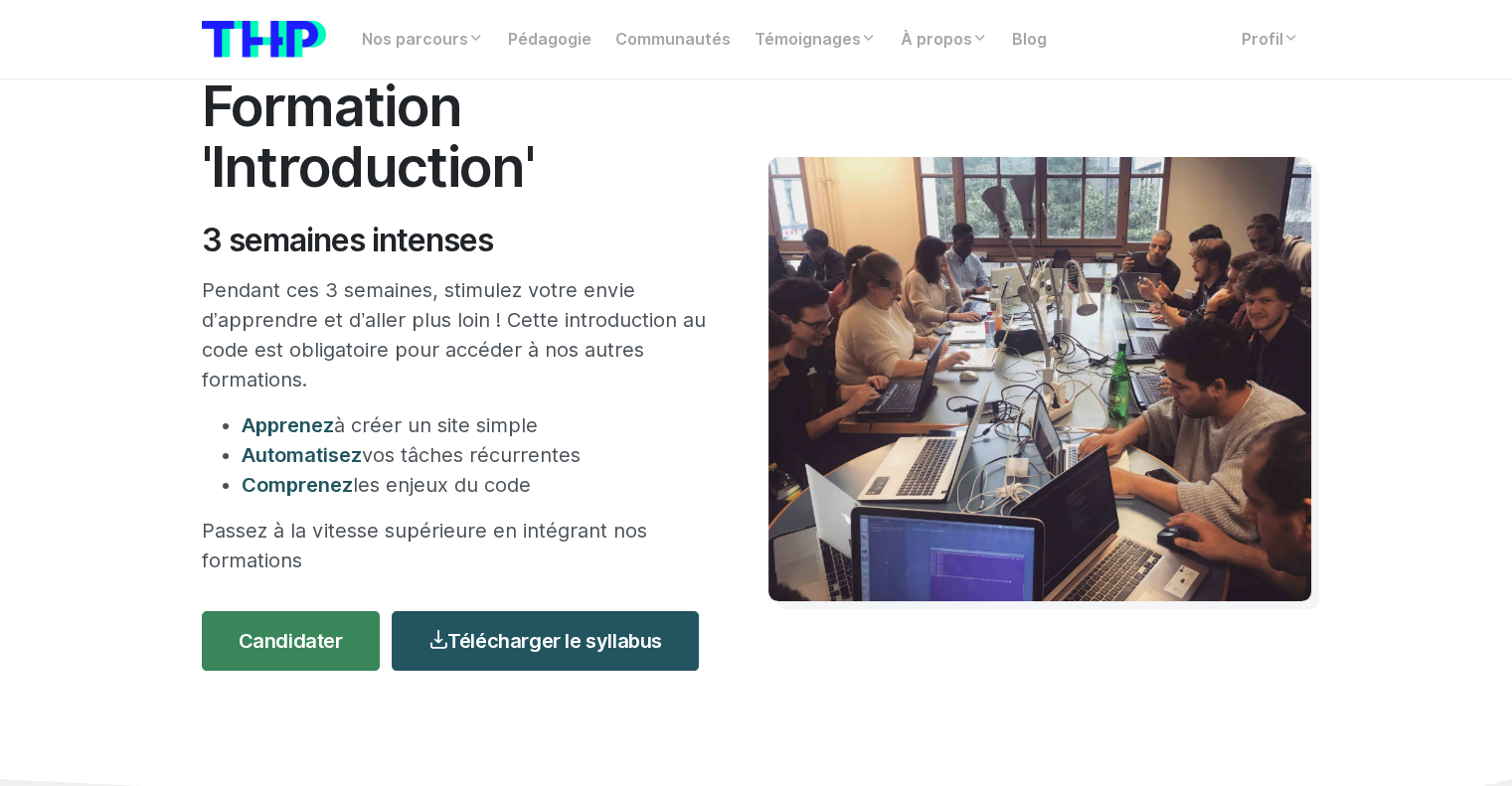 click on "Formation 'Introduction'
3 semaines intenses
Pendant ces 3 semaines, stimulez votre envie d’apprendre et d’aller plus loin ! Cette introduction au code est obligatoire pour accéder à nos autres formations.
Apprenez
à créer un site simple
Automatisez
vos tâches récurrentes
Comprenez
les enjeux du code
Passez à la vitesse supérieure en intégrant nos formations
Candidater
Télécharger le syllabus" at bounding box center [473, 380] 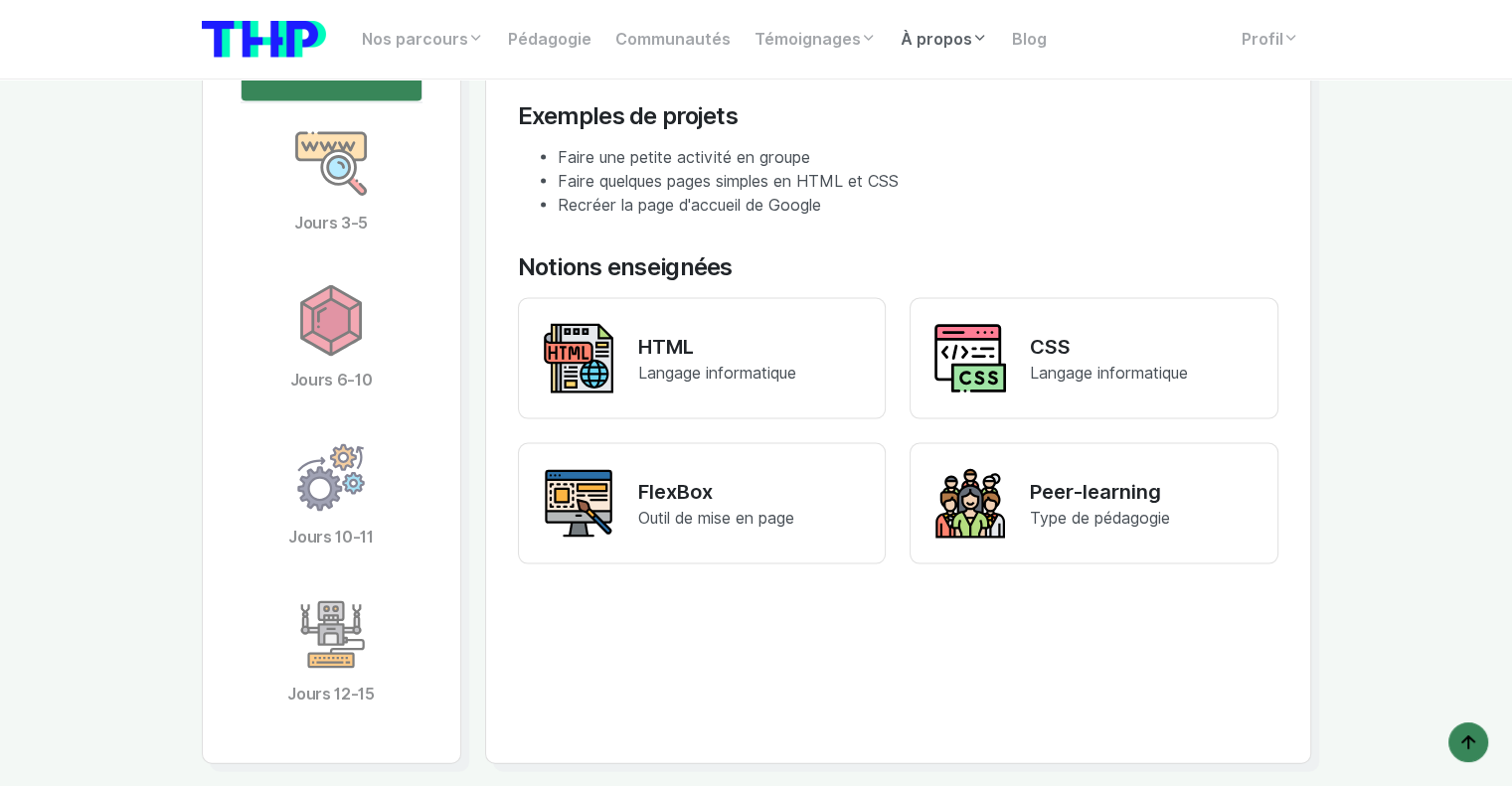scroll, scrollTop: 5829, scrollLeft: 0, axis: vertical 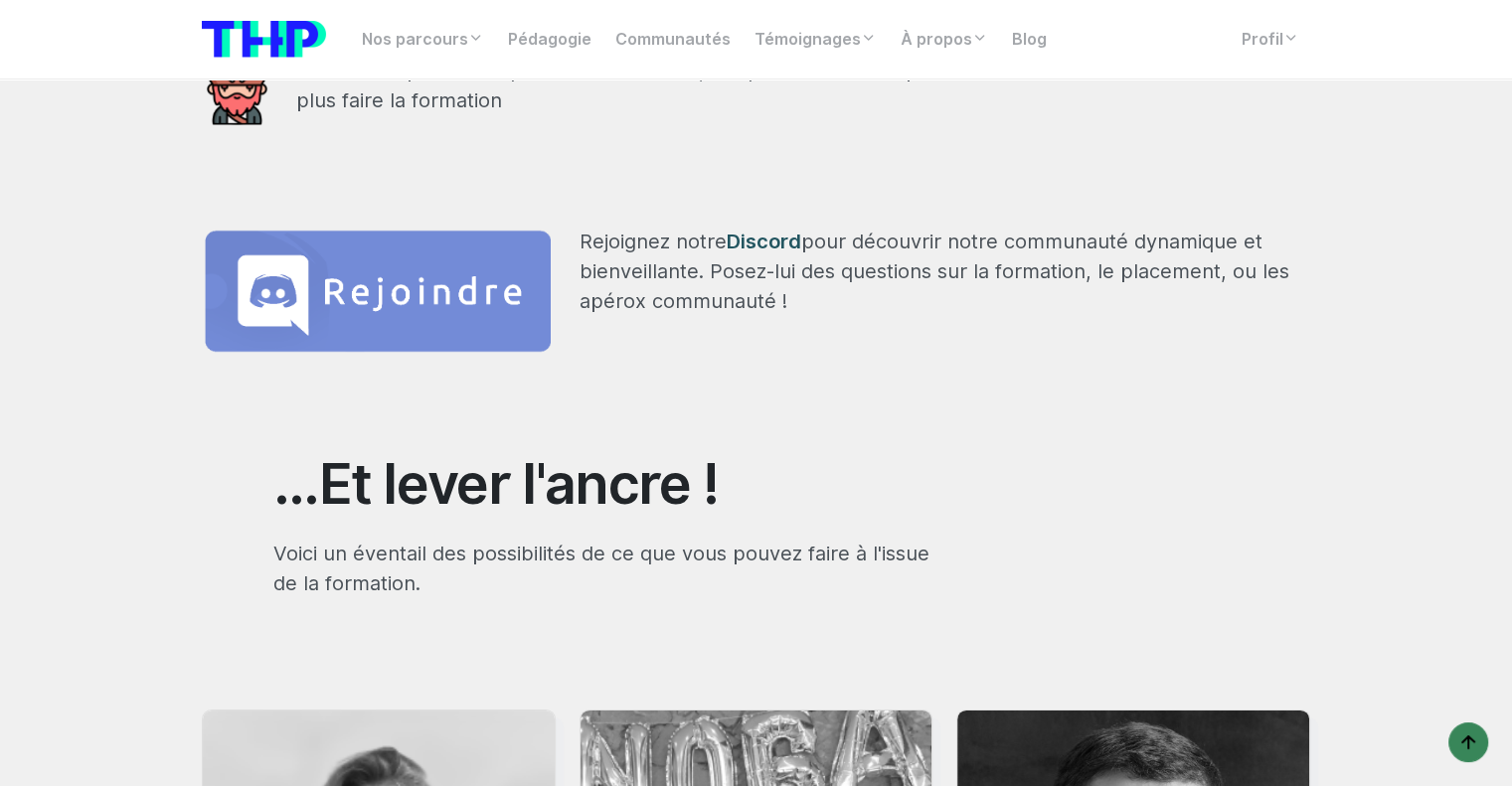 click at bounding box center (379, 292) 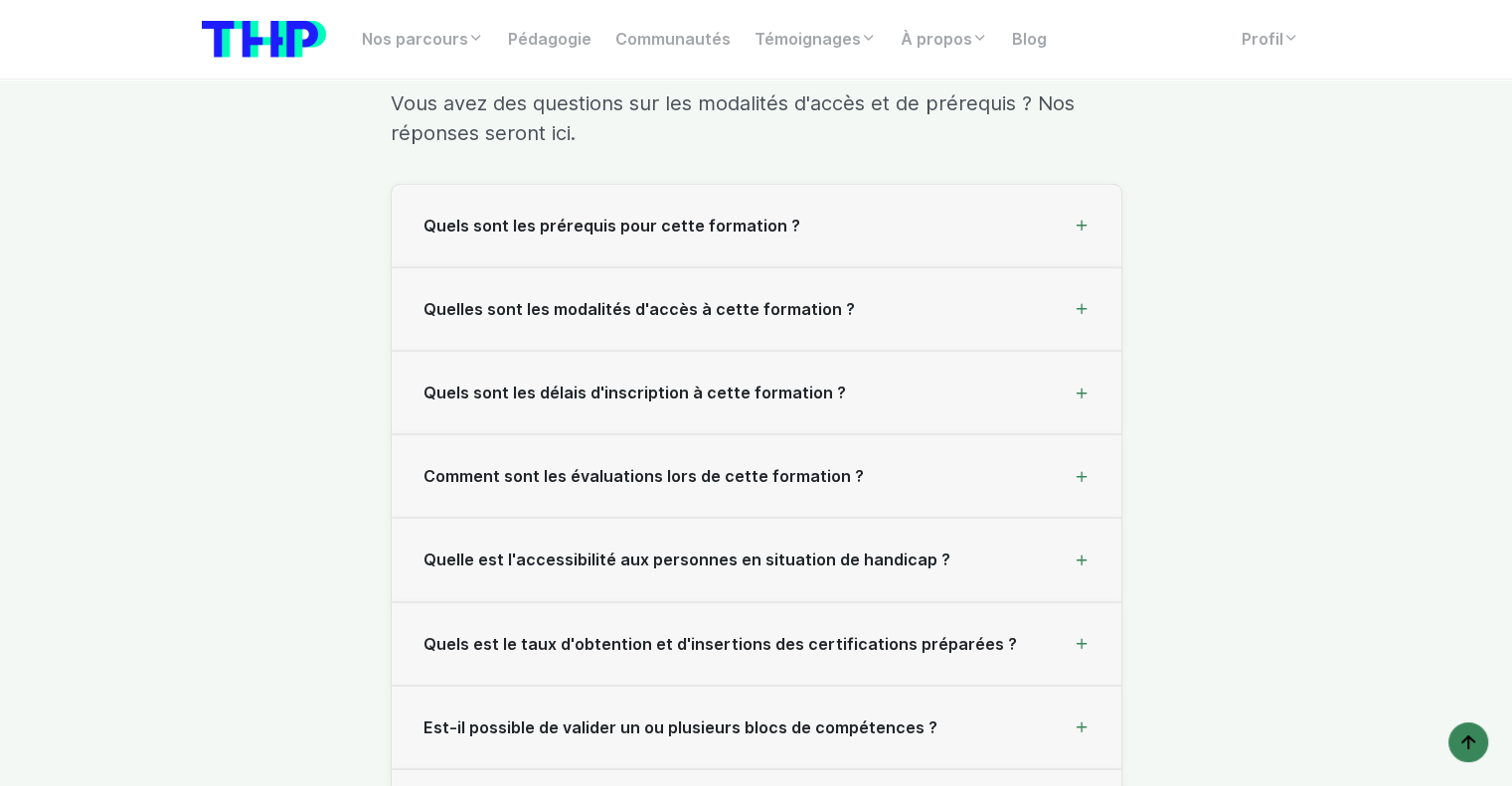 scroll, scrollTop: 20314, scrollLeft: 0, axis: vertical 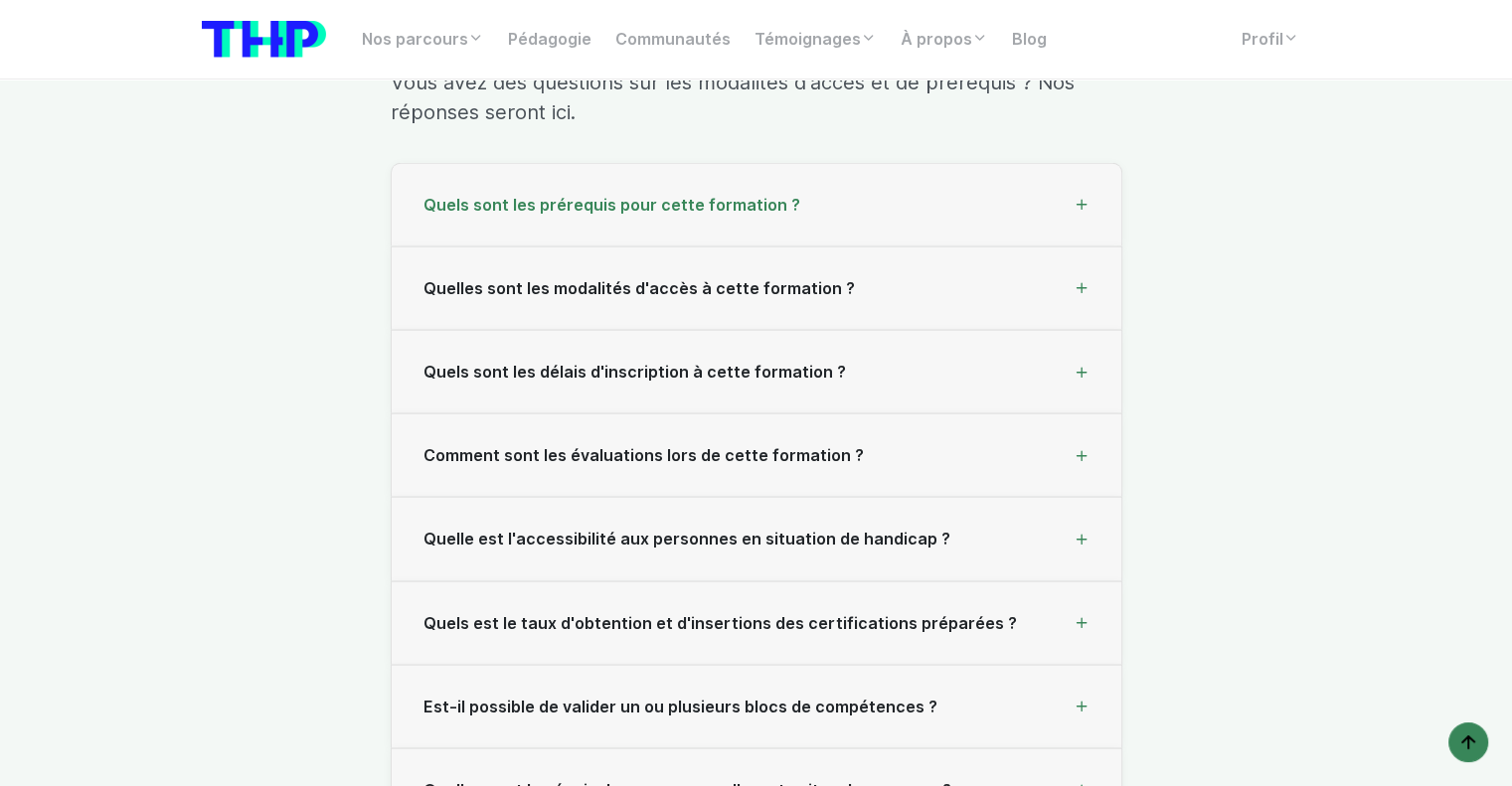 click on "Quels sont les prérequis pour cette formation ?" at bounding box center [756, 206] 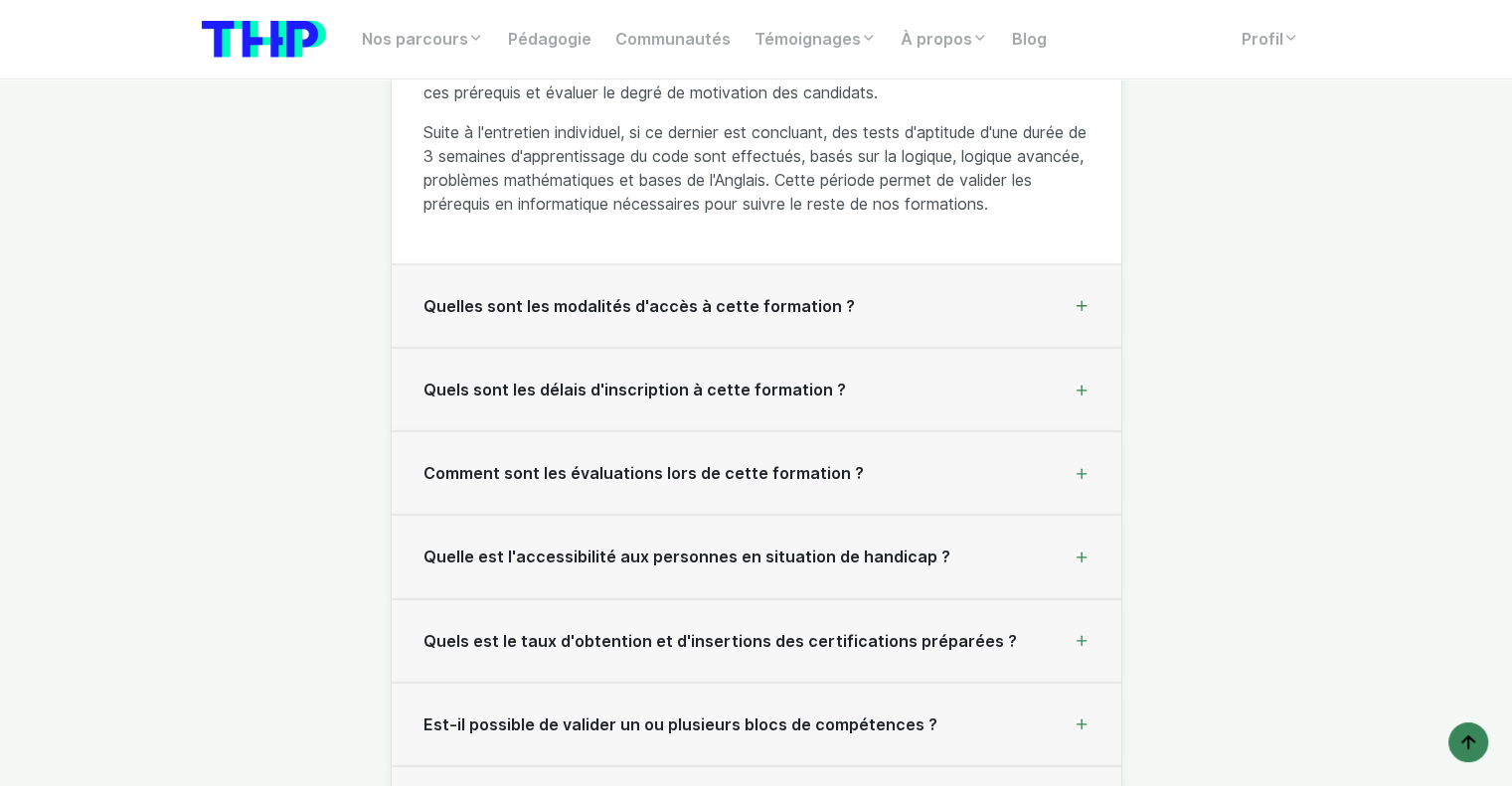 scroll, scrollTop: 20811, scrollLeft: 0, axis: vertical 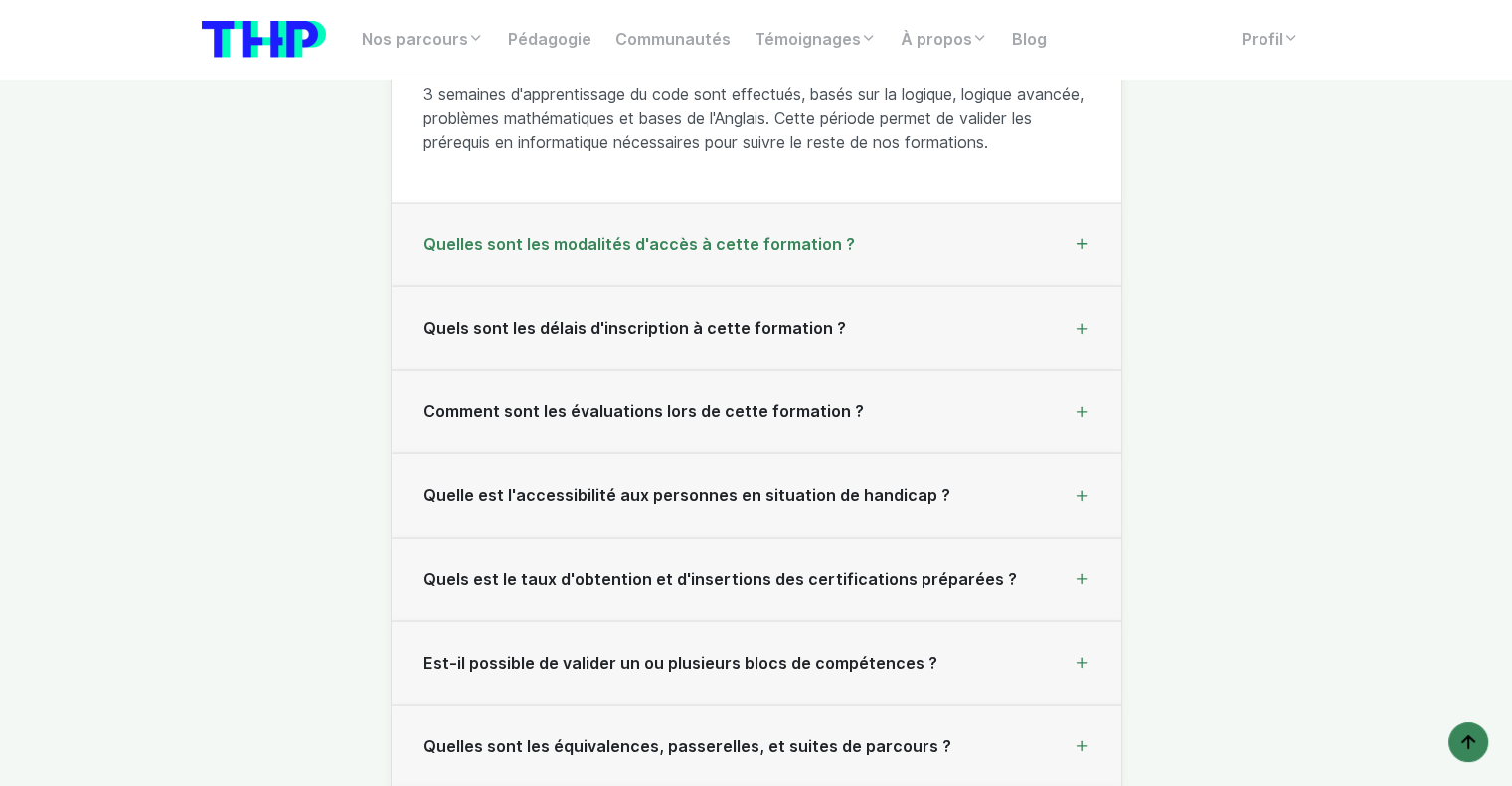 click on "Quelles sont les modalités d'accès à cette formation ?" at bounding box center (756, 245) 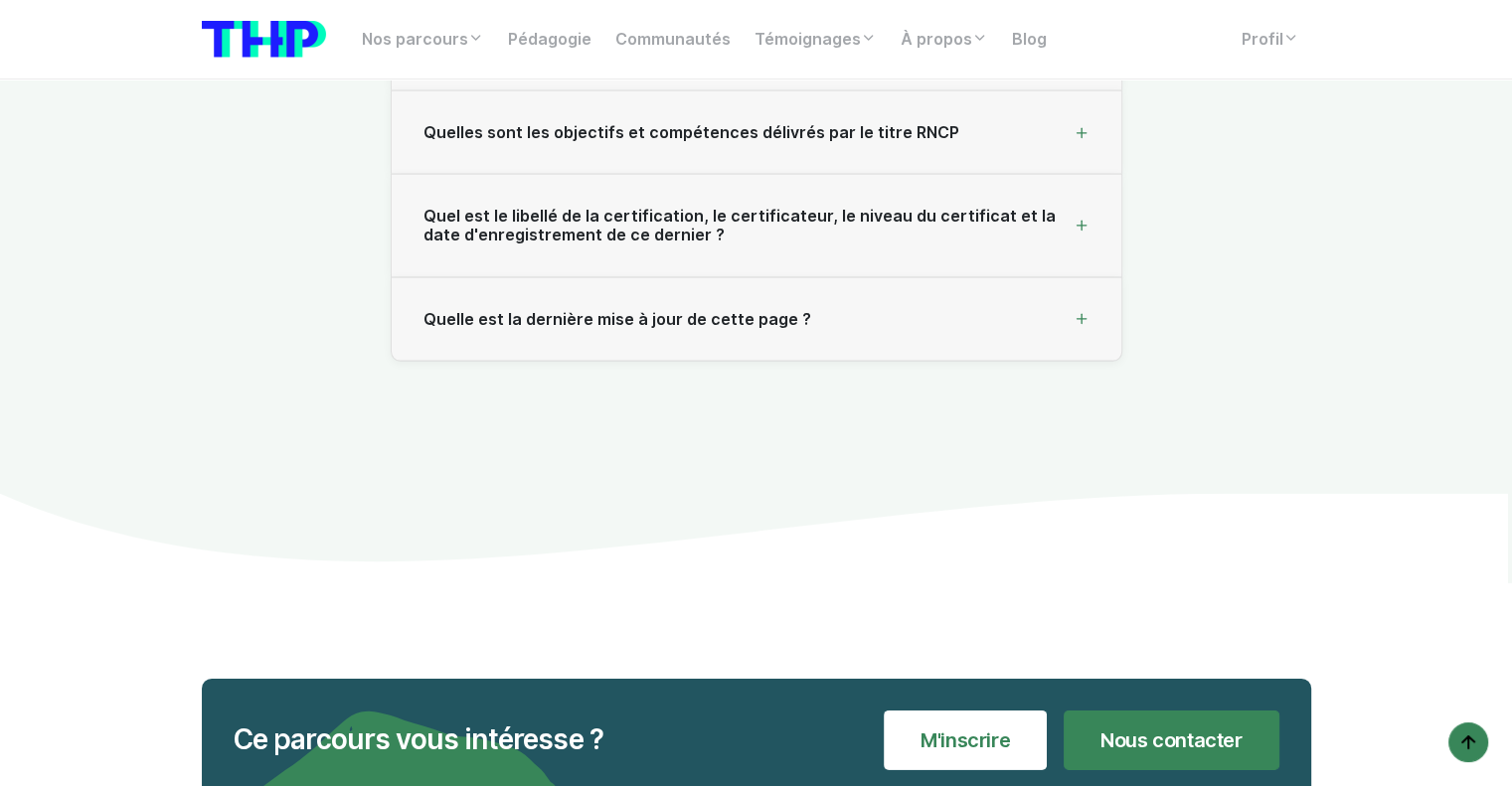 scroll, scrollTop: 21307, scrollLeft: 0, axis: vertical 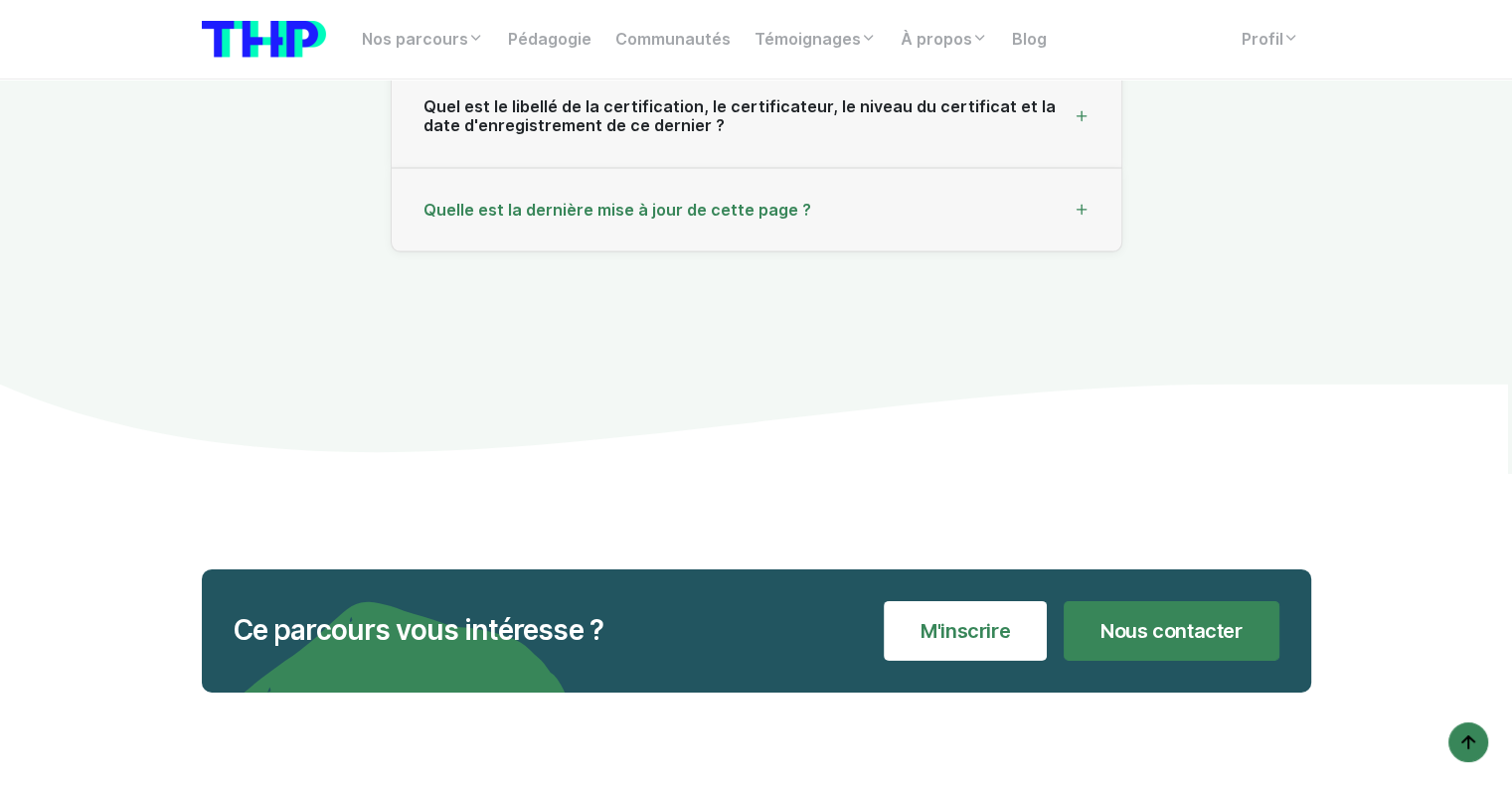 click on "Quelle est la dernière mise à jour de cette page ?" at bounding box center [756, 211] 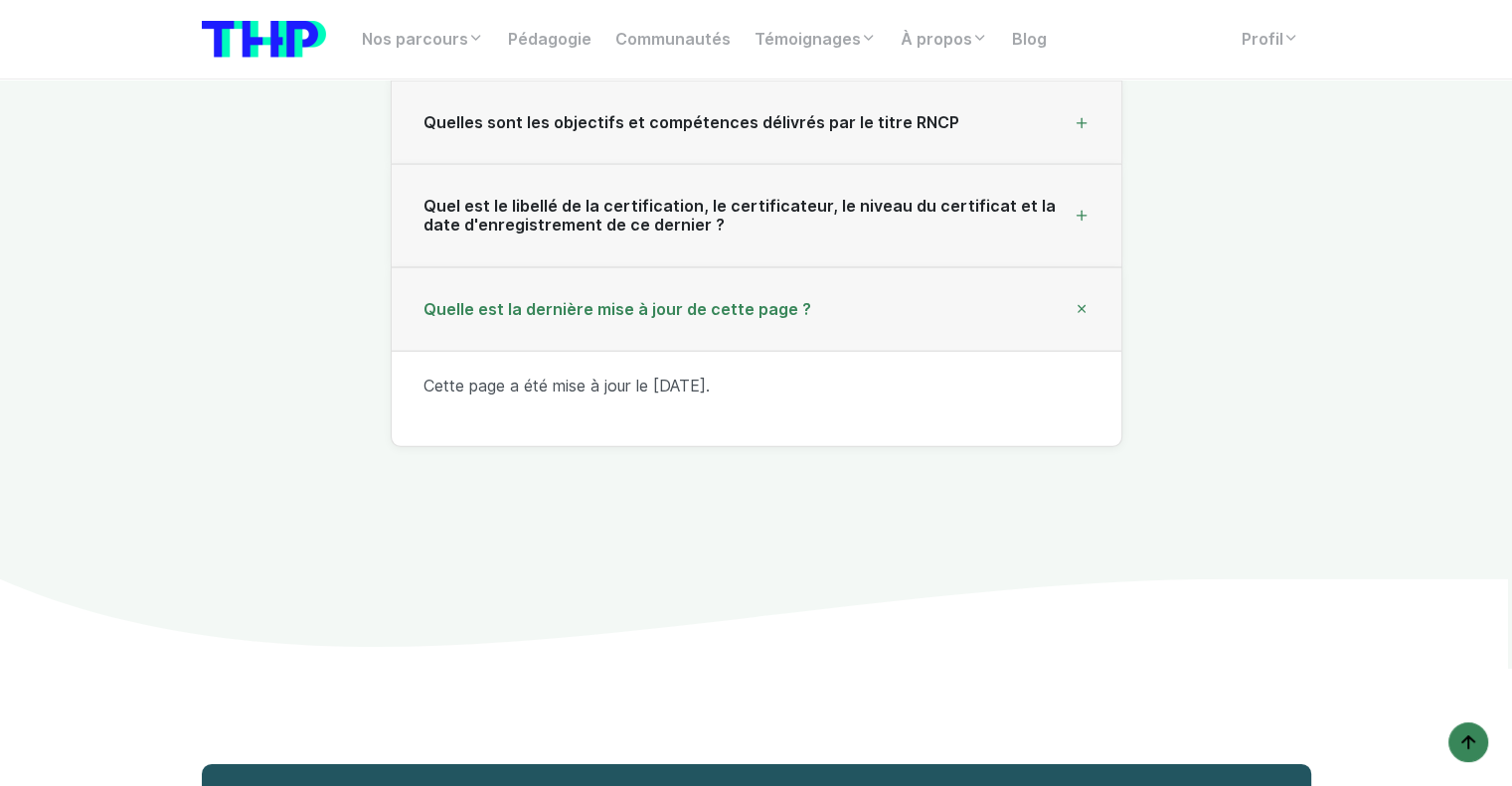 click on "Quel est le libellé de la certification, le certificateur, le niveau du certificat et la date d'enregistrement de ce dernier ?" at bounding box center (749, 216) 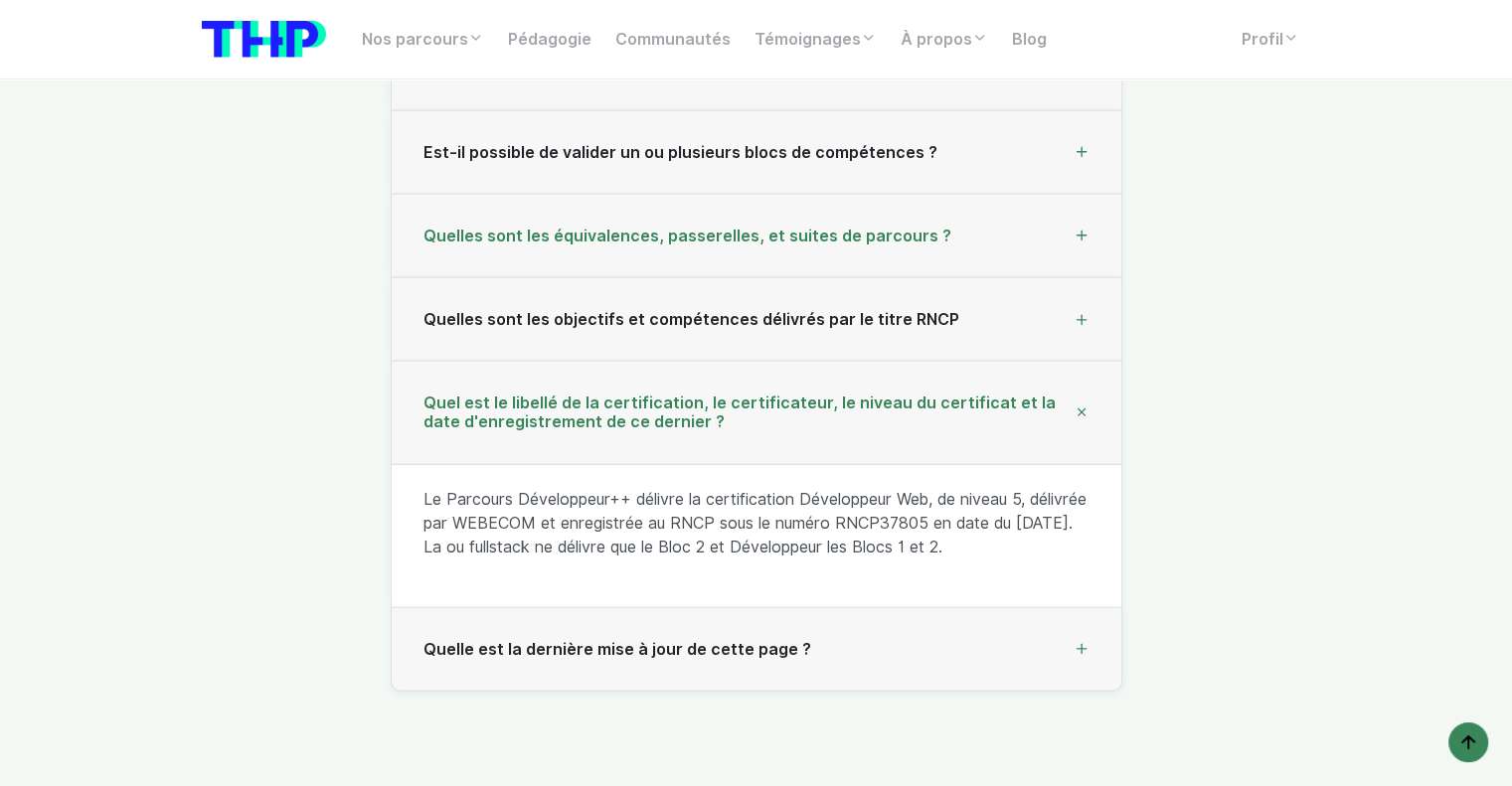 scroll, scrollTop: 20866, scrollLeft: 0, axis: vertical 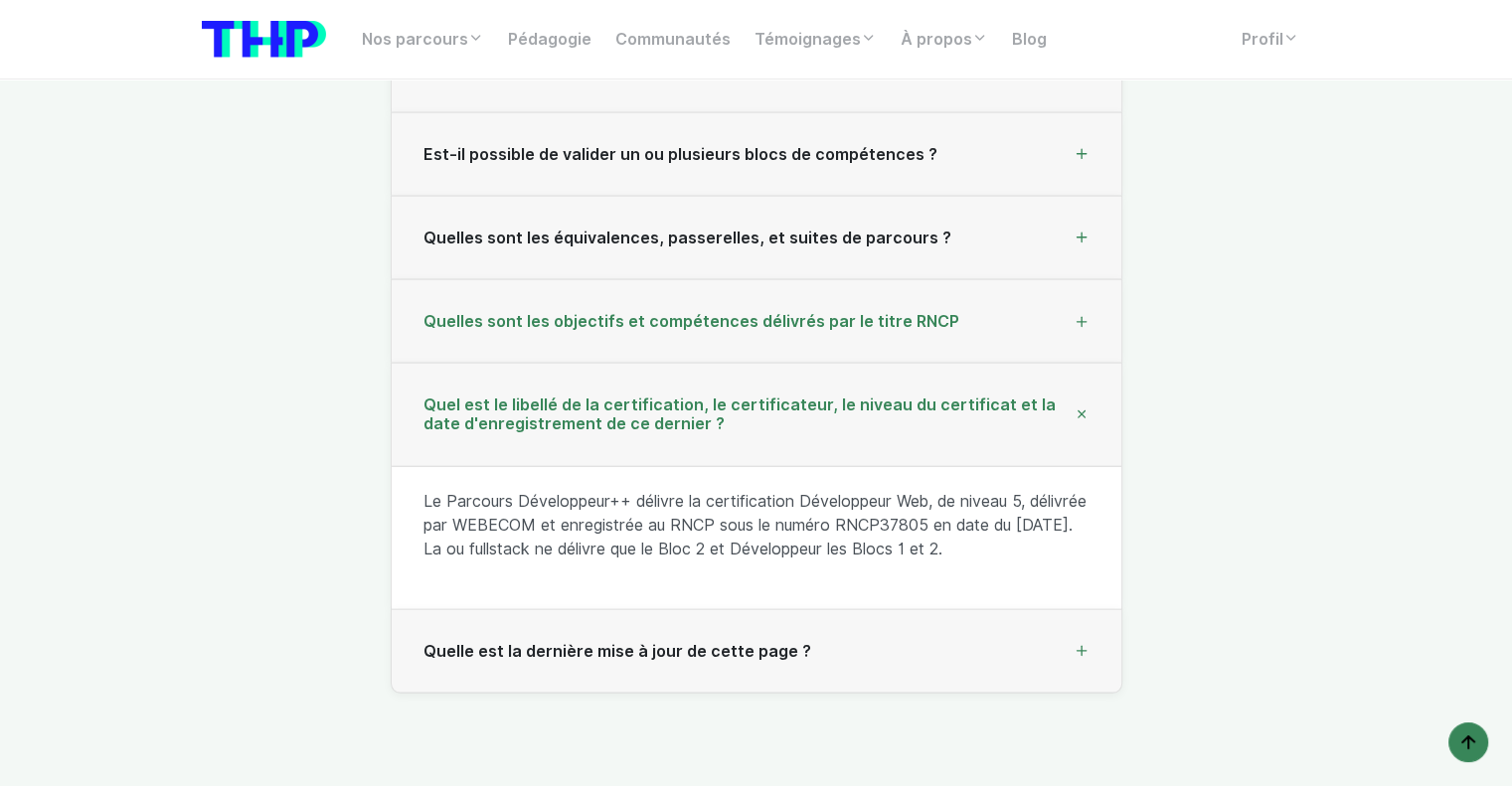 click on "Quelles sont les objectifs et compétences délivrés par le titre RNCP" at bounding box center (756, 322) 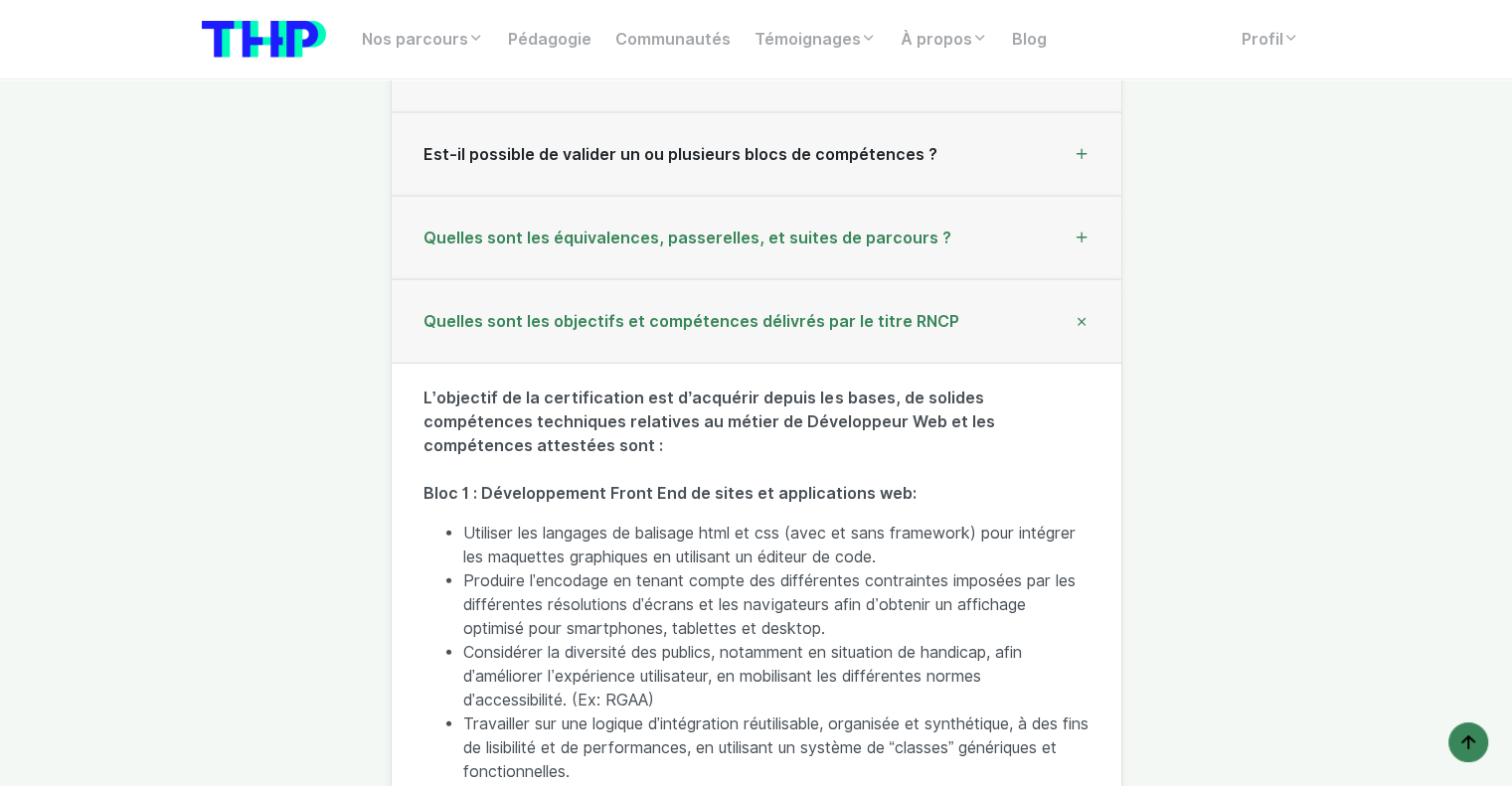 click on "Quelles sont les équivalences, passerelles, et suites de parcours ?" at bounding box center (756, 238) 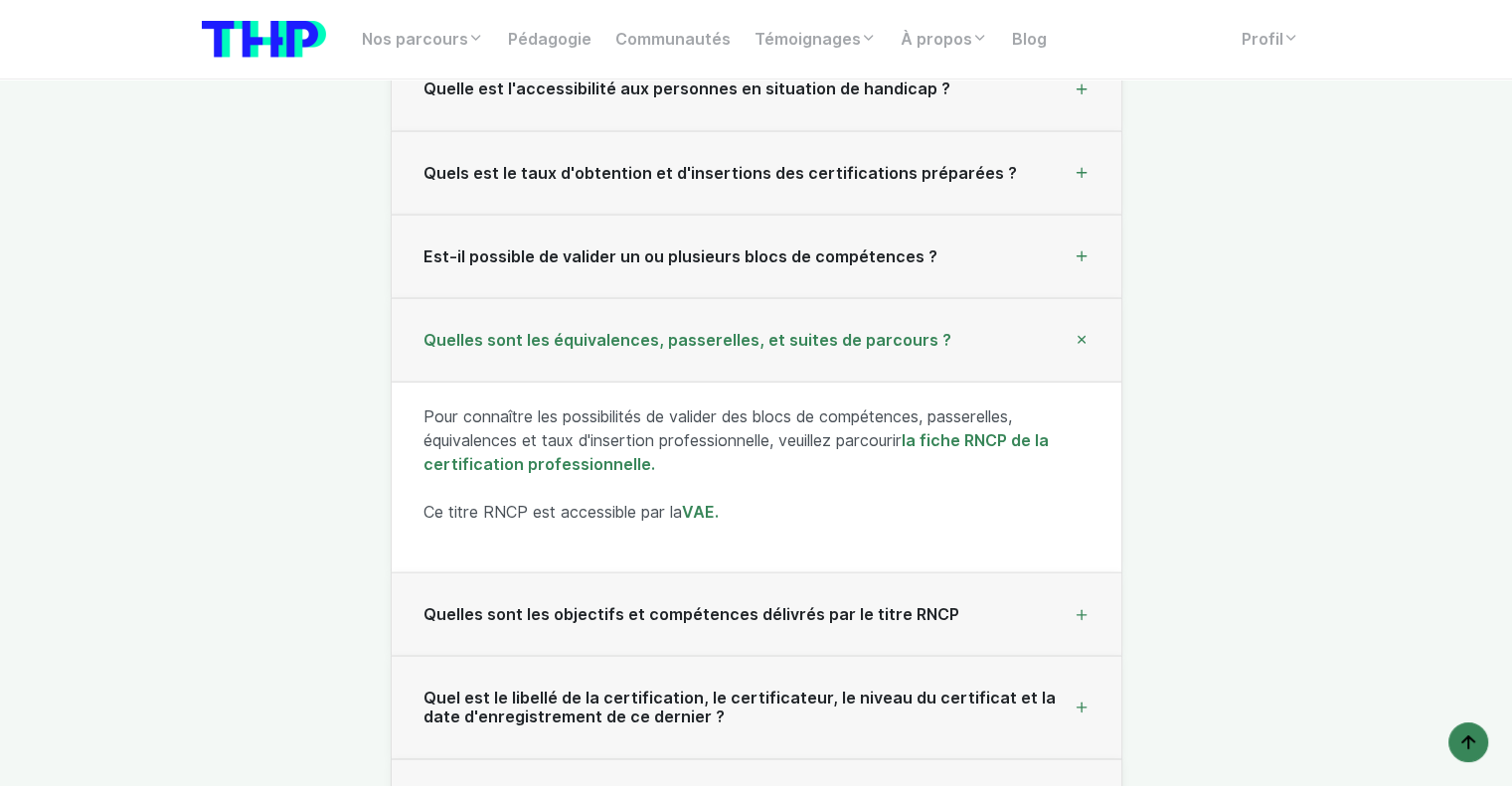 scroll, scrollTop: 20568, scrollLeft: 0, axis: vertical 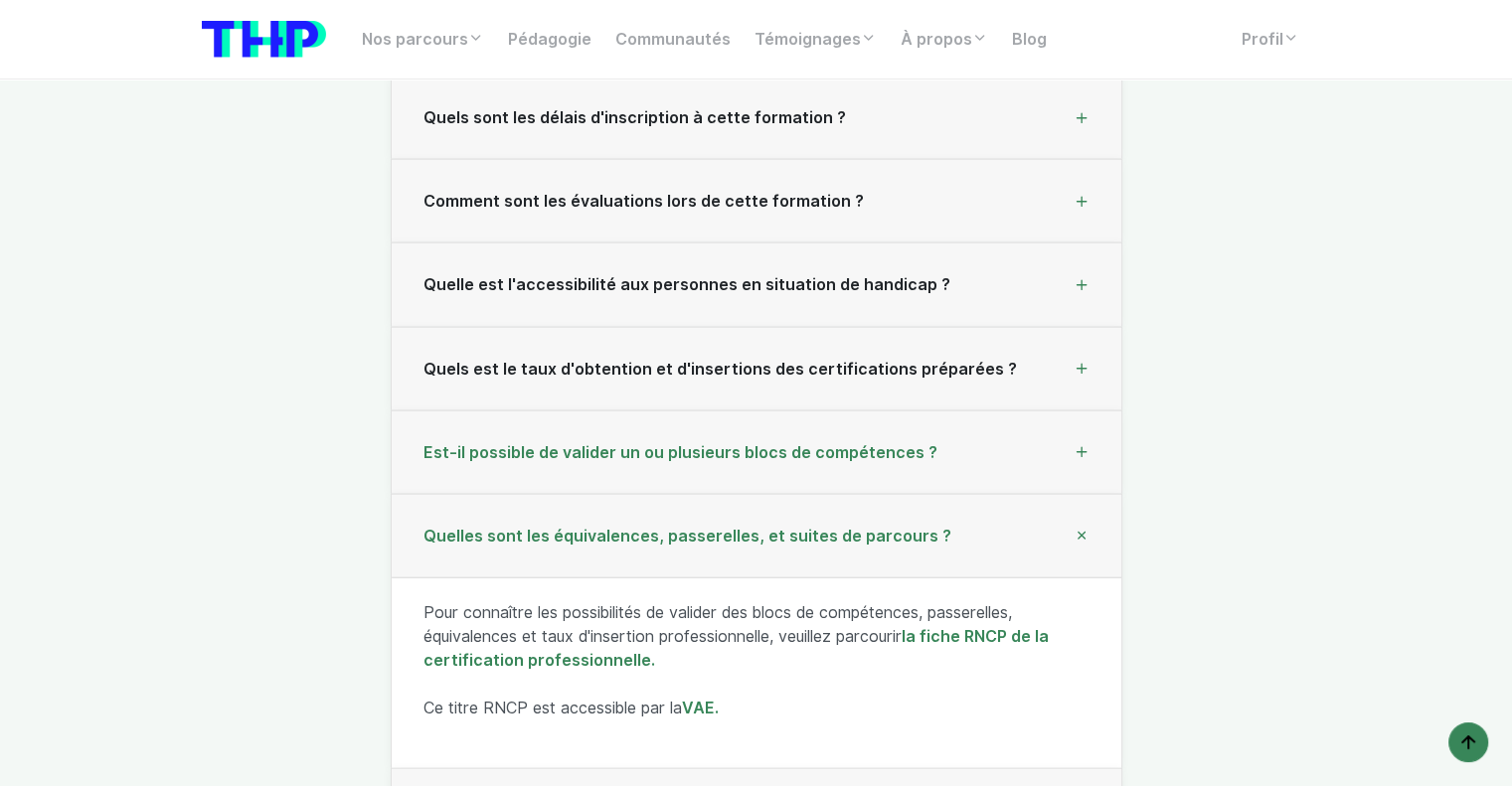 click on "Est-il possible de valider un ou plusieurs blocs de compétences ?" at bounding box center (756, 453) 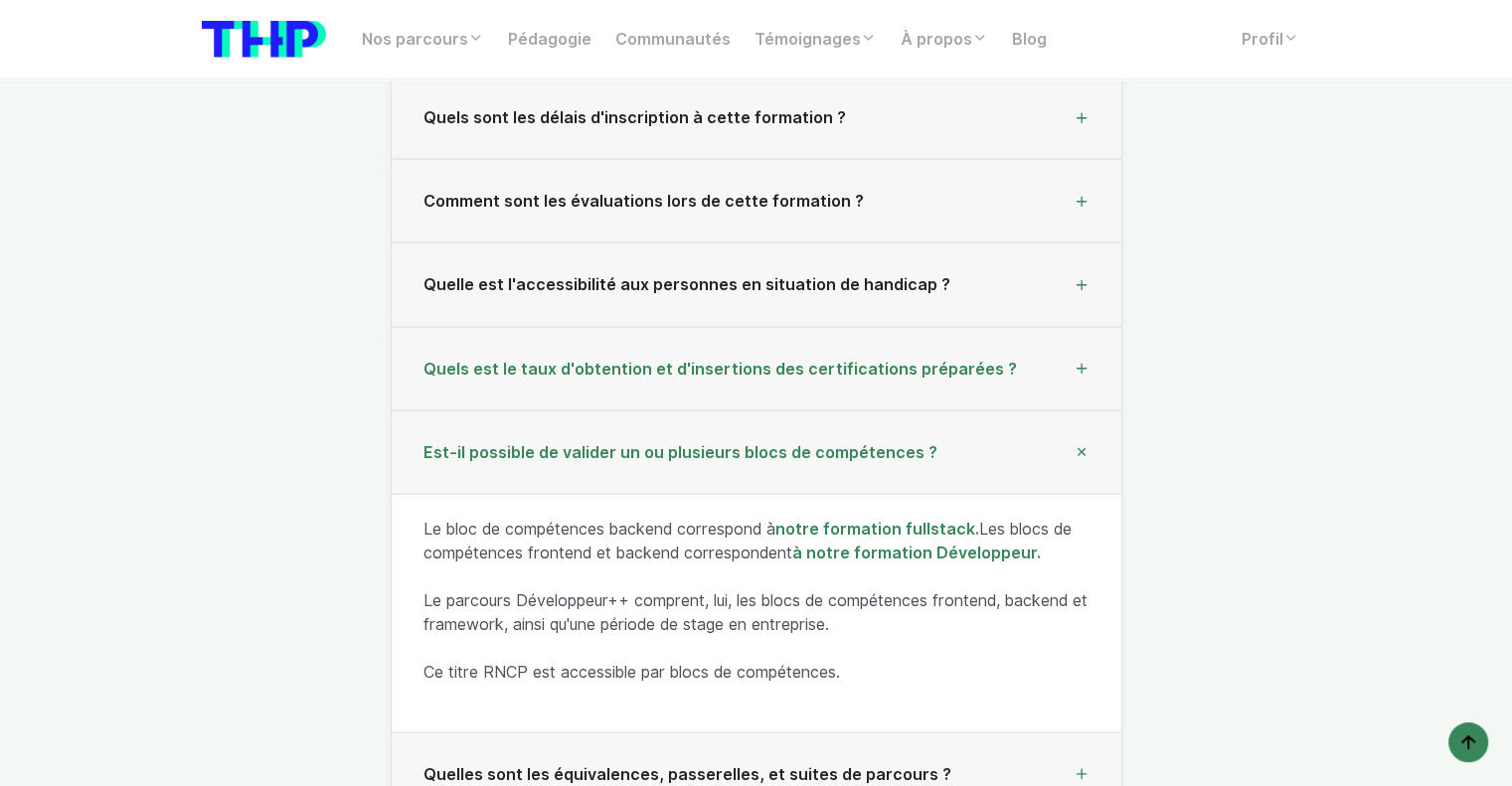 click on "Quels est le taux d'obtention et d'insertions des certifications préparées ?" at bounding box center (756, 370) 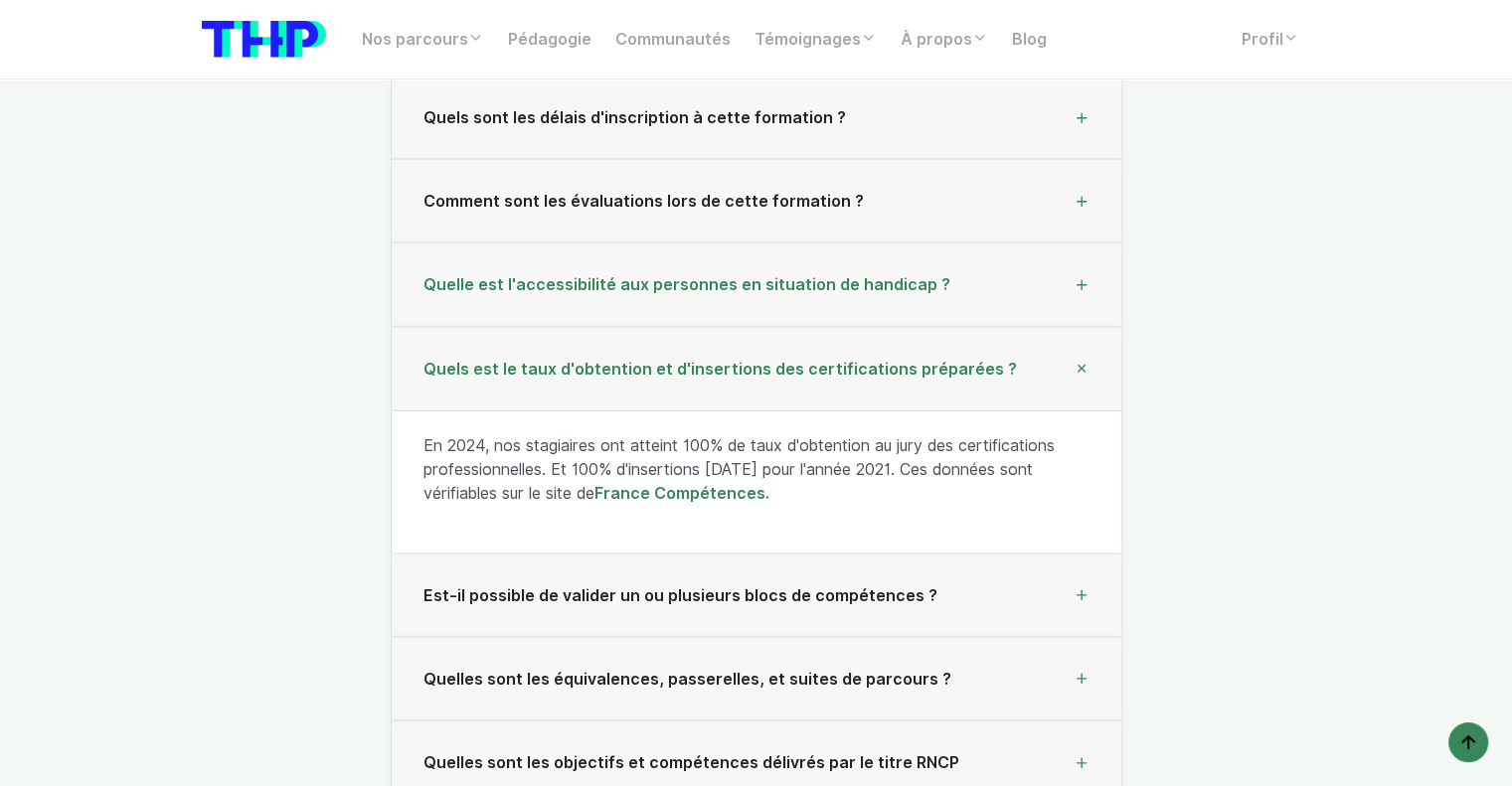 click on "Quelle est l'accessibilité aux personnes en situation de handicap ?" at bounding box center [756, 285] 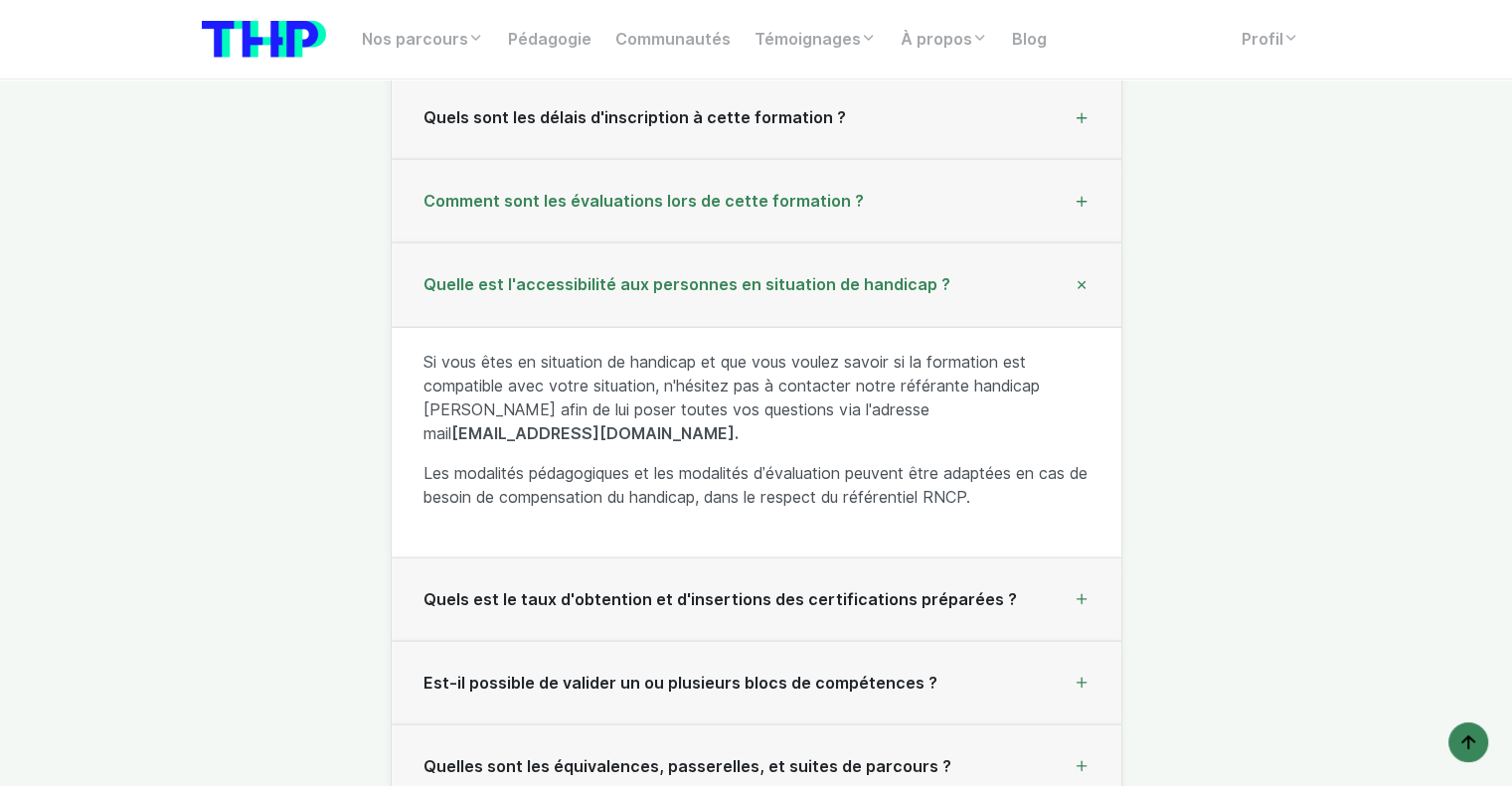 click on "Comment sont les évaluations lors de cette formation ?" at bounding box center [756, 202] 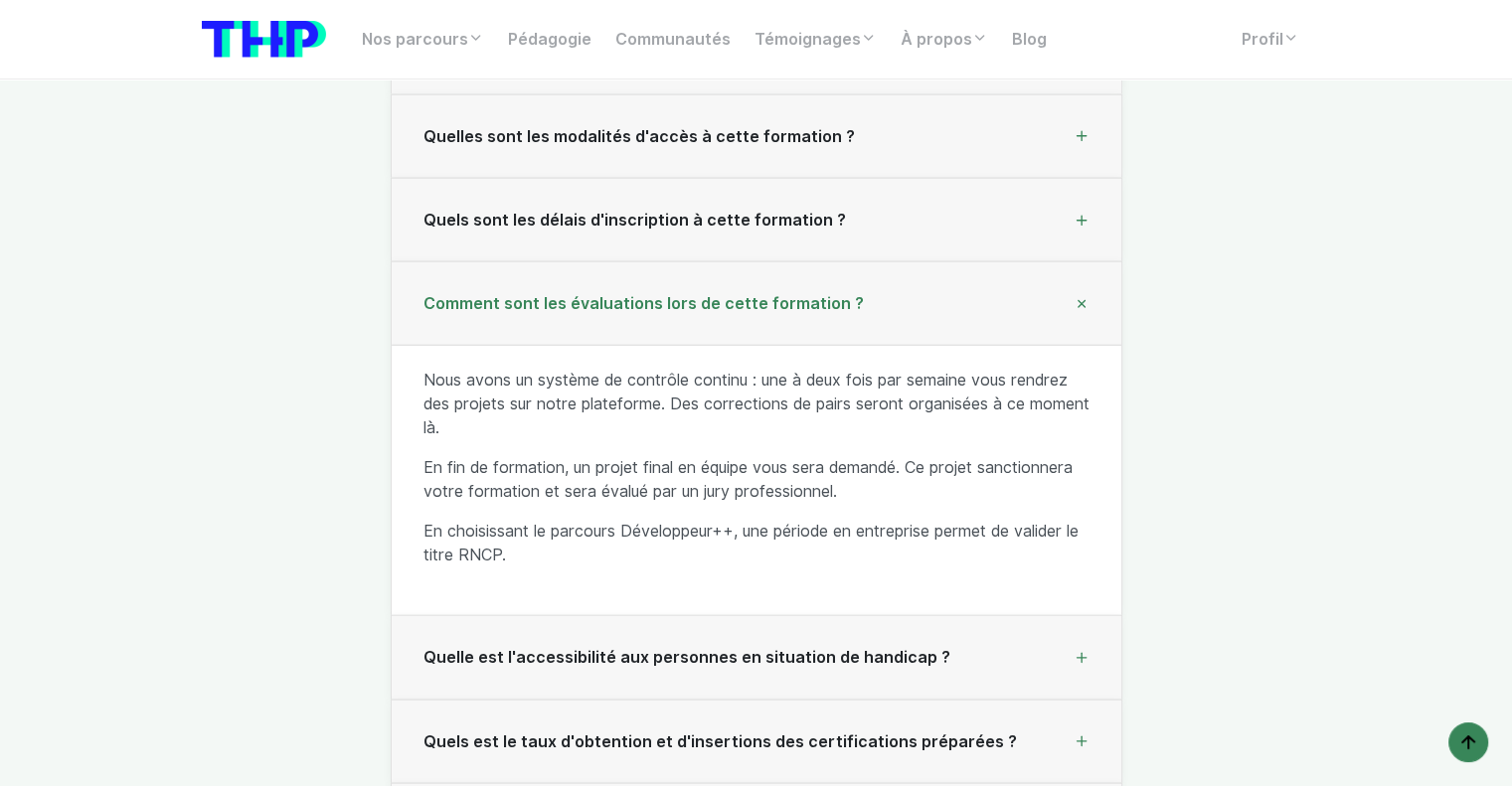 scroll, scrollTop: 20369, scrollLeft: 0, axis: vertical 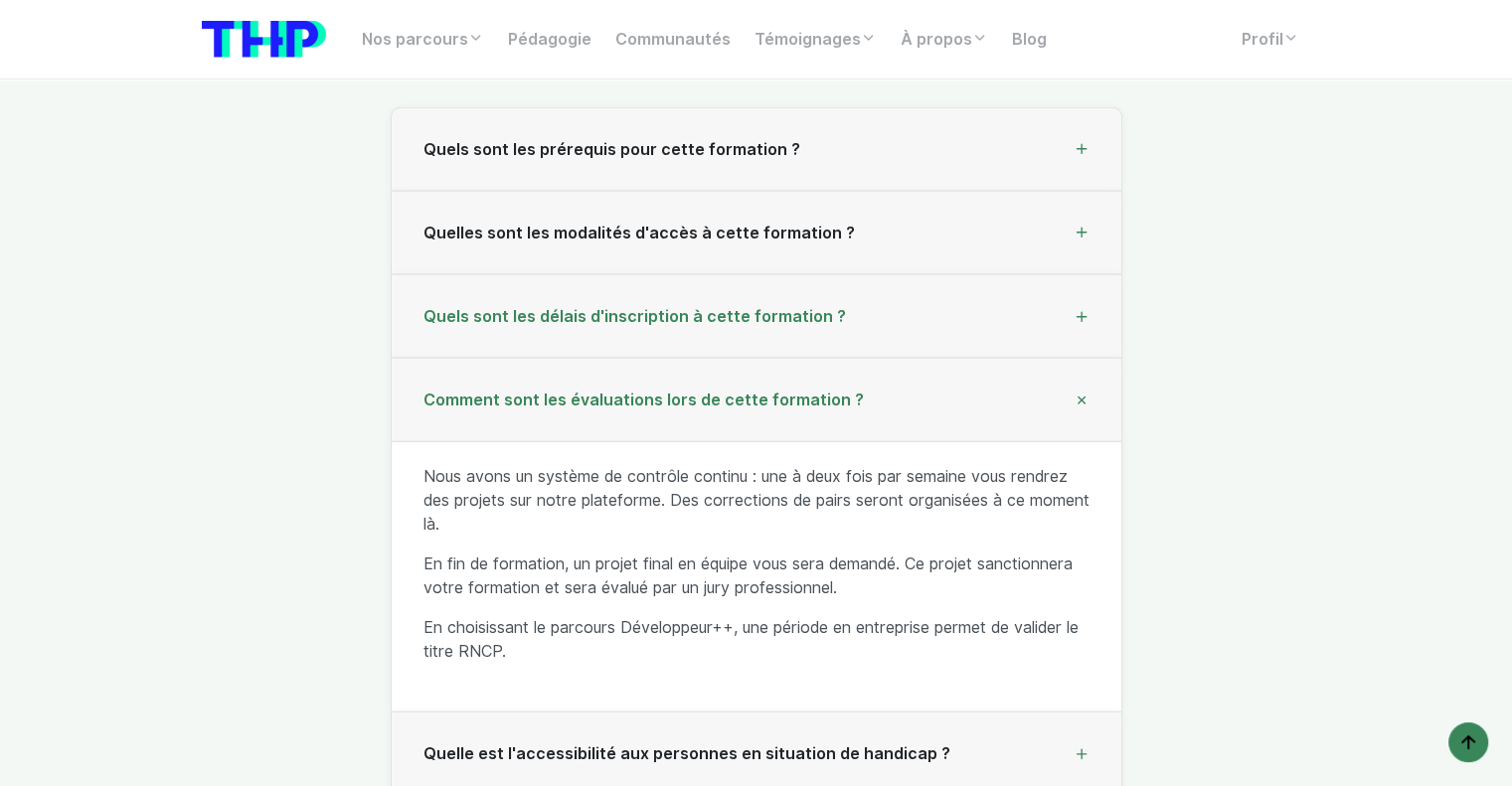 click on "Quels sont les délais d'inscription à cette formation ?" at bounding box center (756, 317) 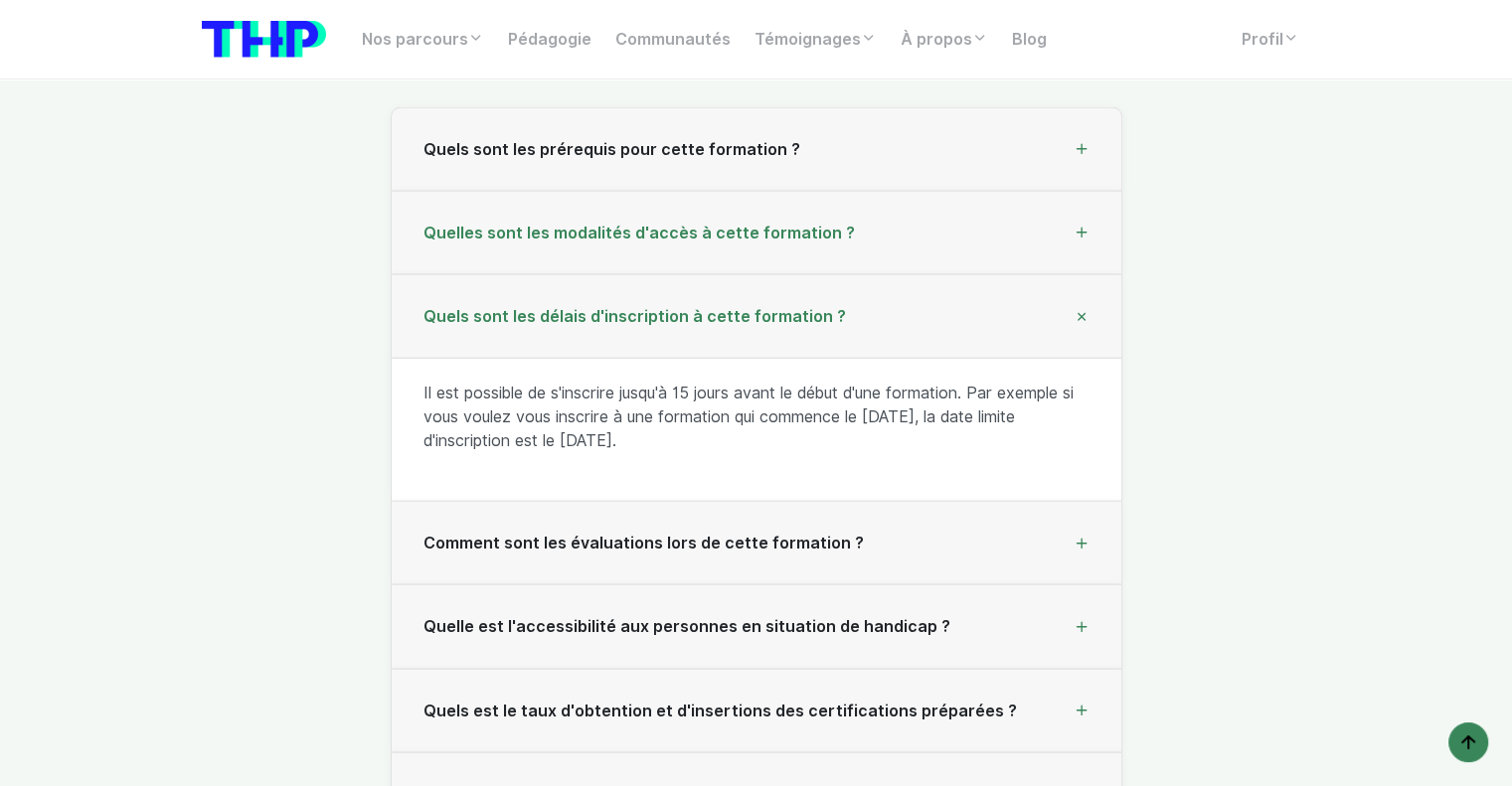click on "Quelles sont les modalités d'accès à cette formation ?" at bounding box center (756, 234) 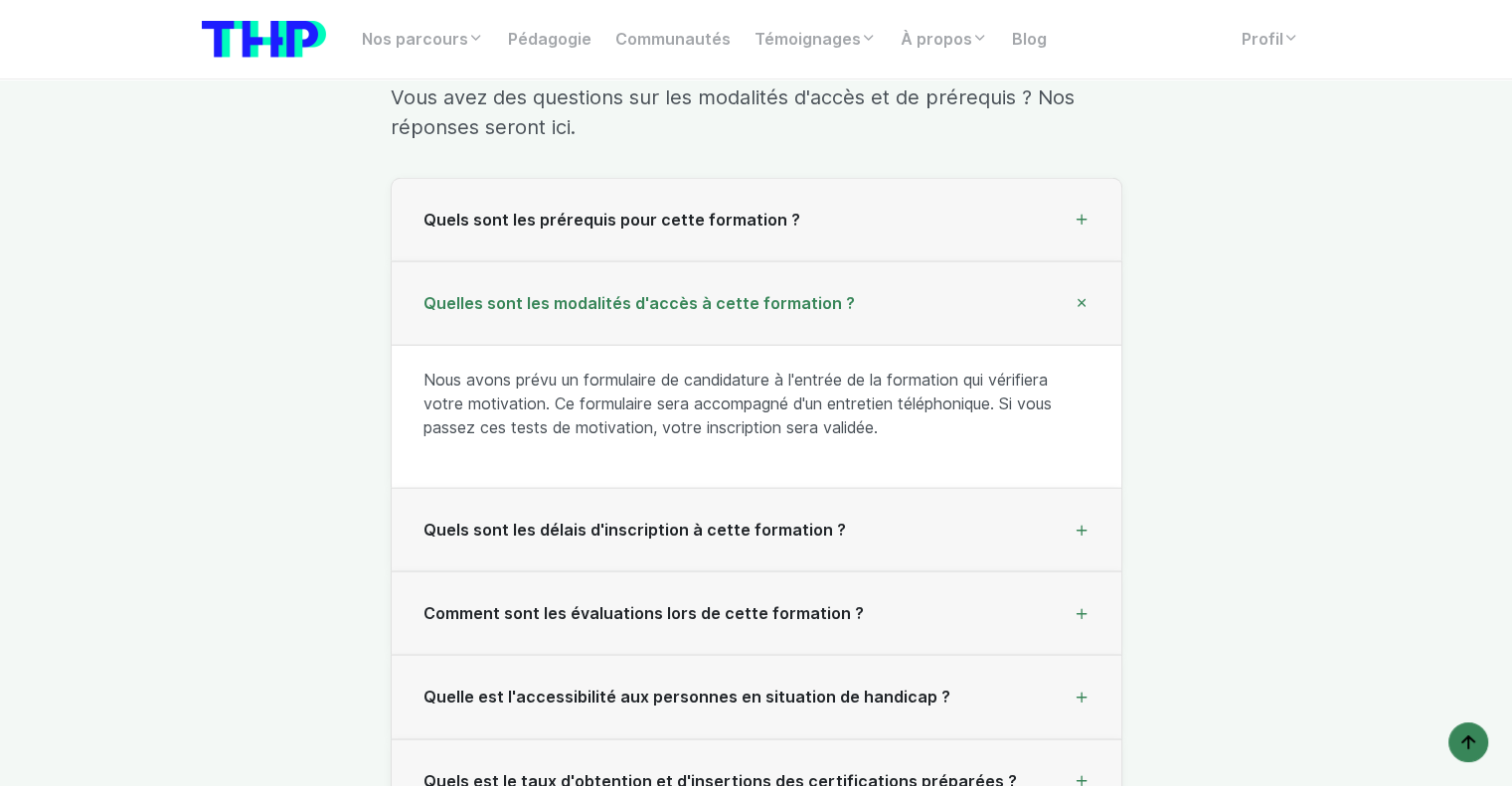 scroll, scrollTop: 20171, scrollLeft: 0, axis: vertical 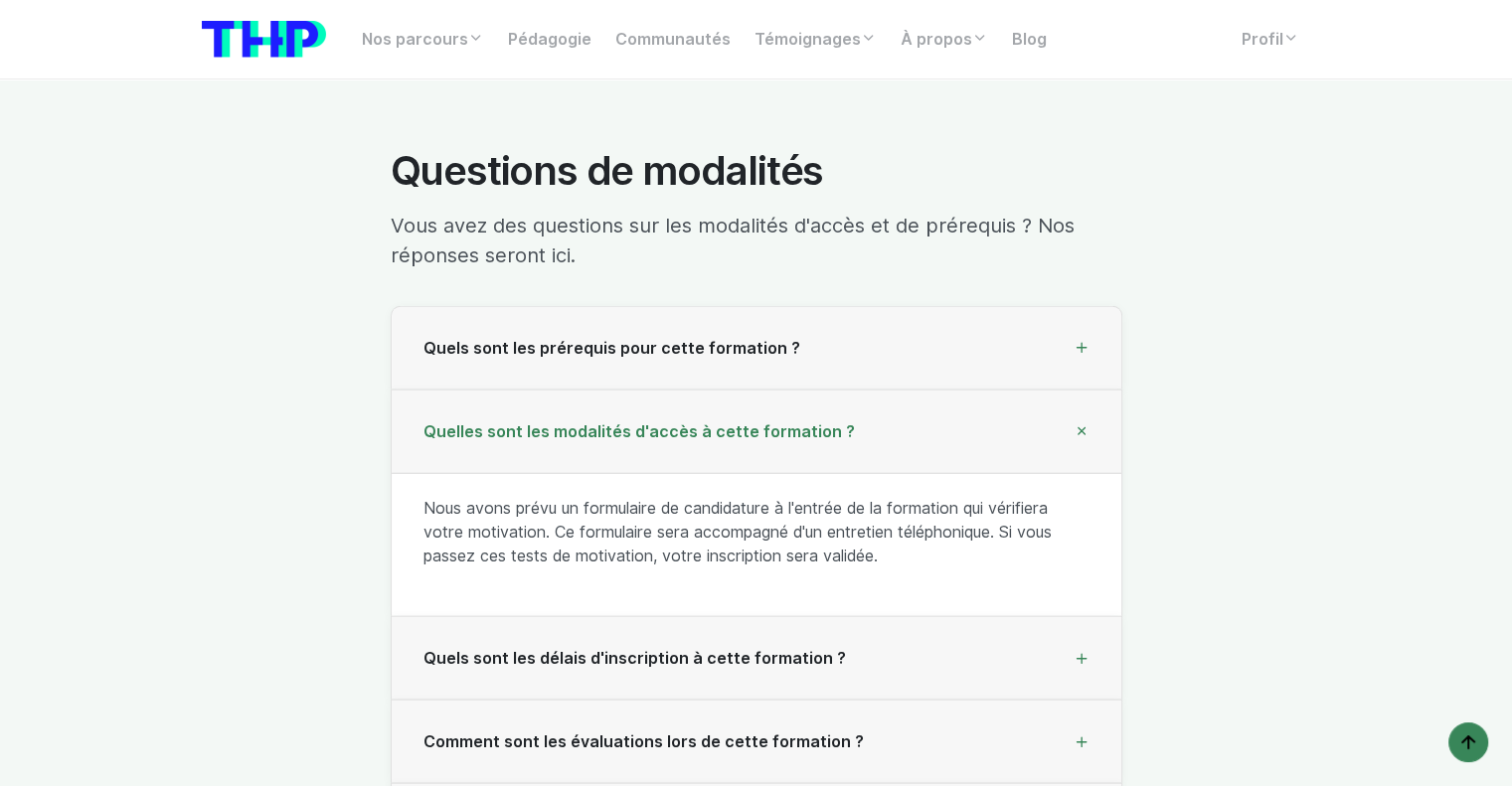 click on "Questions de modalités
Vous avez des questions sur les modalités d'accès et de prérequis ? Nos réponses seront ici.
Quels sont les prérequis pour cette formation ?
Notre objectif est d'avant tout d'universaliser l'accès à l'éducation. Pas de sélection farfelue, de places limitées : chez nous tout le monde est bienvenue  et pas besoin d'avoir pratiqué des années pour accéder à nos formations !
Nos formations sont intenses et notre pédagogie unique. Les critères d'acceptation ne prennent pas en compte le niveau scolaire mais, plutôt, la curiosité, la motivation, le projet professionnel, la rigueur et la logique ainsi que l'attrait auprès des nouvelles technologies. Les bases de l'anglais sont requises. Cette formation est destinée aux candidats les plus curieux et motivés.
Un entretien individuel est effectué suite à chaque demande de candidature pour valider ces prérequis et évaluer le degré de motivation des candidats." at bounding box center (756, 786) 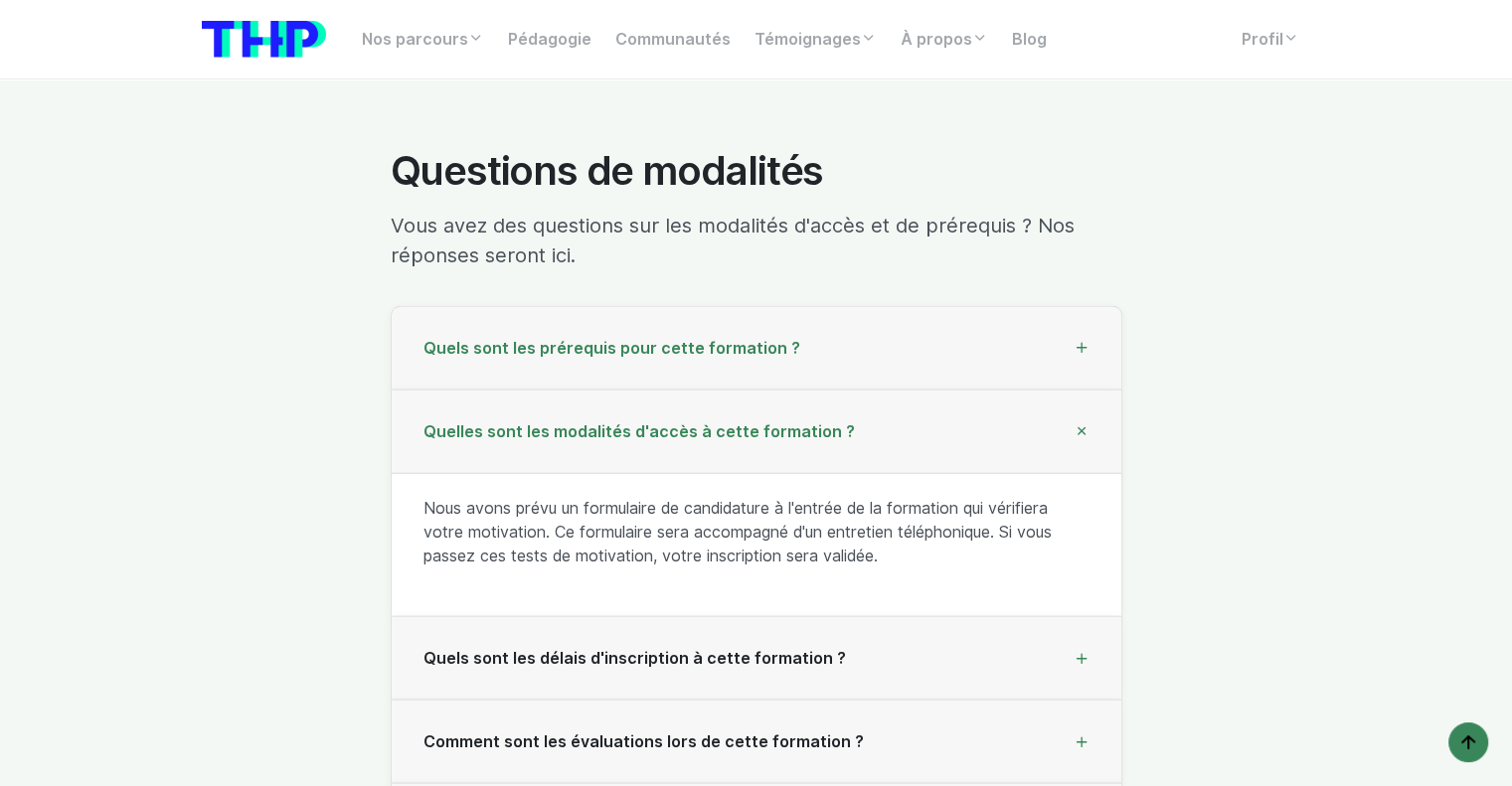 click on "Quels sont les prérequis pour cette formation ?" at bounding box center (756, 349) 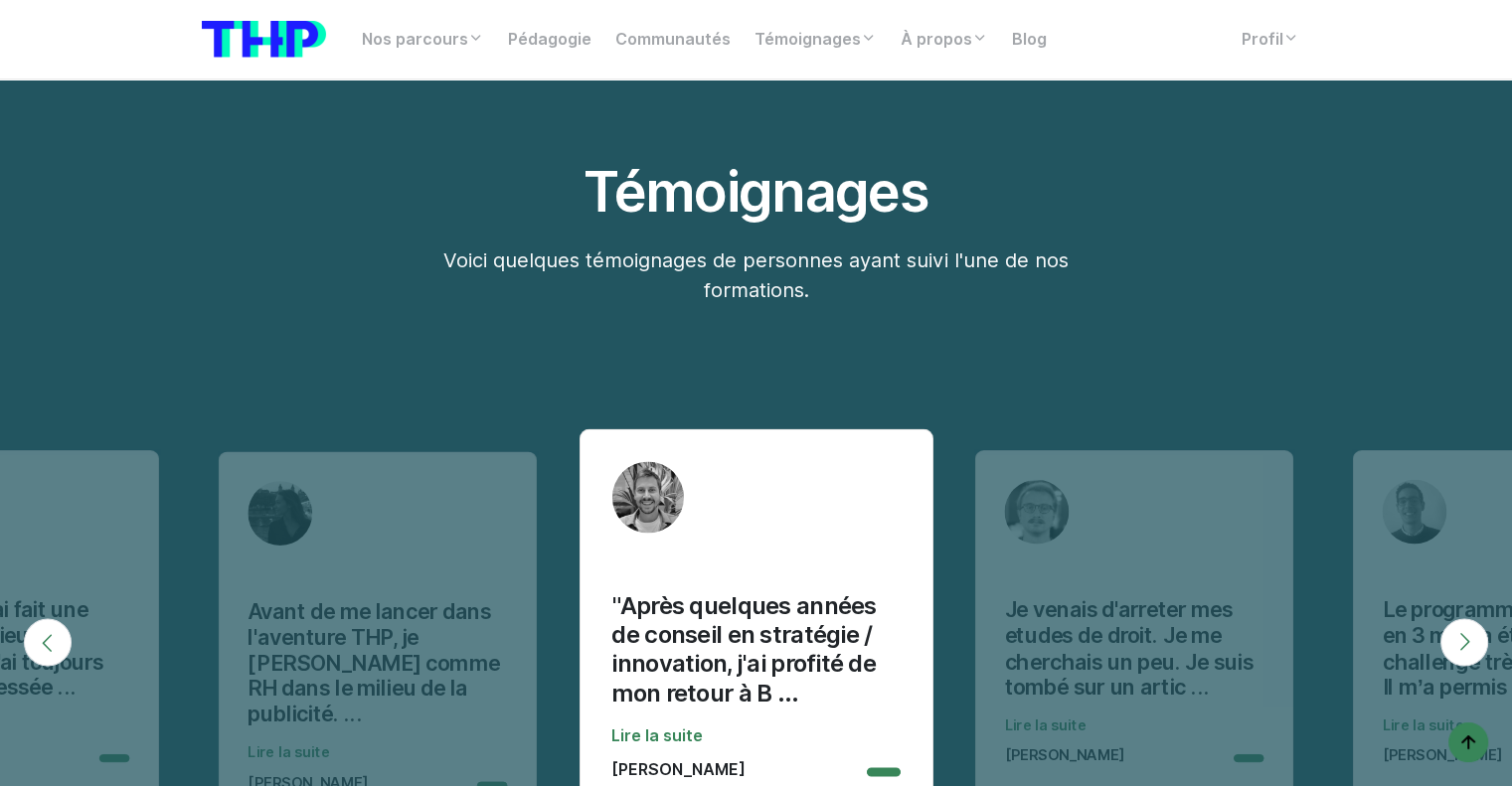 scroll, scrollTop: 18252, scrollLeft: 0, axis: vertical 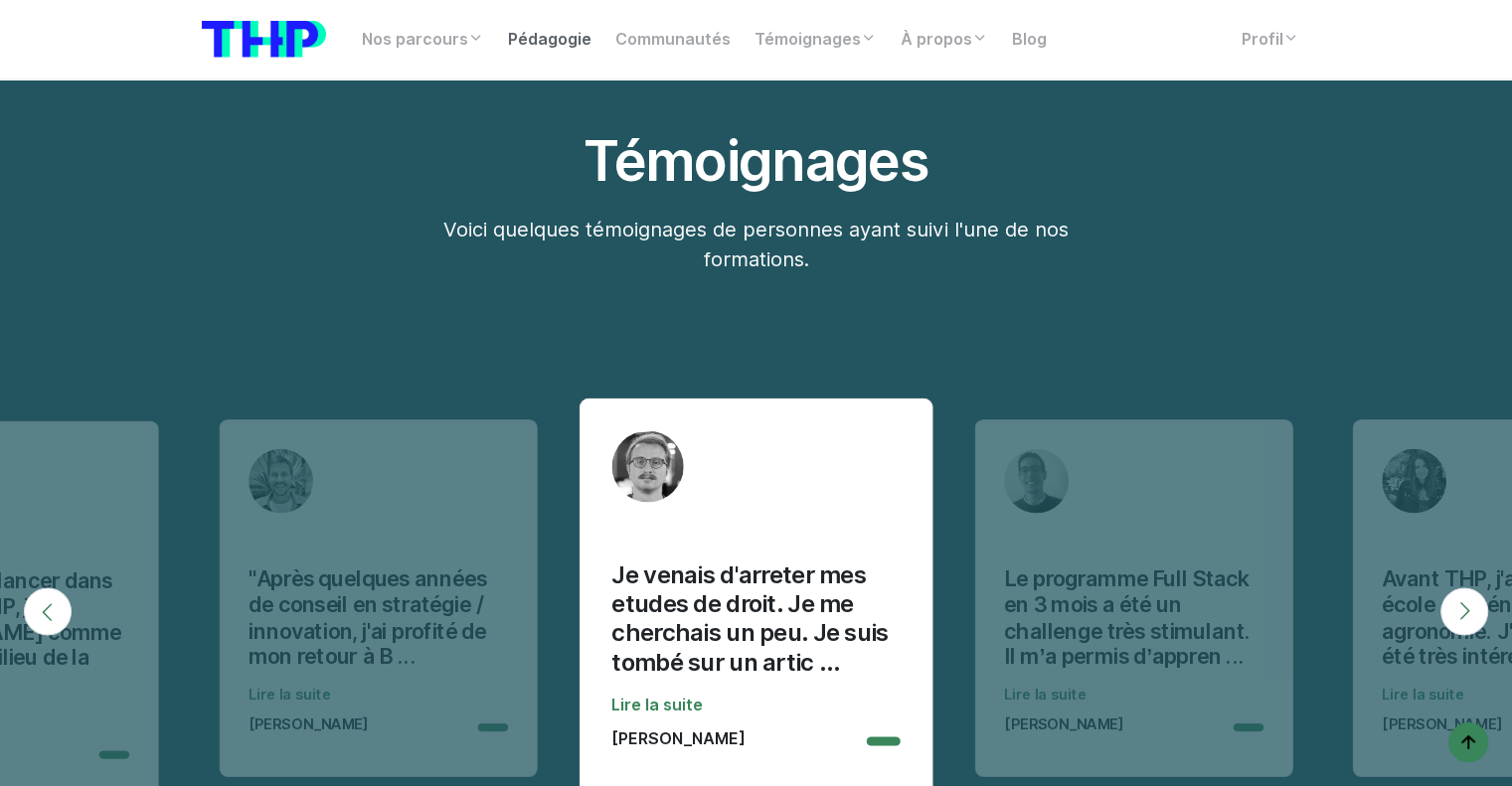 click on "Pédagogie" at bounding box center [550, 40] 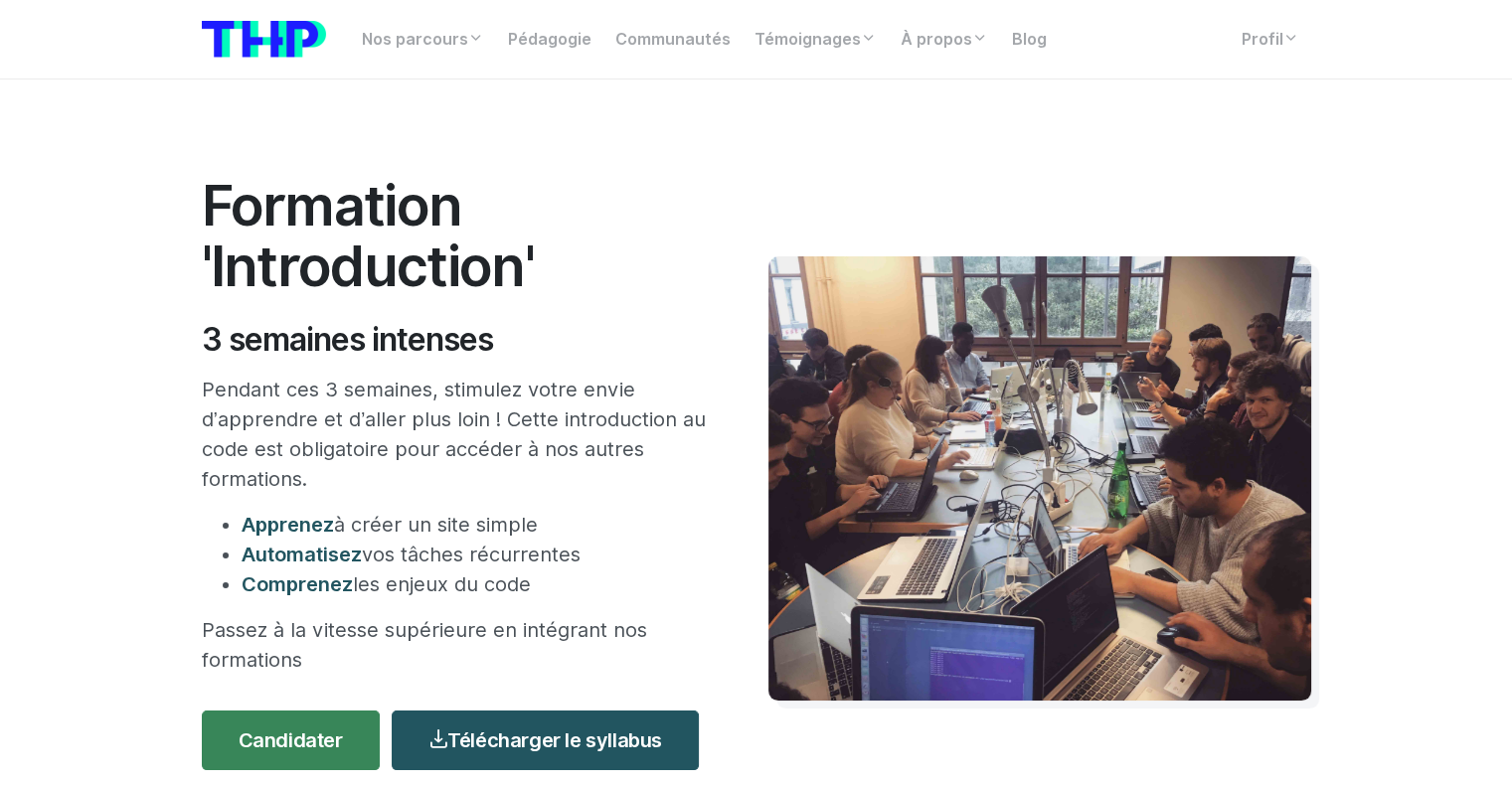 scroll, scrollTop: 199, scrollLeft: 0, axis: vertical 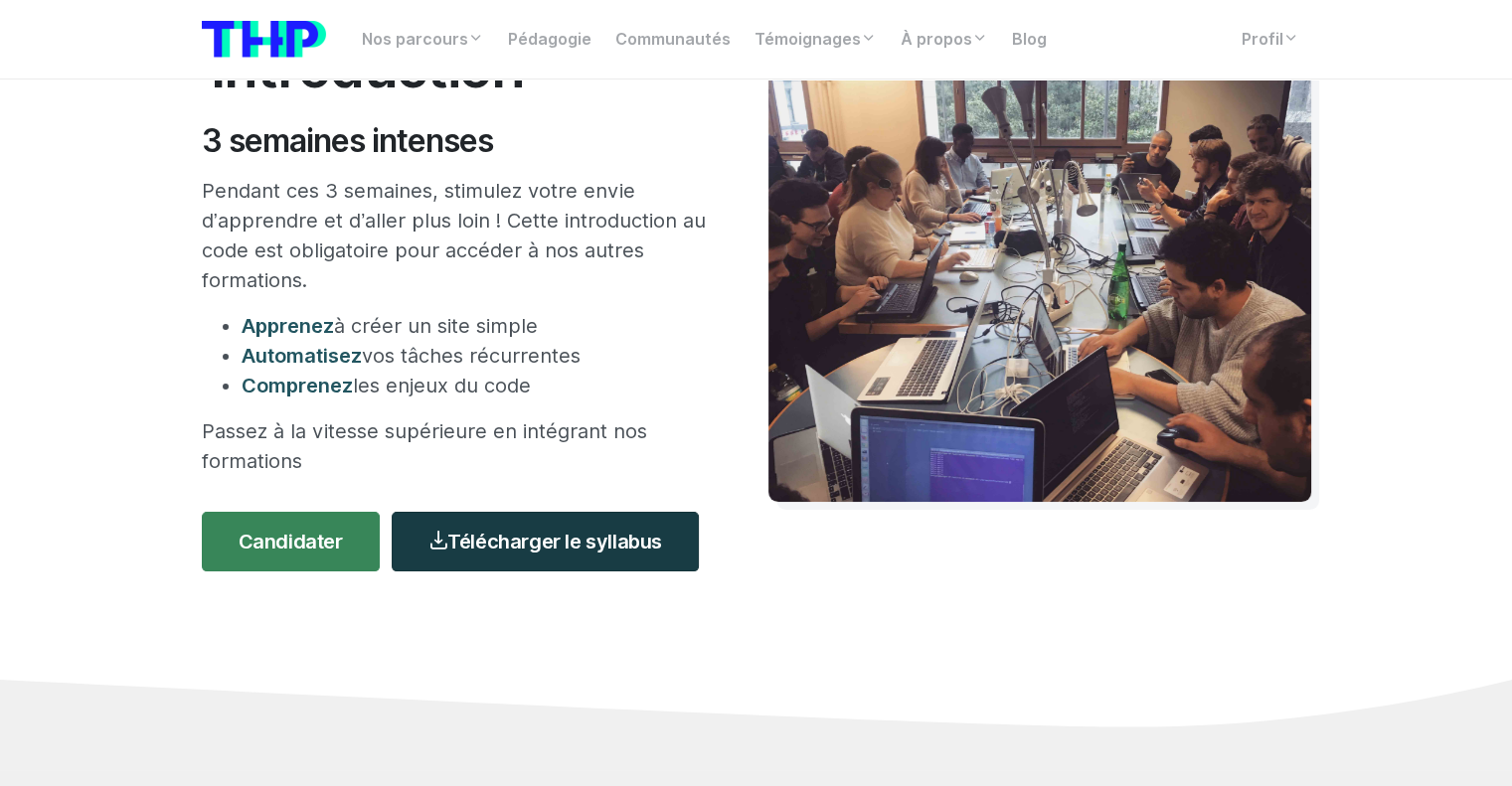 click on "Télécharger le syllabus" at bounding box center (545, 542) 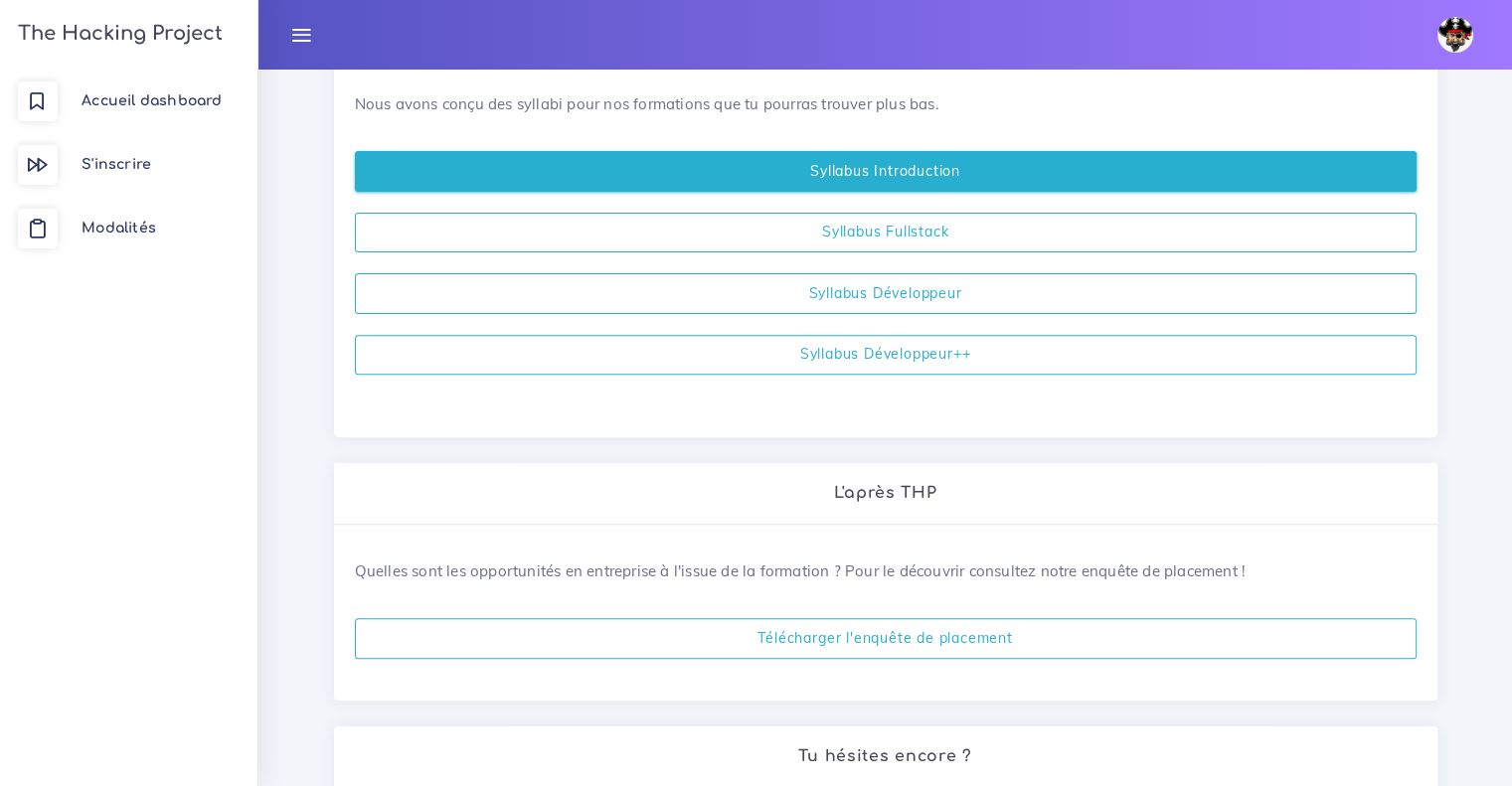 scroll, scrollTop: 497, scrollLeft: 0, axis: vertical 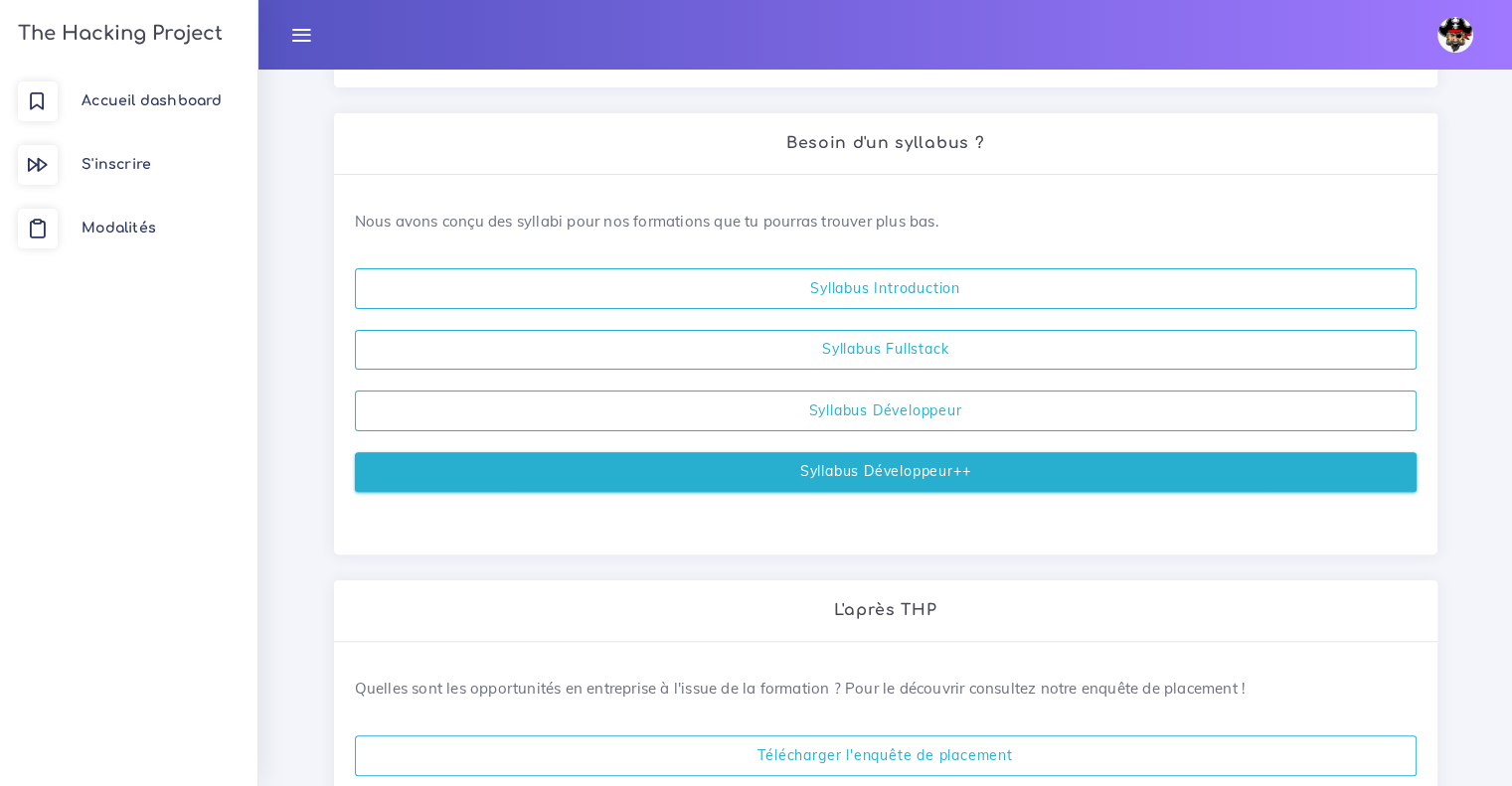 click on "Syllabus Développeur++" at bounding box center (886, 472) 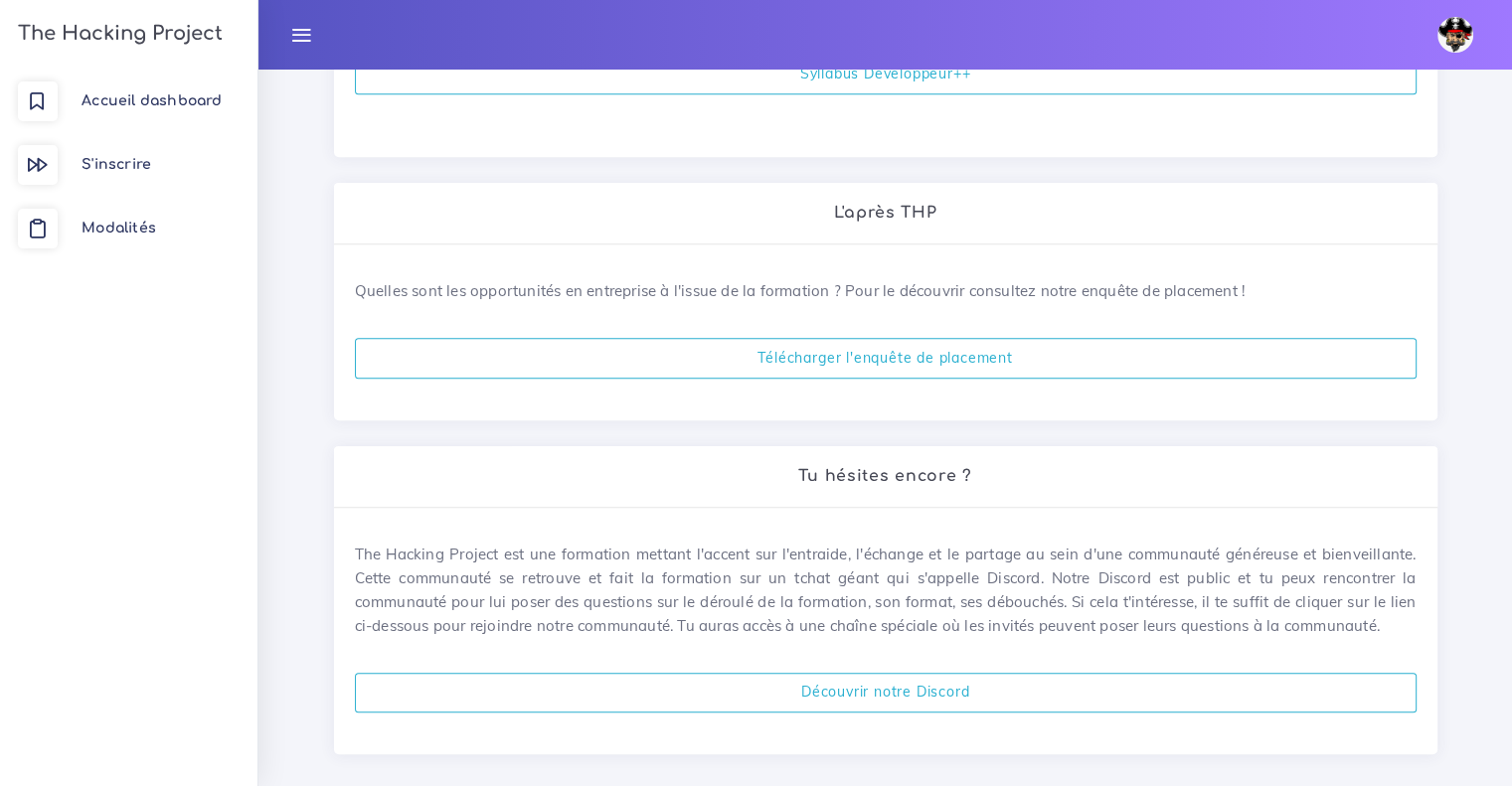 scroll, scrollTop: 915, scrollLeft: 0, axis: vertical 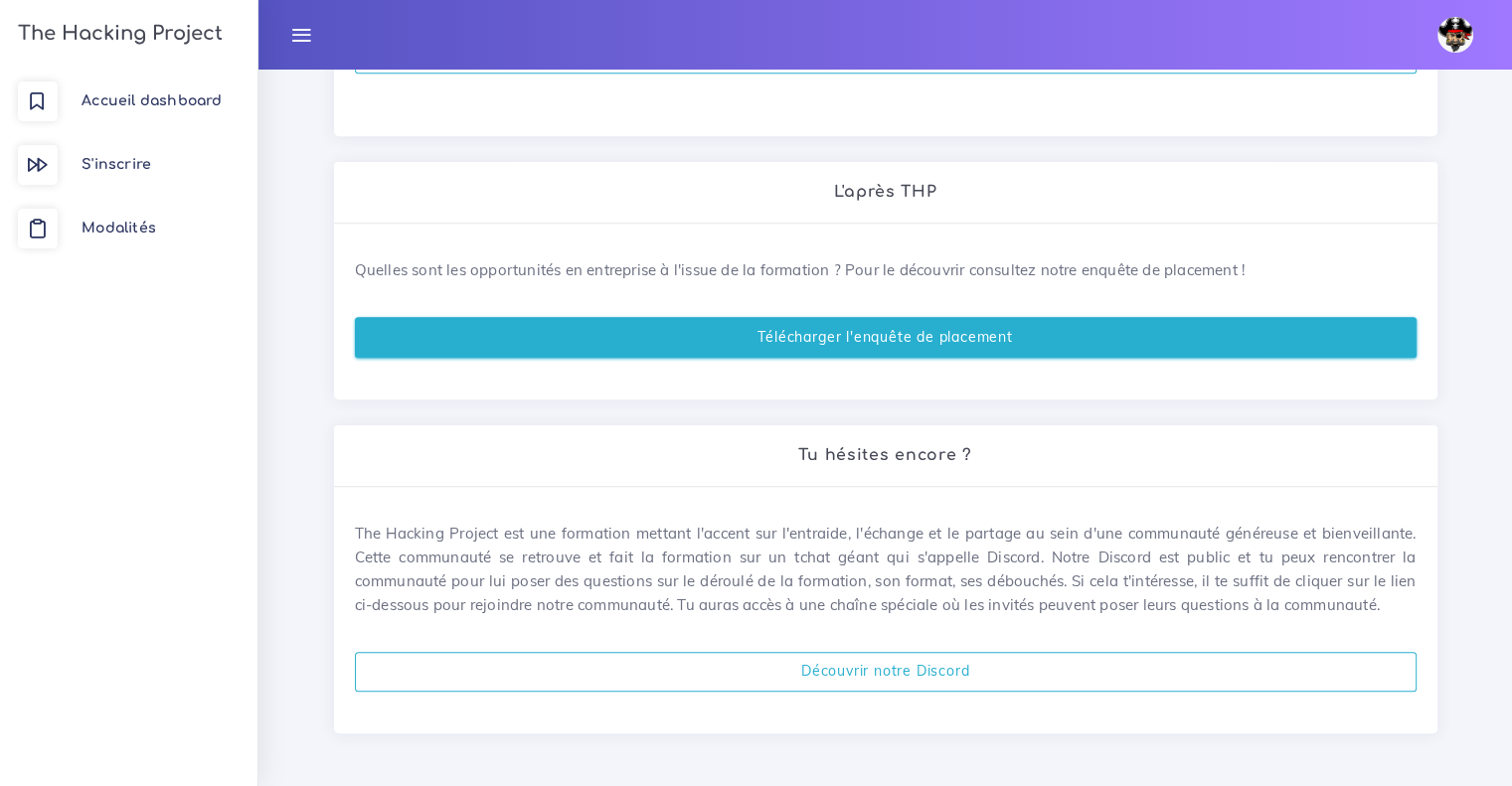 click on "Télécharger l'enquête de placement" at bounding box center [886, 337] 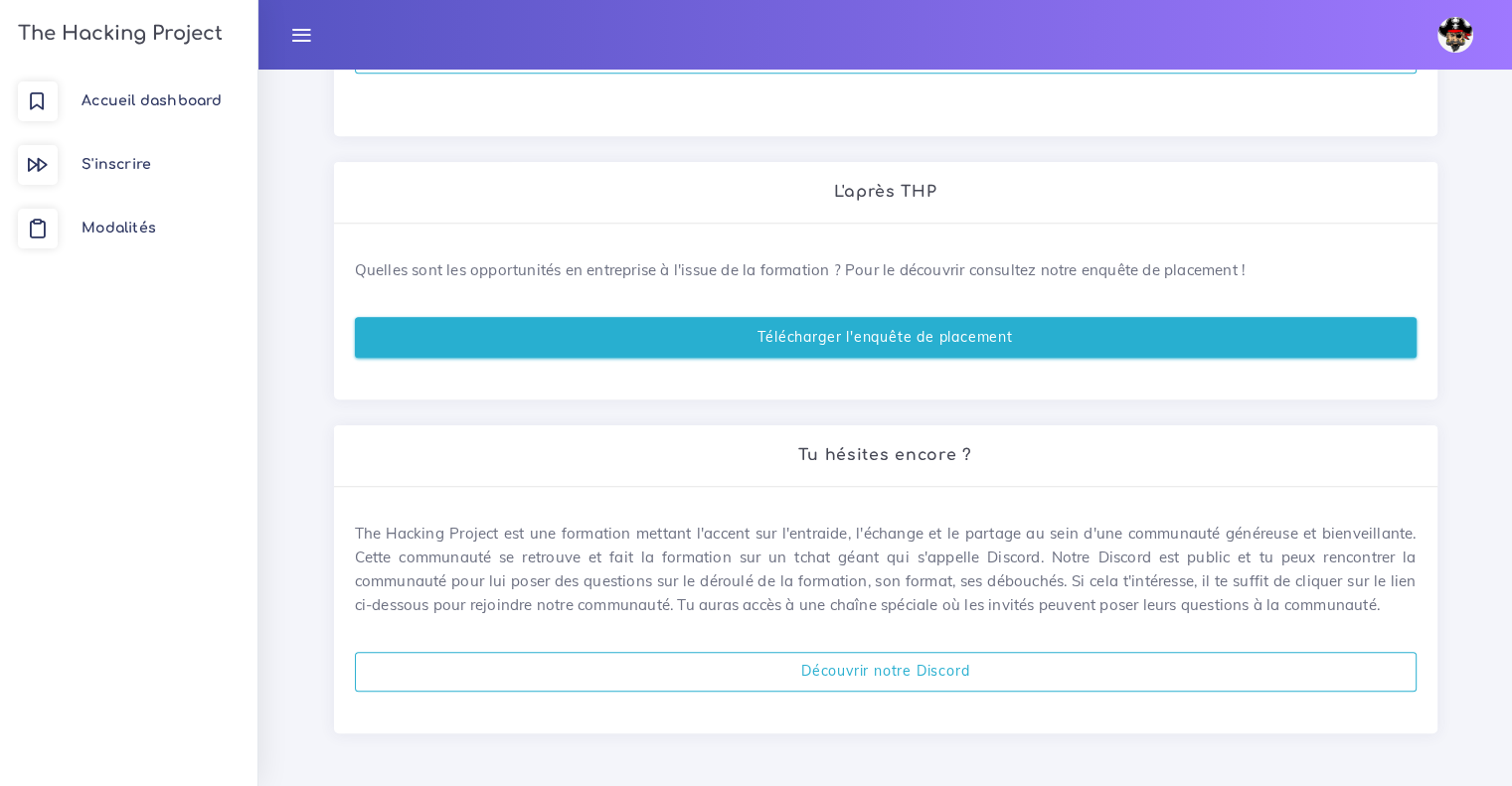 click on "Télécharger l'enquête de placement" at bounding box center (886, 337) 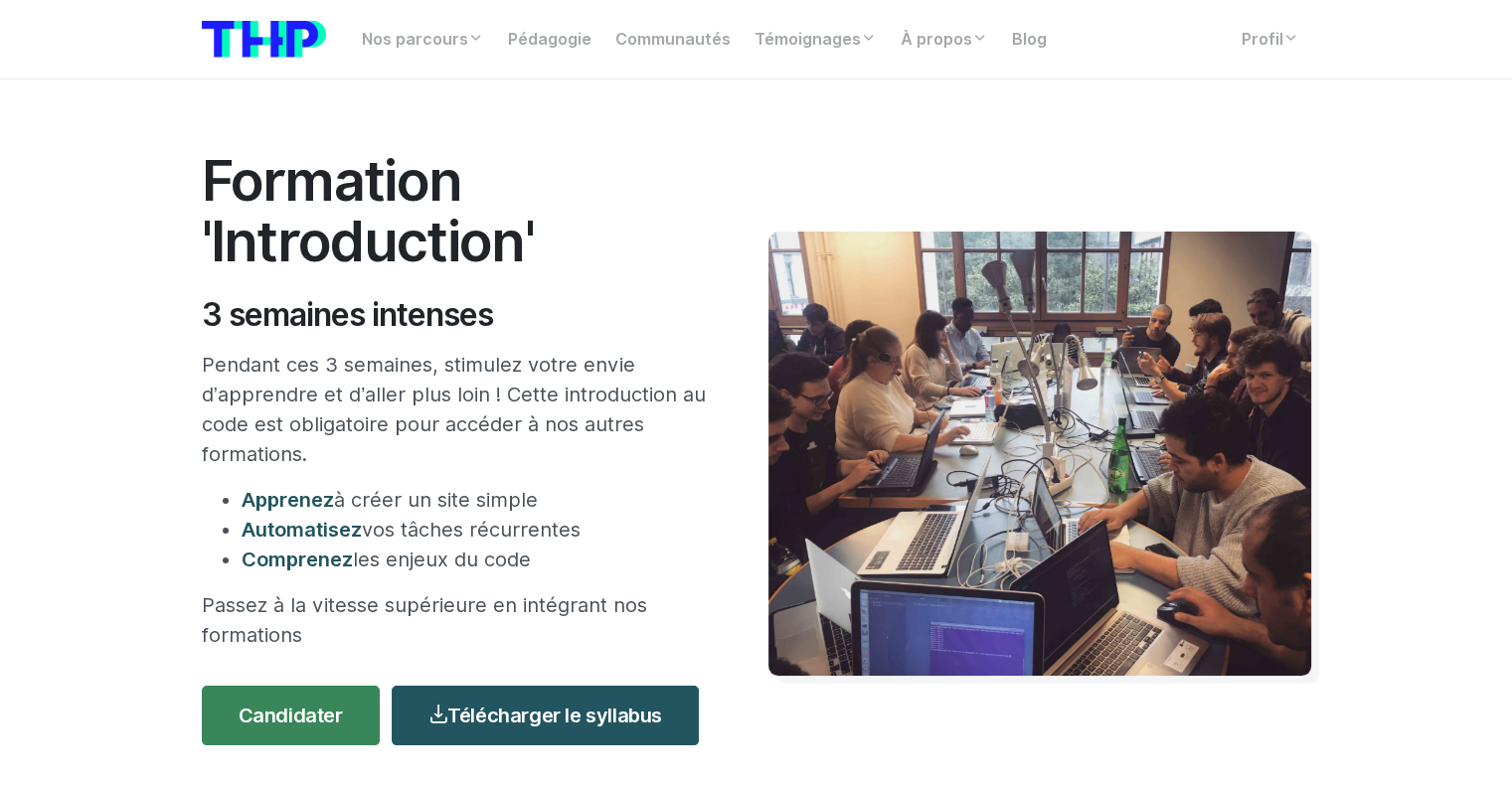 scroll, scrollTop: 199, scrollLeft: 0, axis: vertical 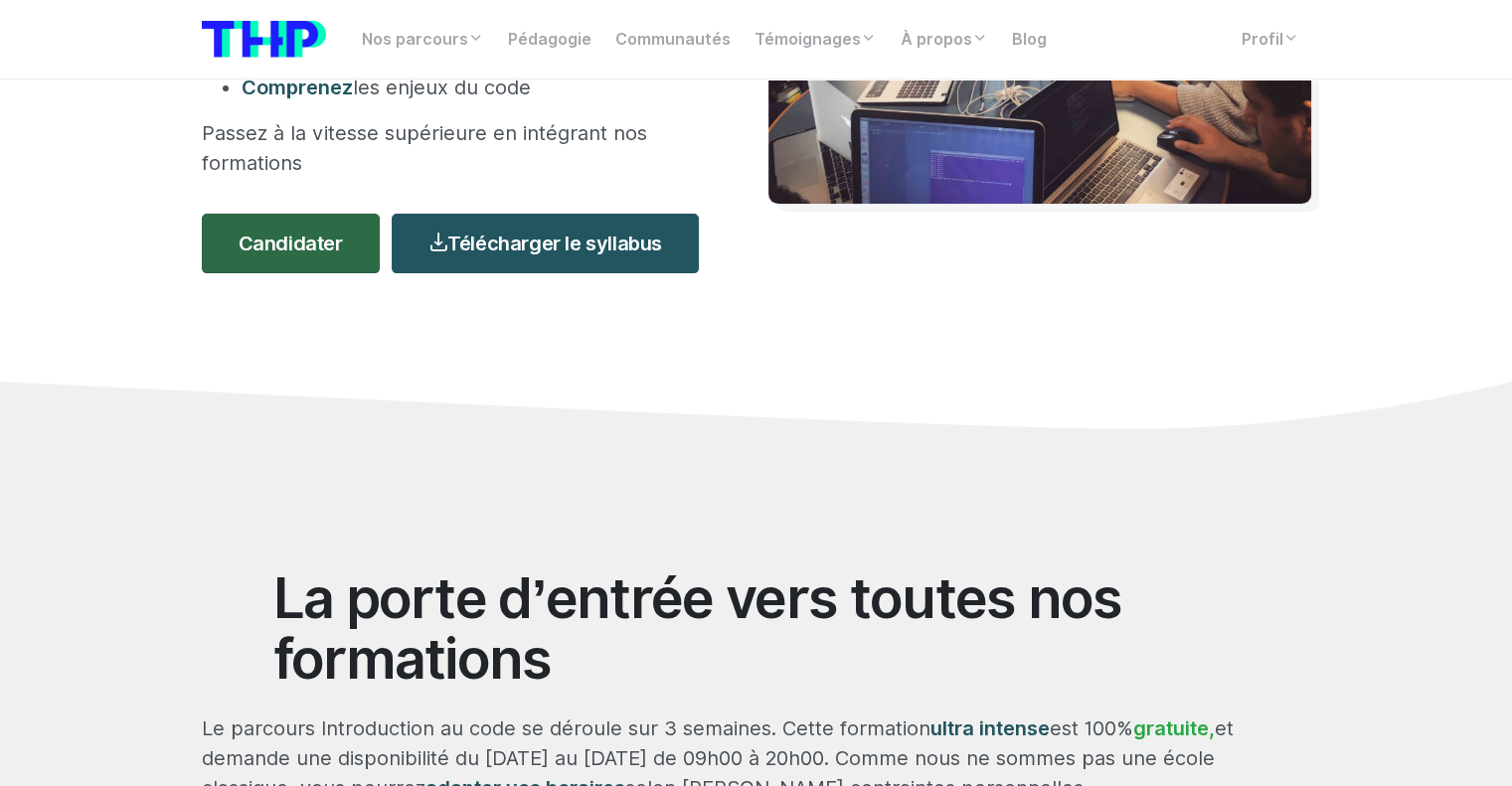click on "Candidater" at bounding box center [290, 243] 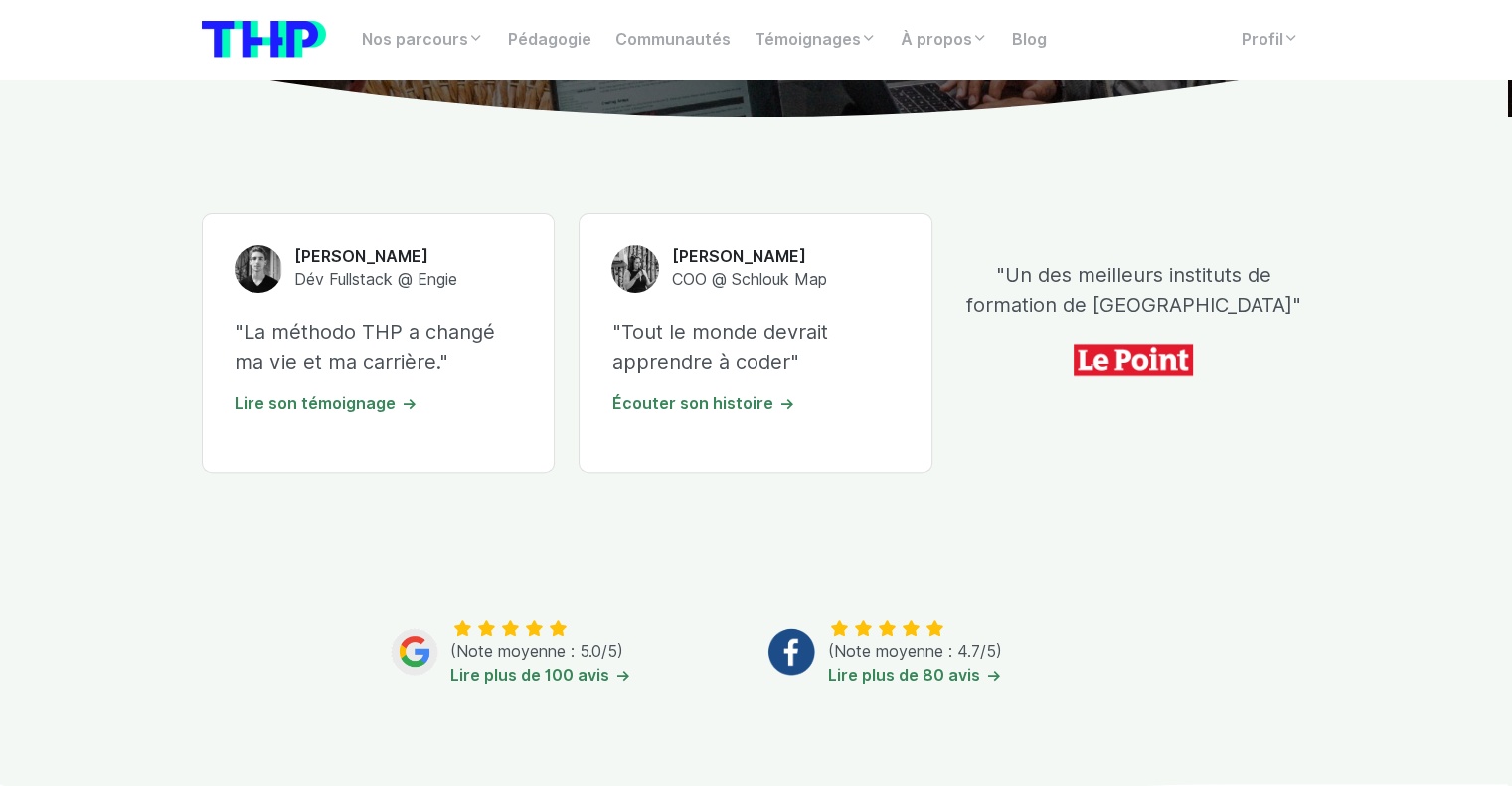 scroll, scrollTop: 696, scrollLeft: 0, axis: vertical 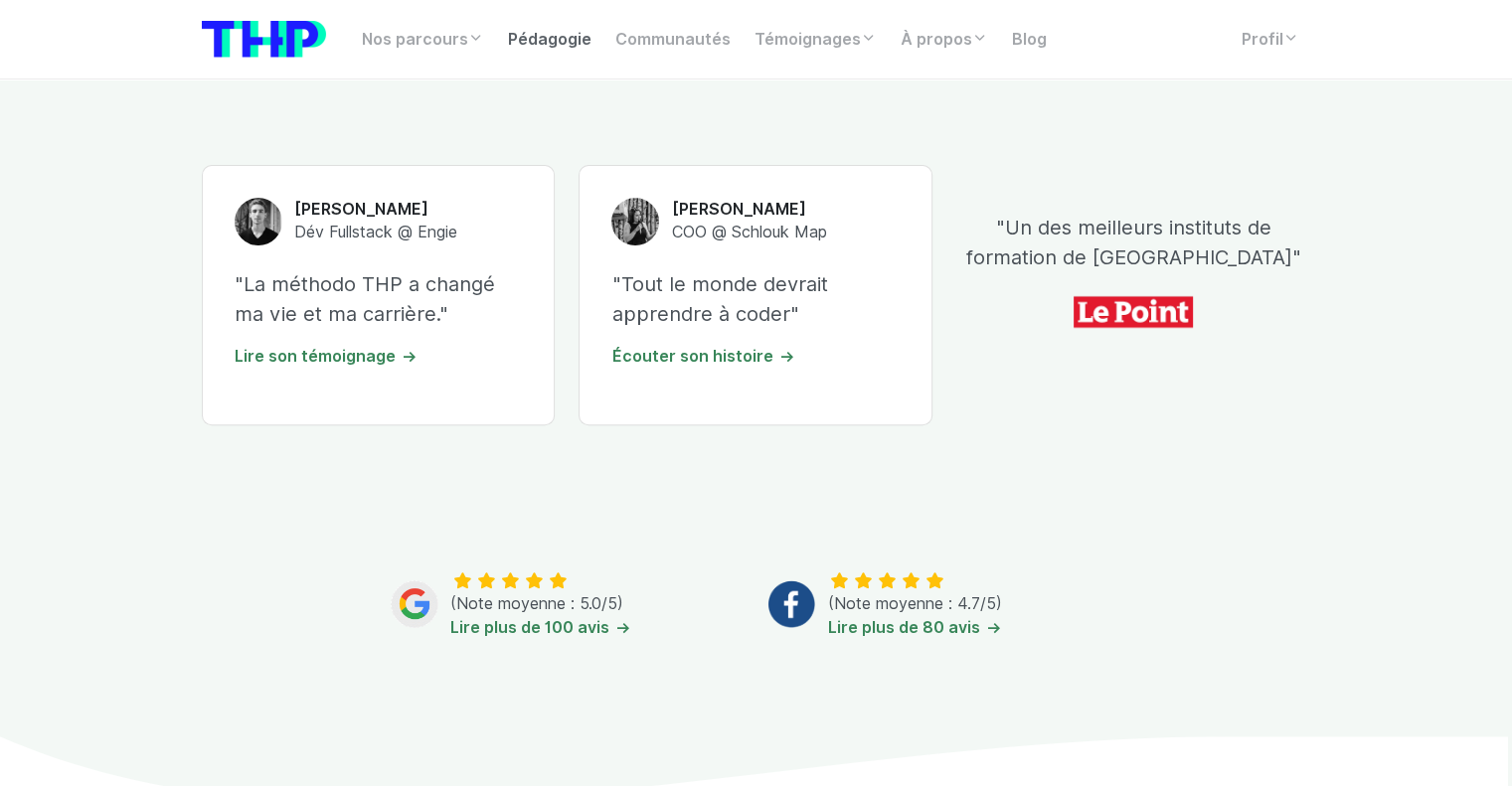click on "Pédagogie" at bounding box center (550, 40) 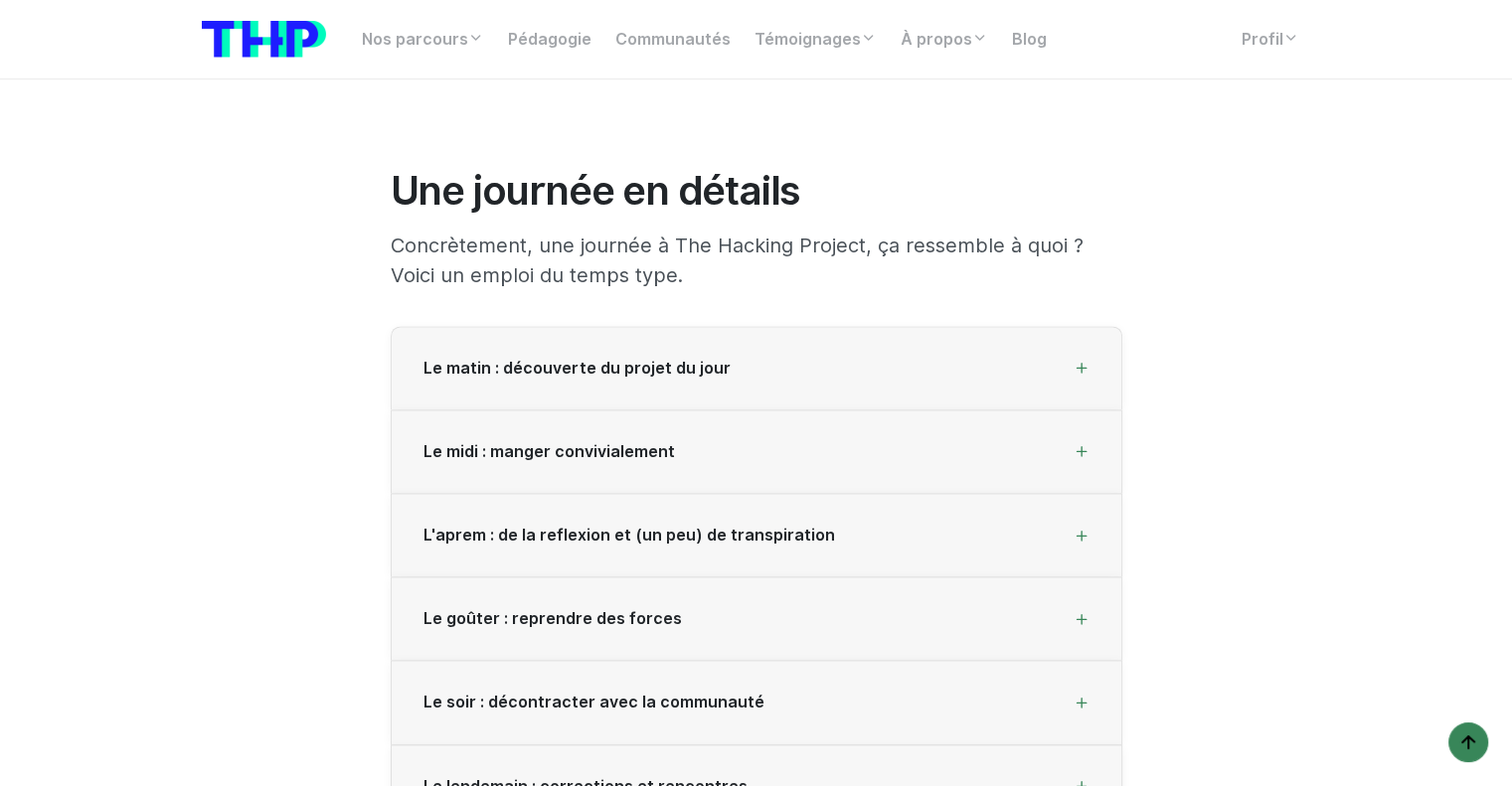 scroll, scrollTop: 2584, scrollLeft: 0, axis: vertical 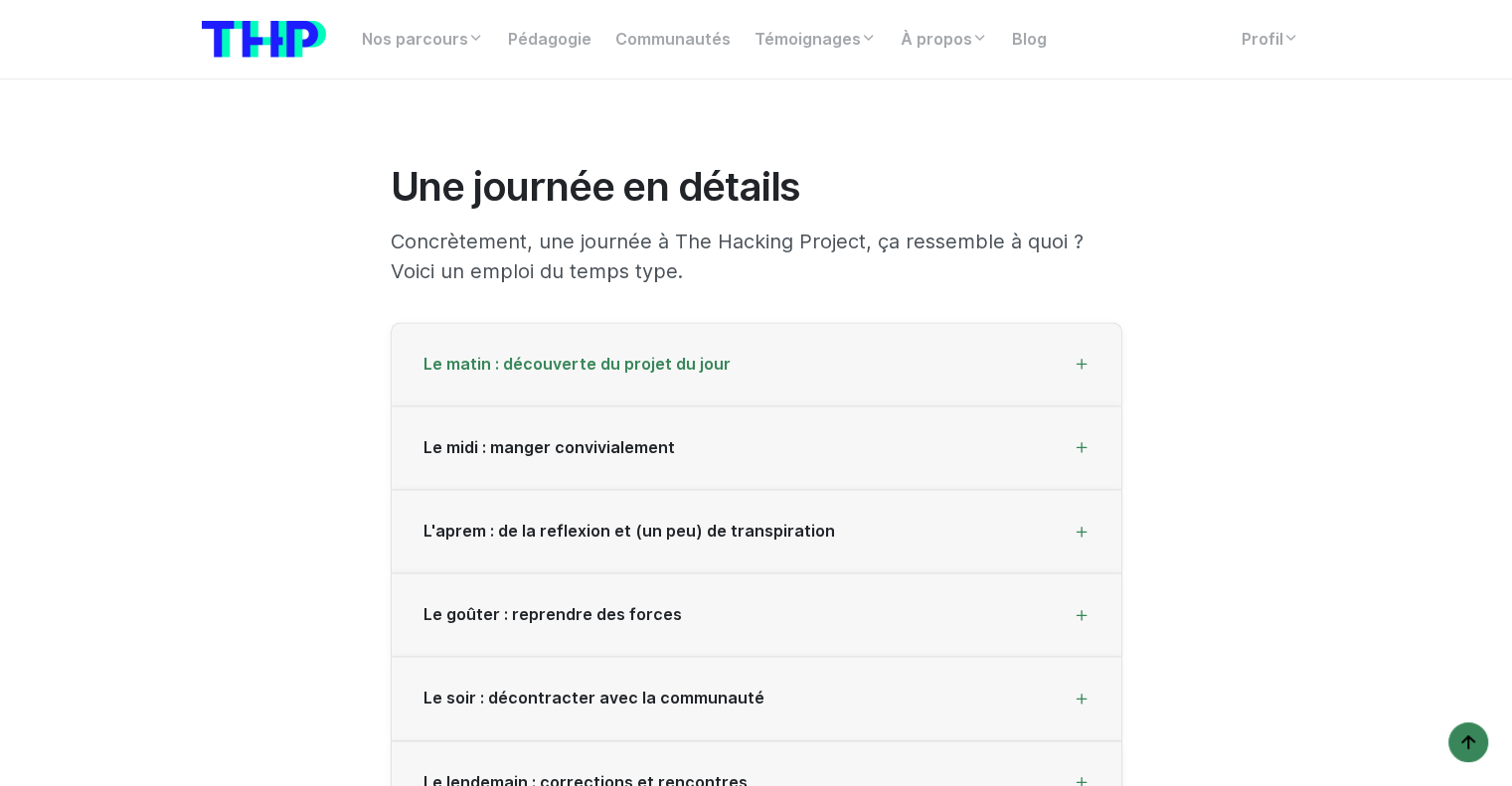 click on "Le matin : découverte du projet du jour" at bounding box center [756, 365] 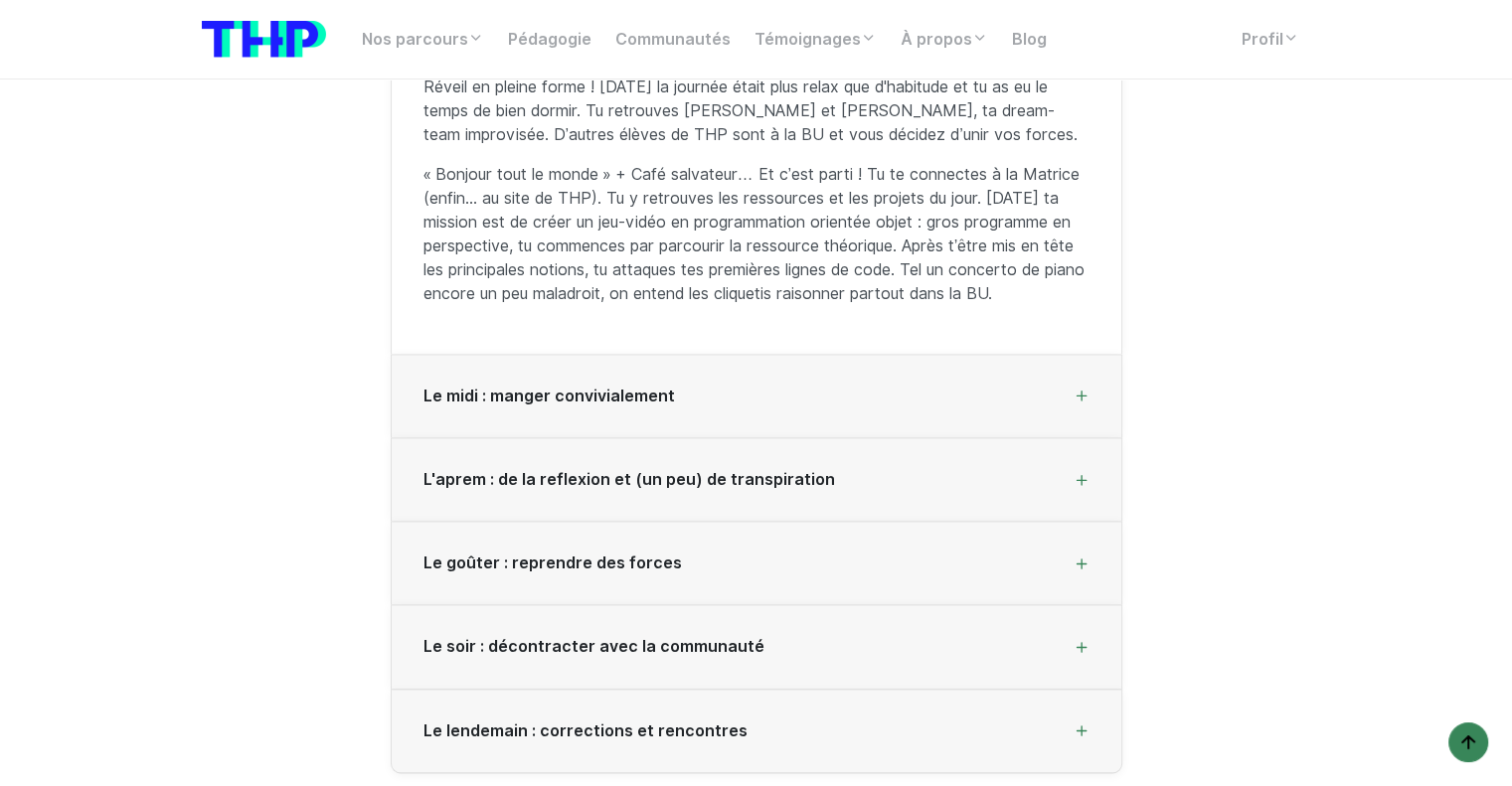scroll, scrollTop: 2981, scrollLeft: 0, axis: vertical 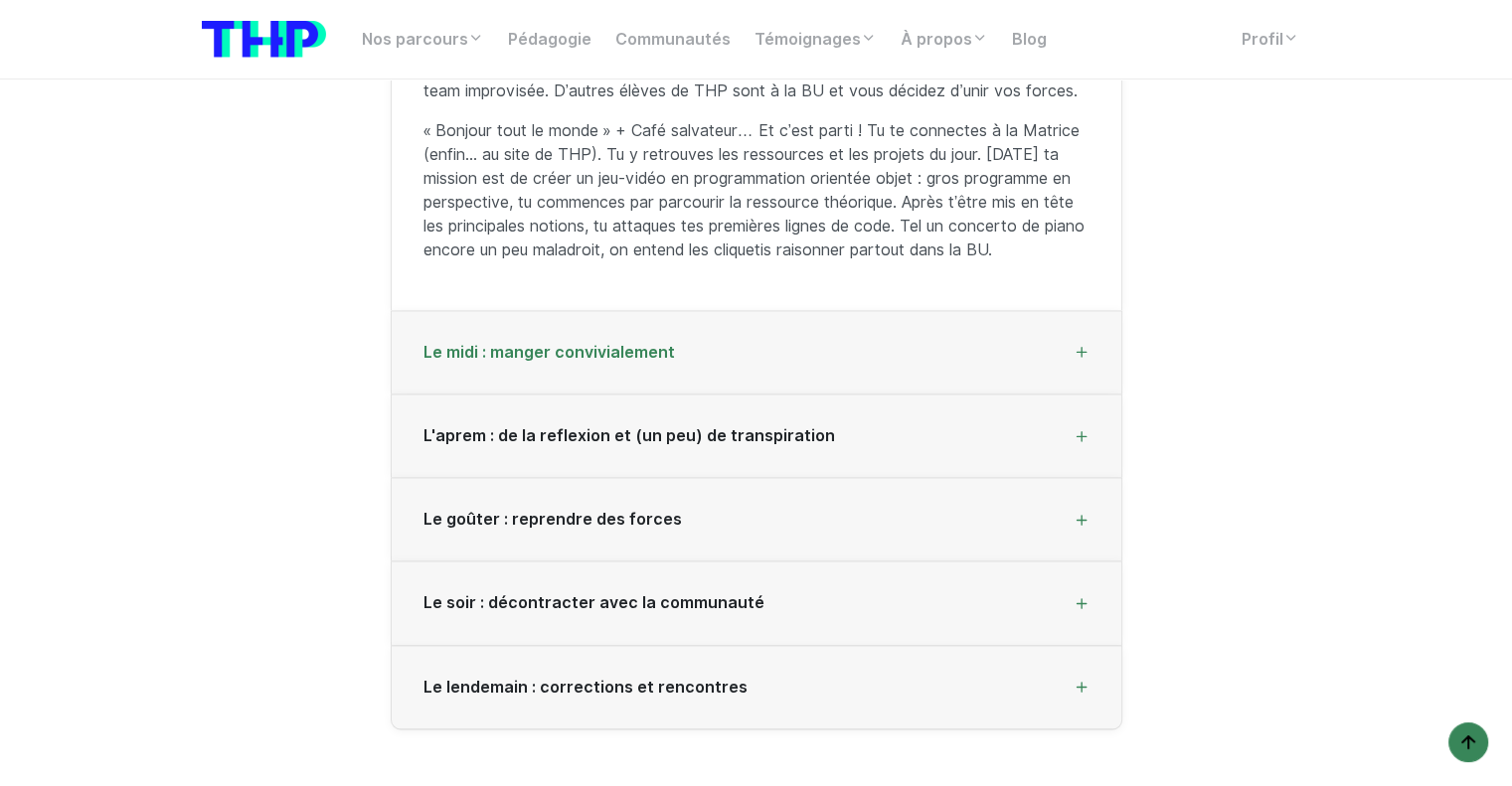 click on "Le midi : manger convivialement" at bounding box center [756, 353] 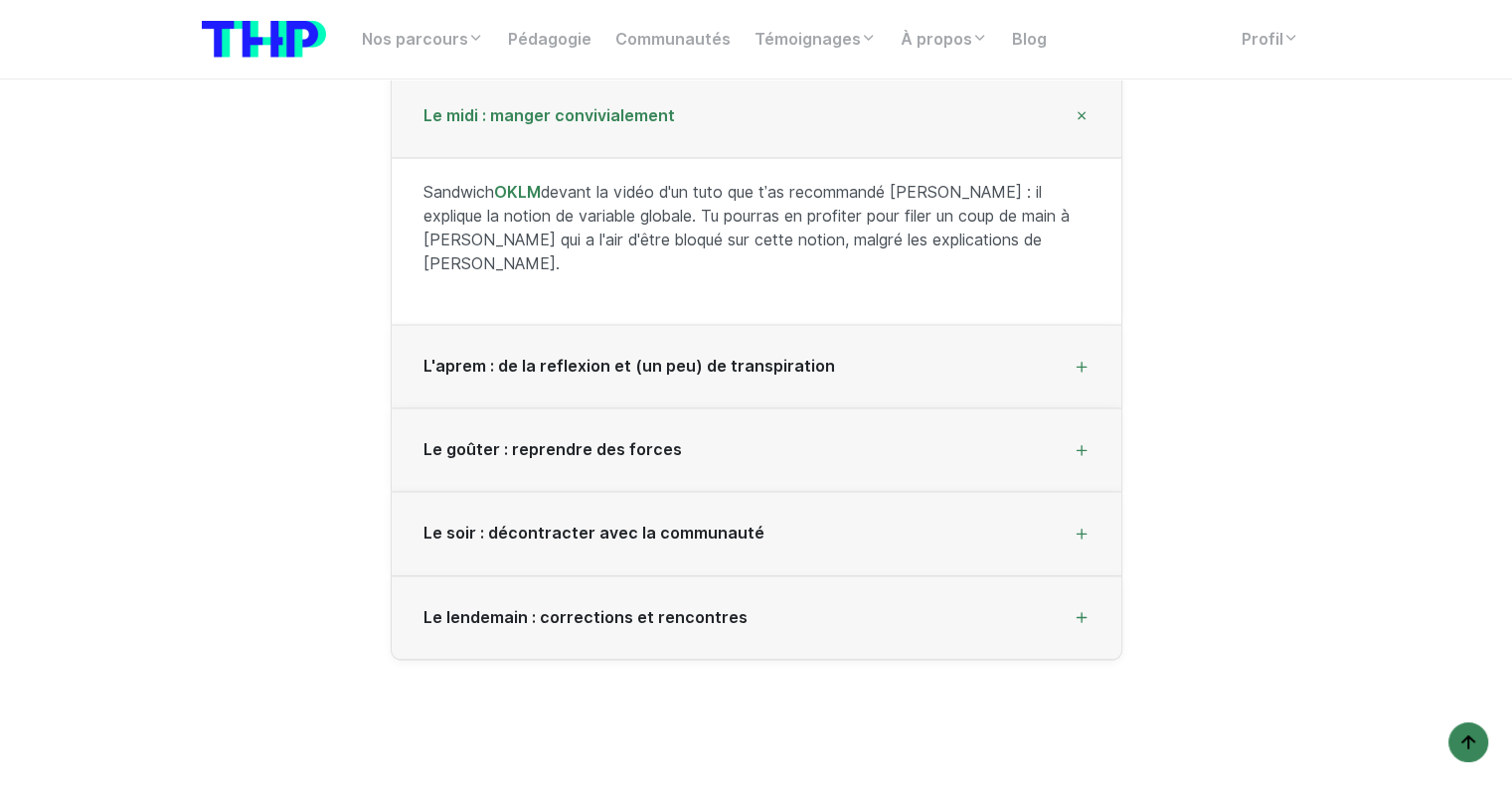 scroll, scrollTop: 2882, scrollLeft: 0, axis: vertical 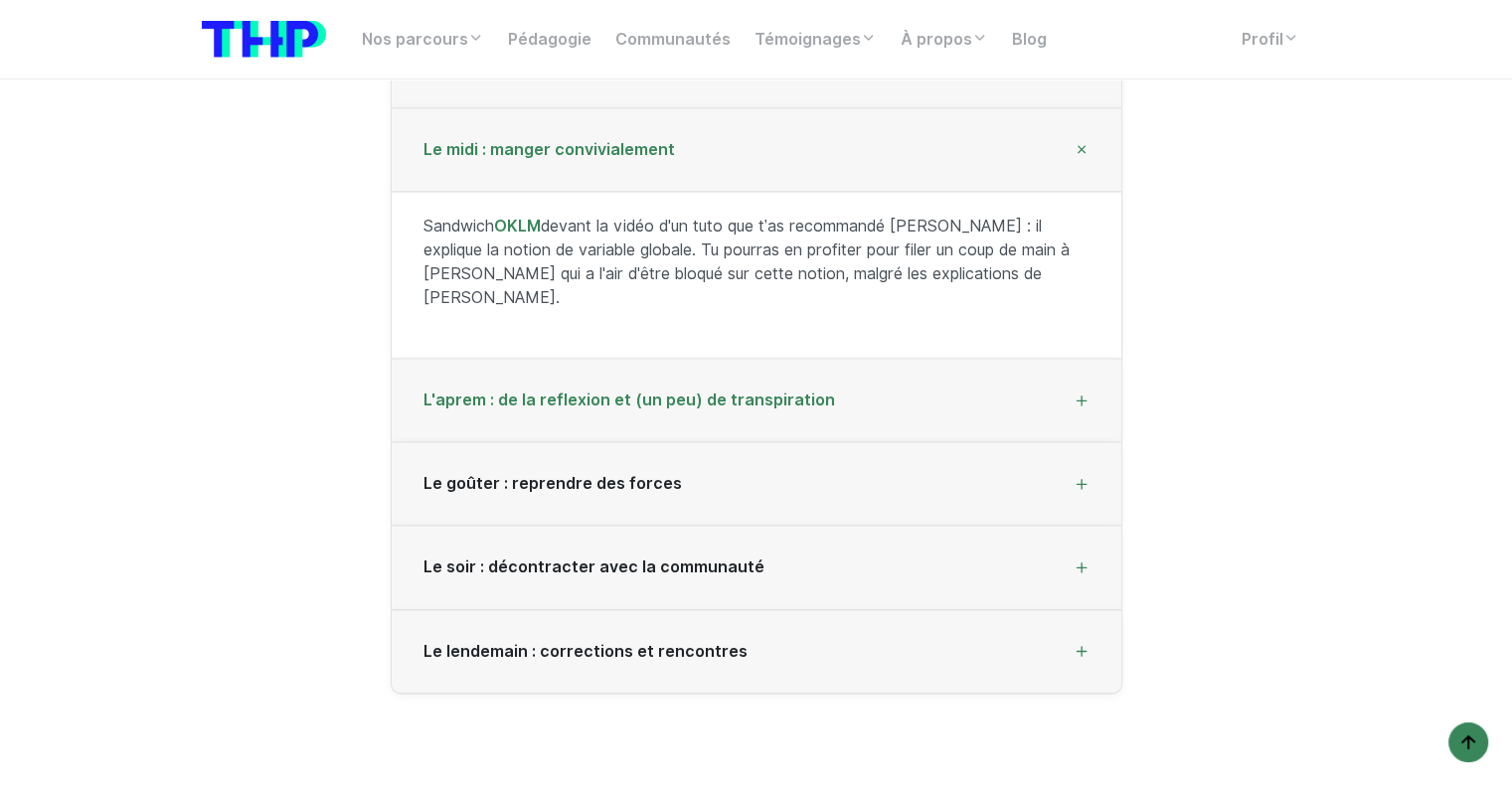 click on "L'aprem : de la reflexion et (un peu) de transpiration" at bounding box center (756, 400) 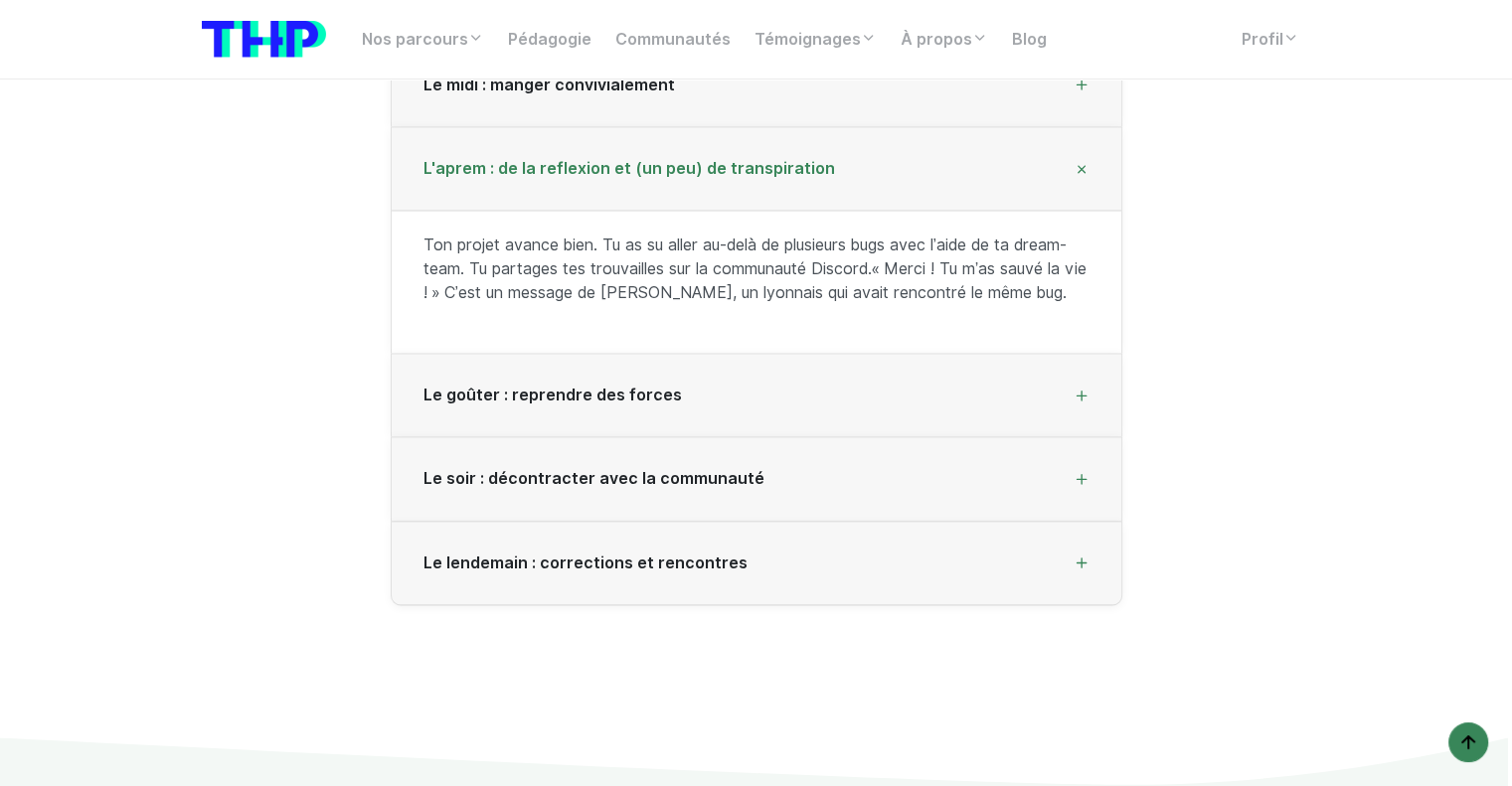 scroll, scrollTop: 2981, scrollLeft: 0, axis: vertical 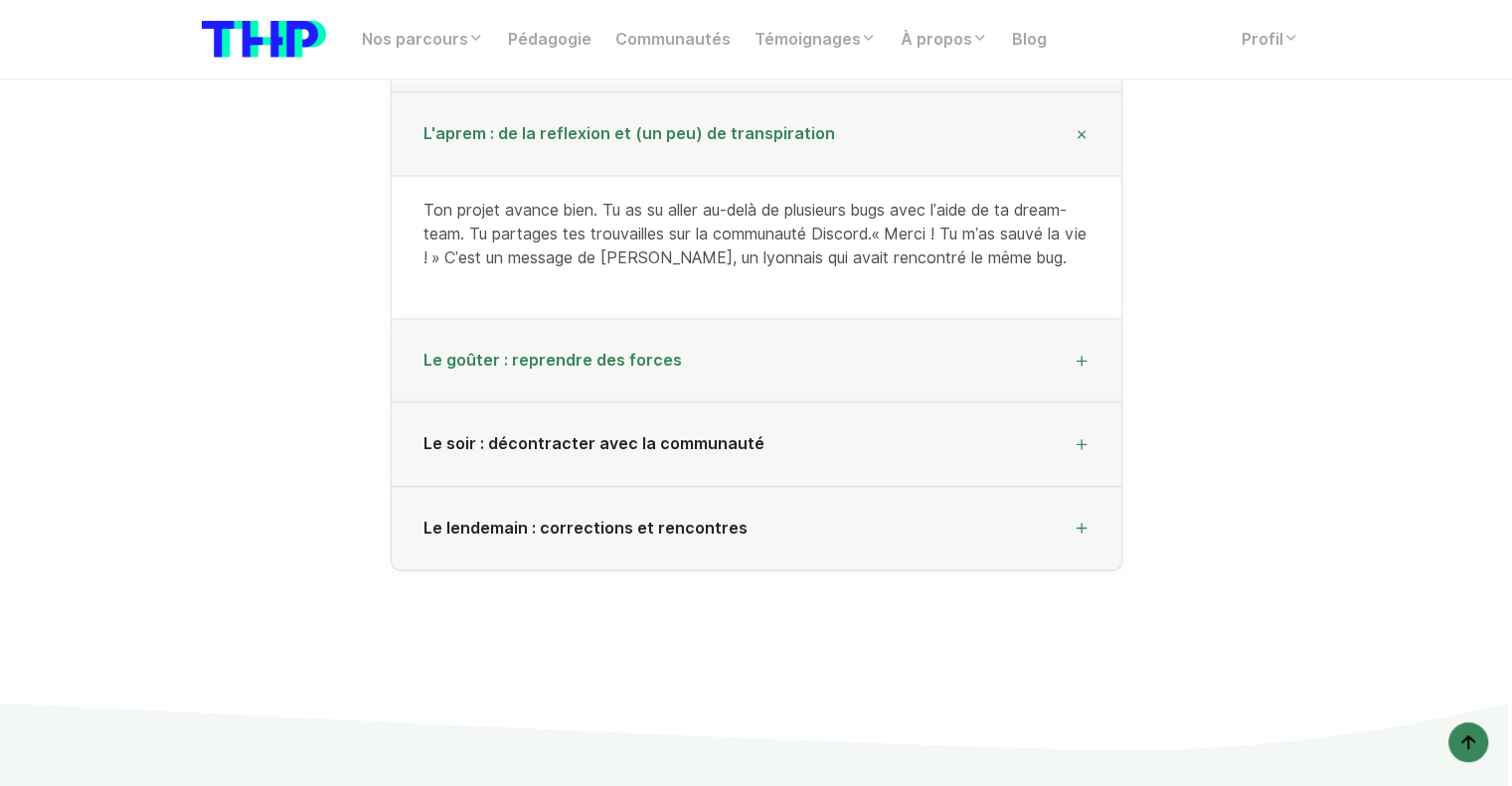 click on "Le goûter : reprendre des forces" at bounding box center (756, 361) 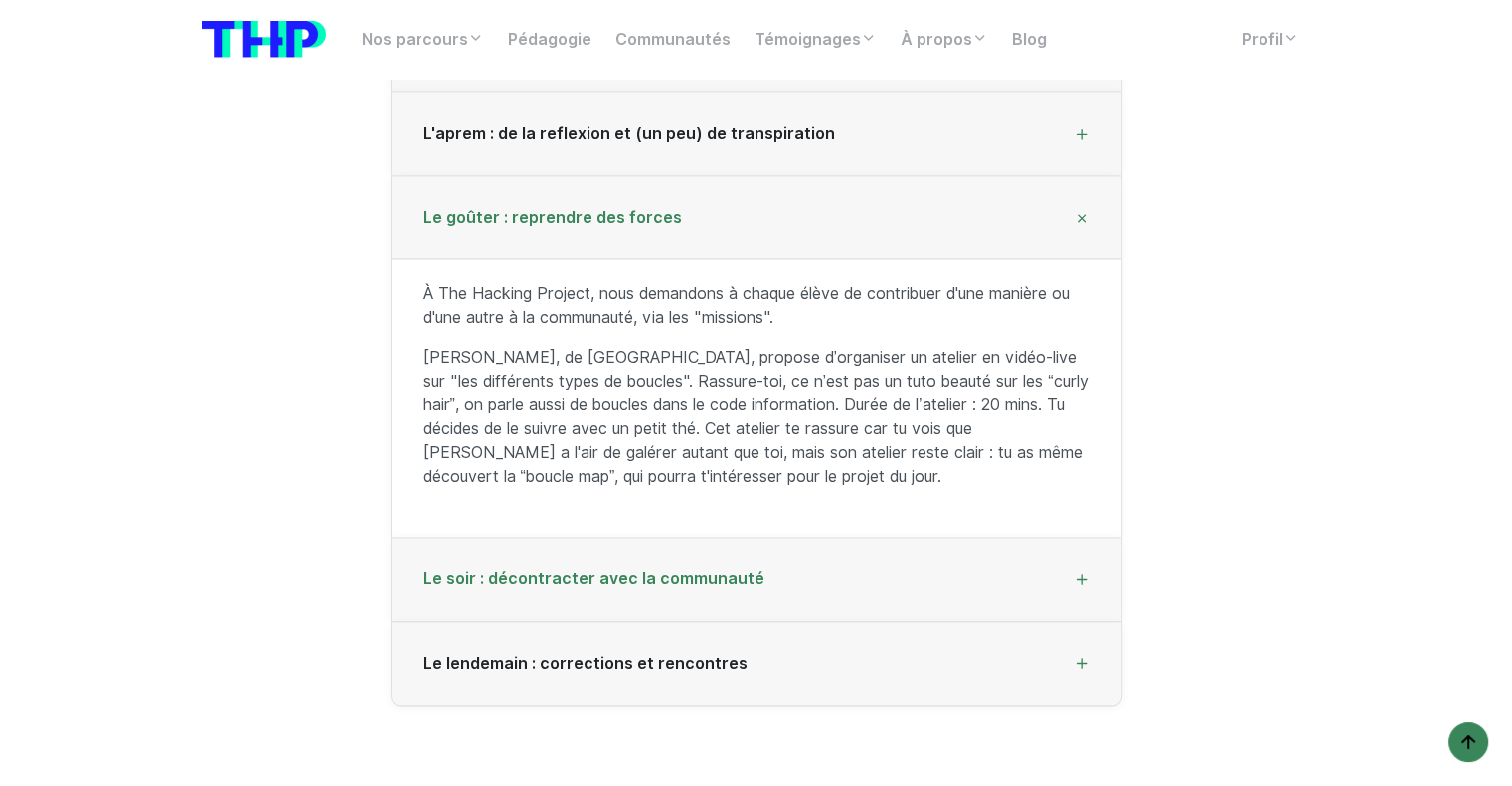 click on "Le soir : décontracter avec la communauté" at bounding box center [756, 579] 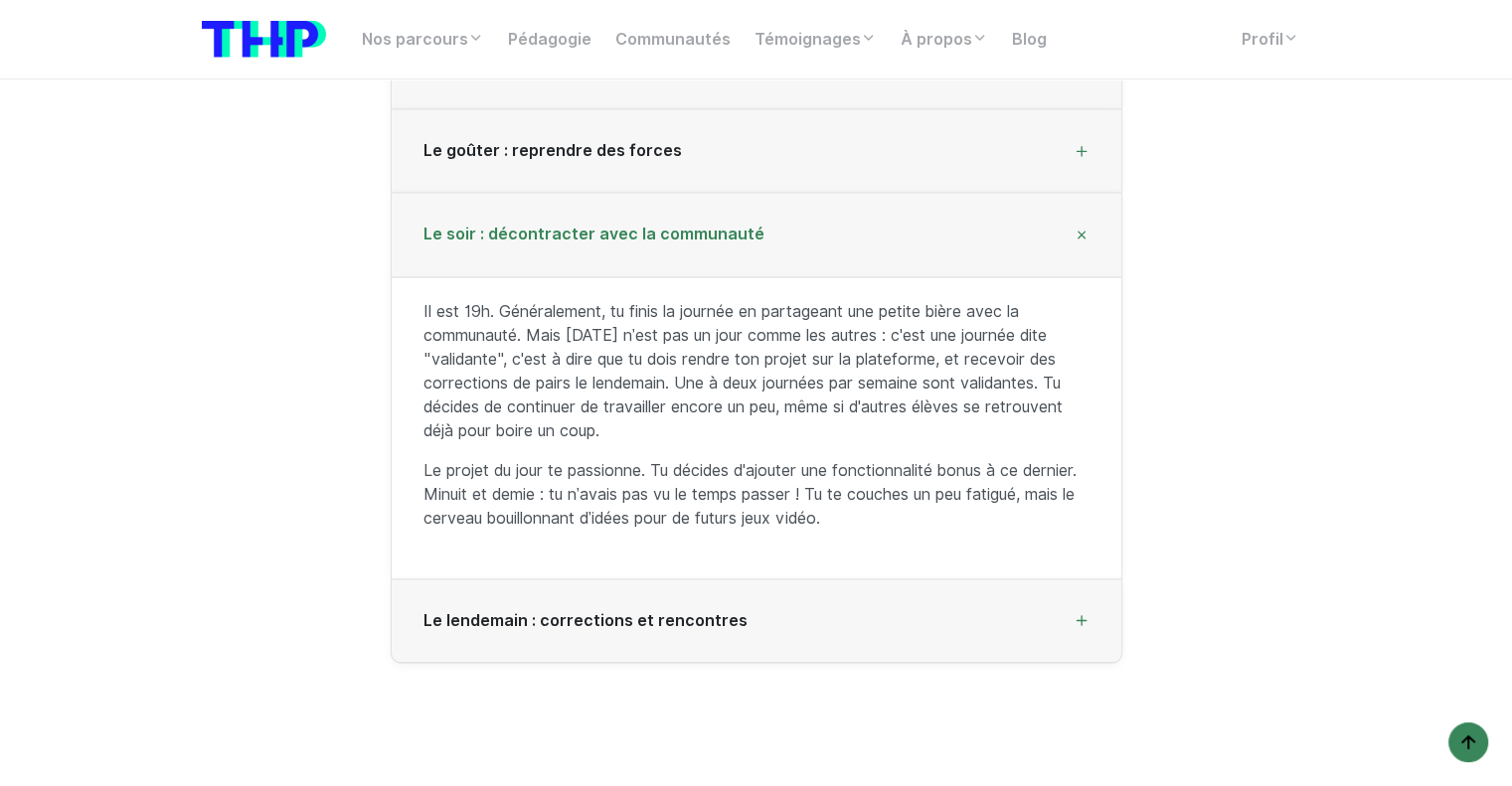 scroll, scrollTop: 3080, scrollLeft: 0, axis: vertical 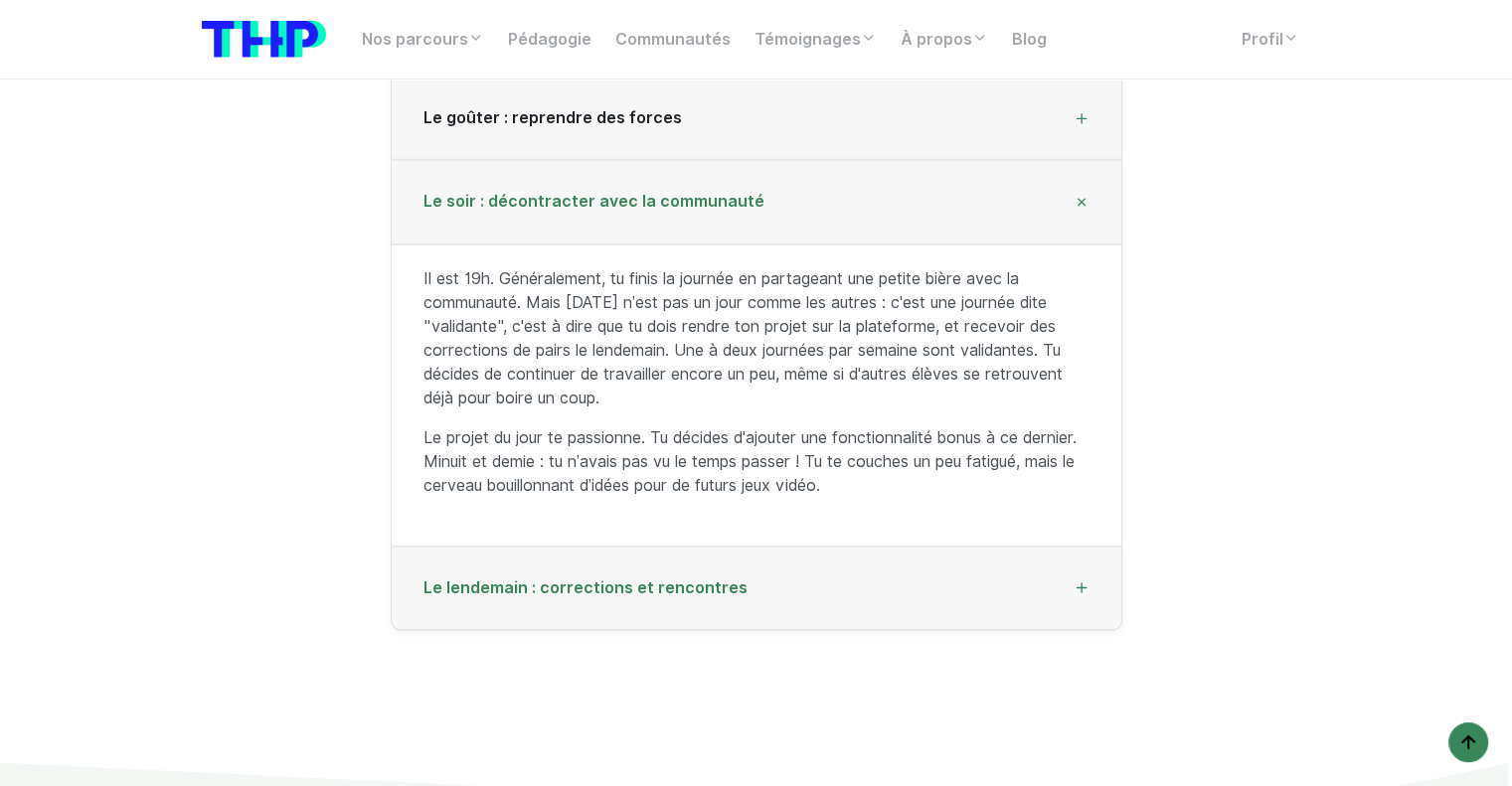 click on "Le lendemain : corrections et rencontres" at bounding box center [756, 588] 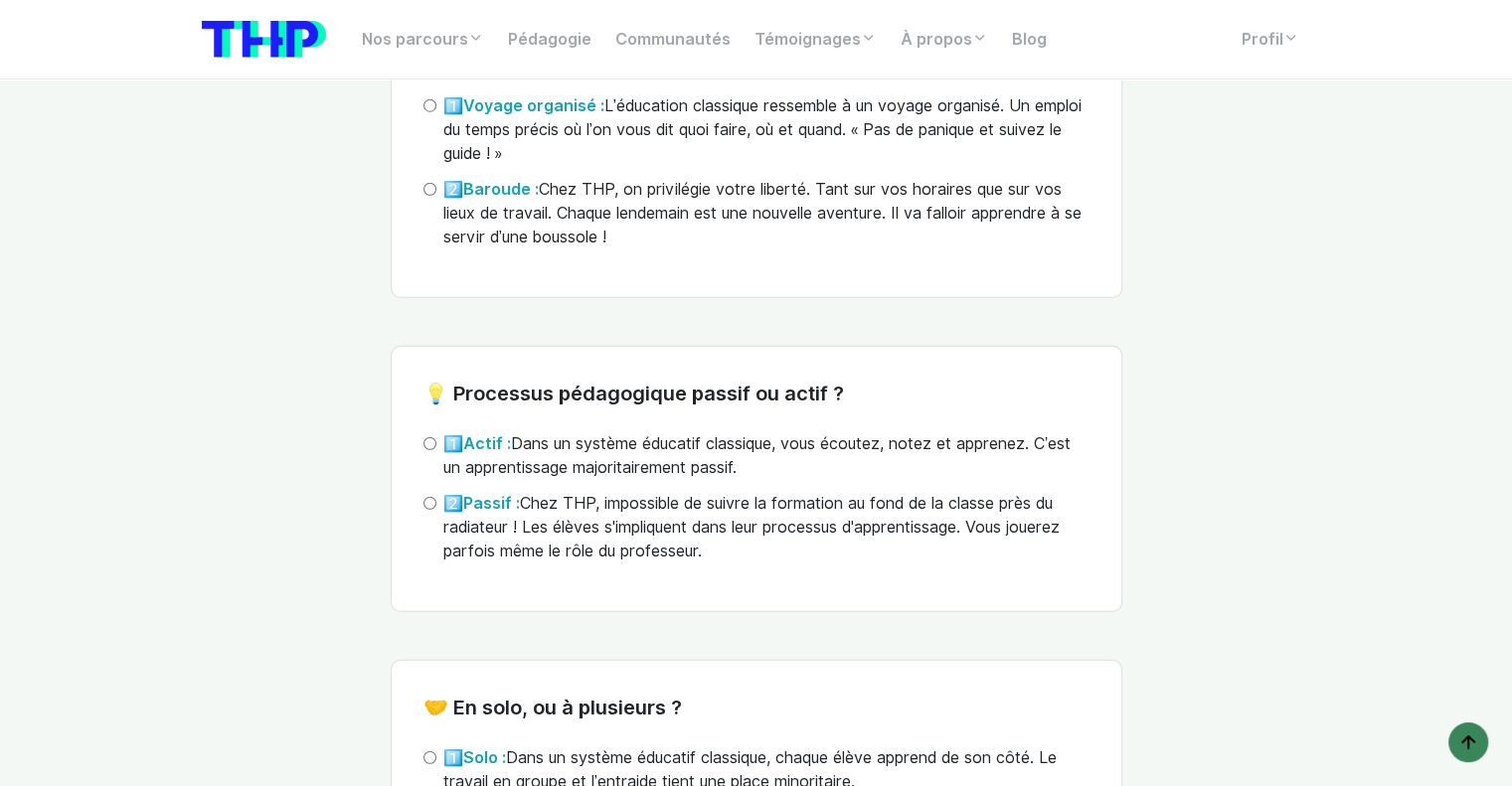 scroll, scrollTop: 5863, scrollLeft: 0, axis: vertical 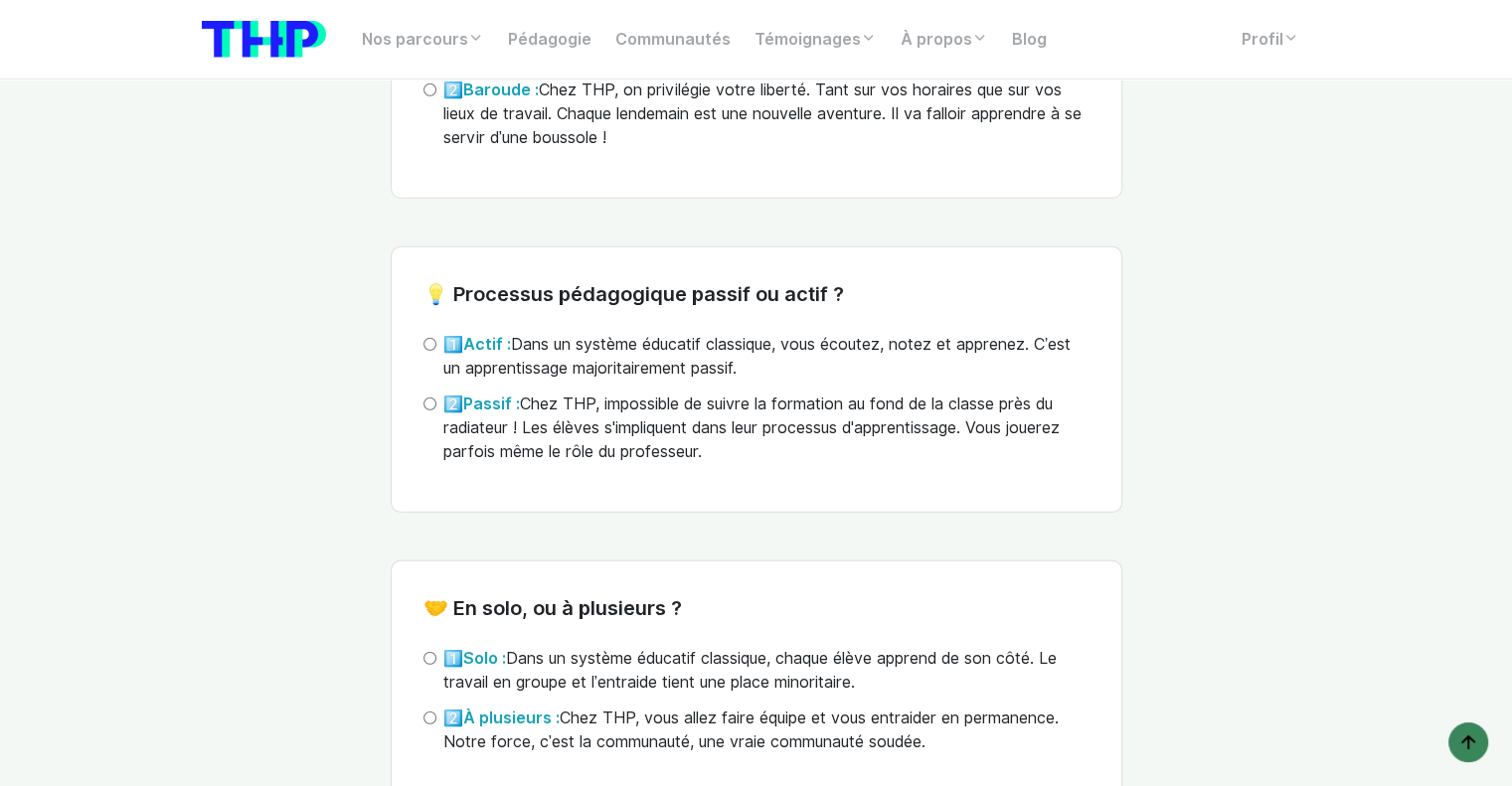 click on "2️⃣
Passif :
Chez THP, impossible de suivre la formation au fond de la classe près du radiateur ! Les élèves s'impliquent dans leur processus d'apprentissage. Vous jouerez parfois même le rôle du professeur." at bounding box center [429, 403] 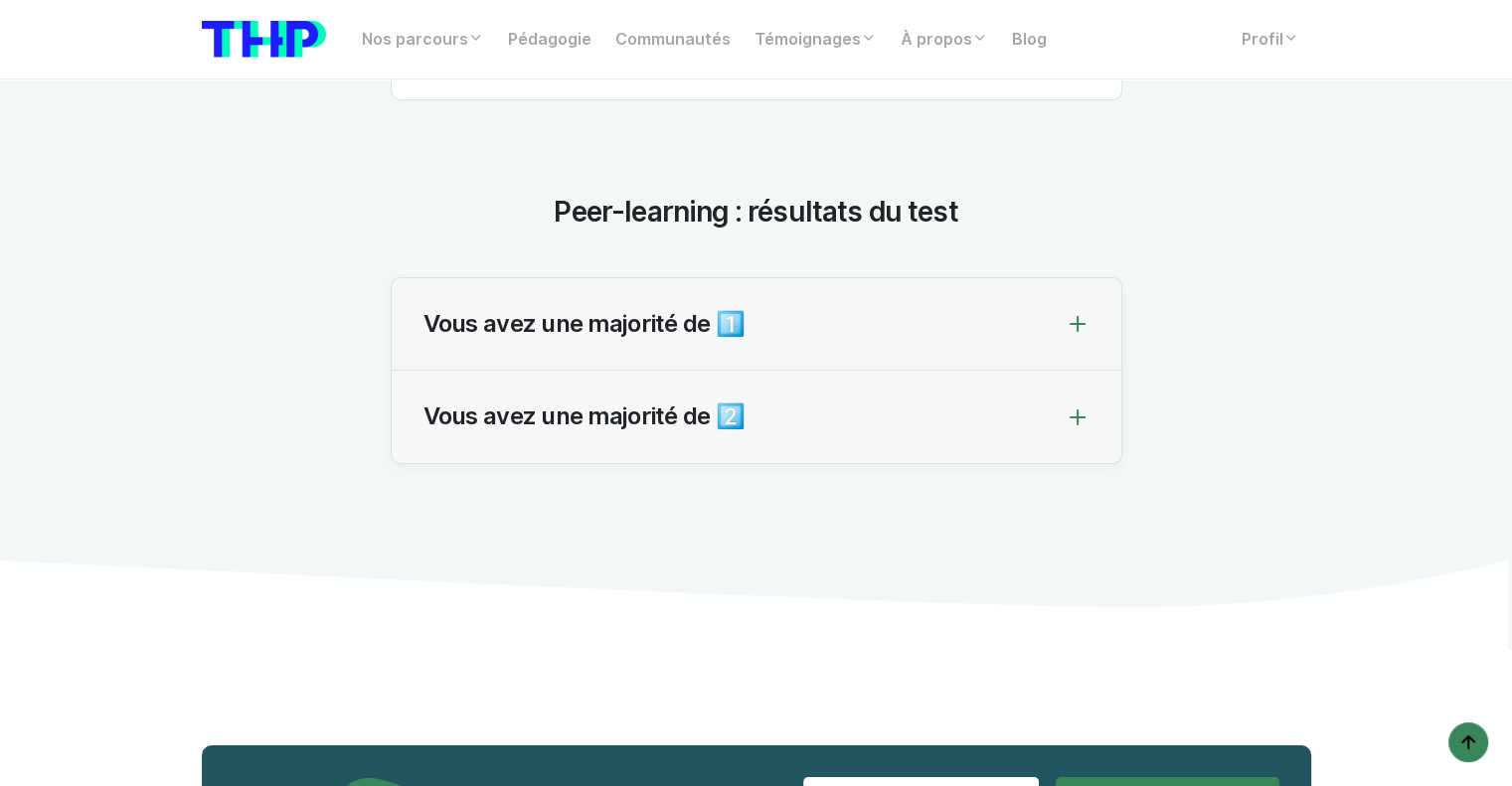 scroll, scrollTop: 6856, scrollLeft: 0, axis: vertical 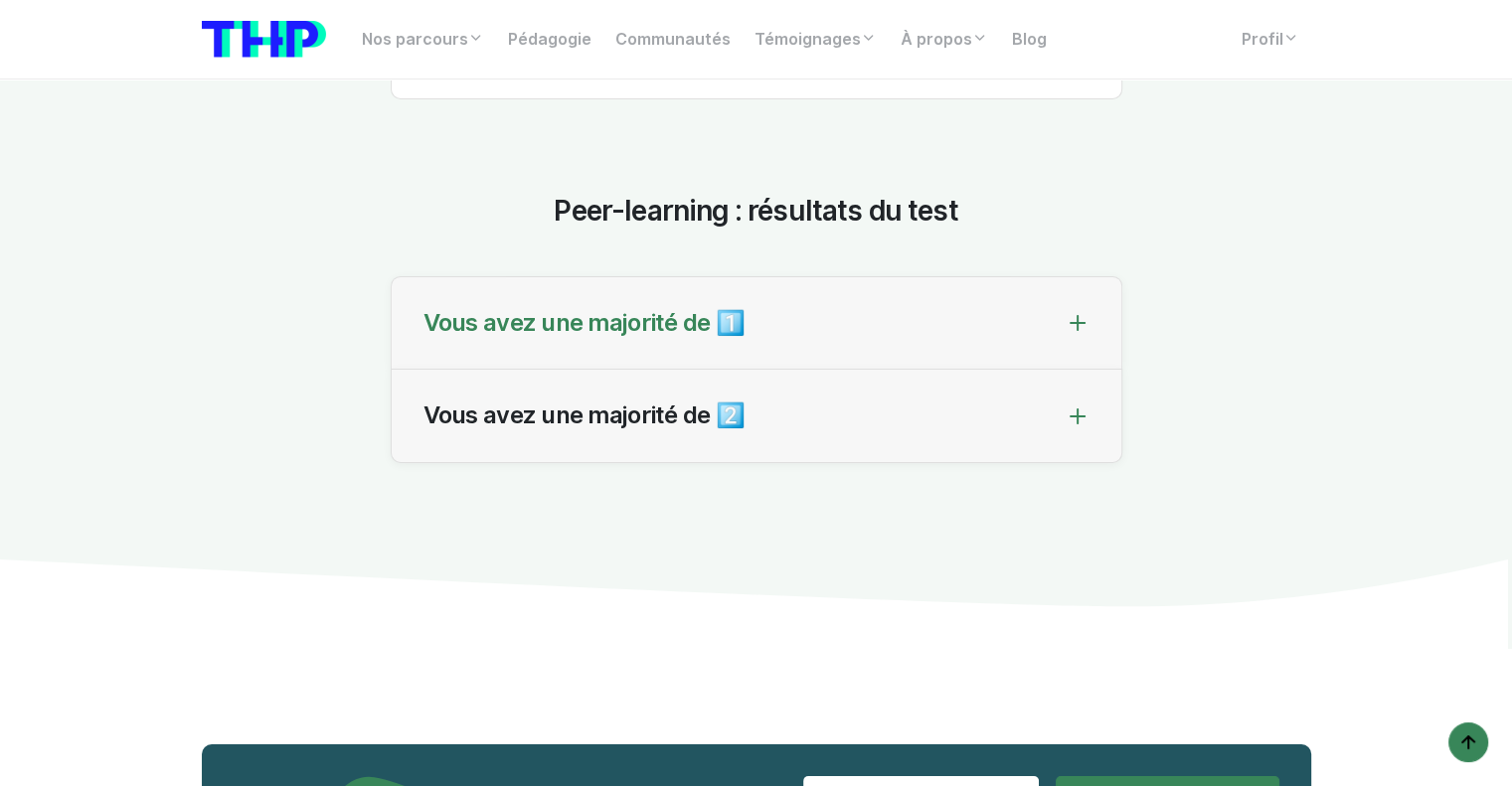 click on "Vous avez une majorité de 1️⃣" at bounding box center (756, 324) 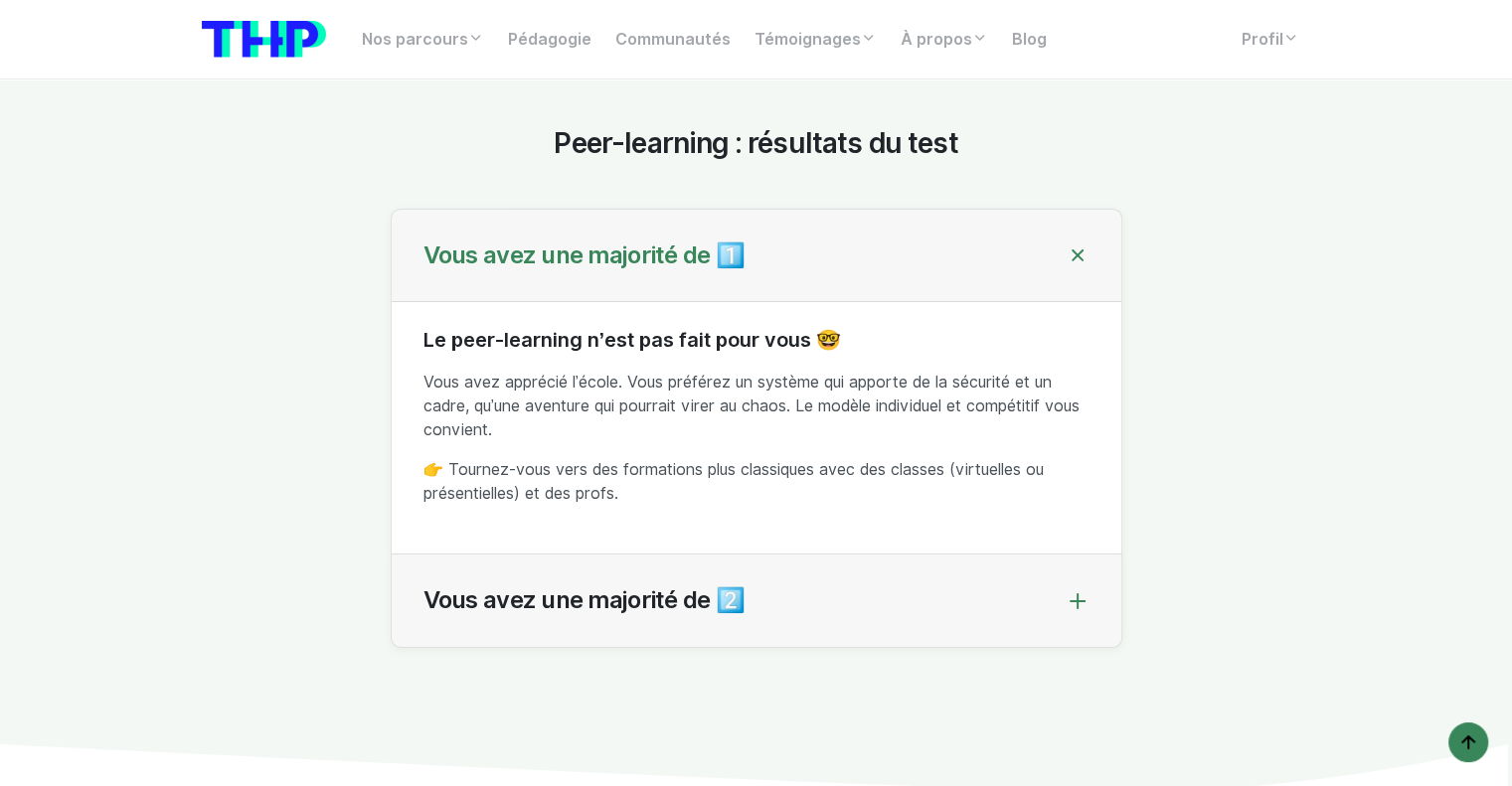 scroll, scrollTop: 6956, scrollLeft: 0, axis: vertical 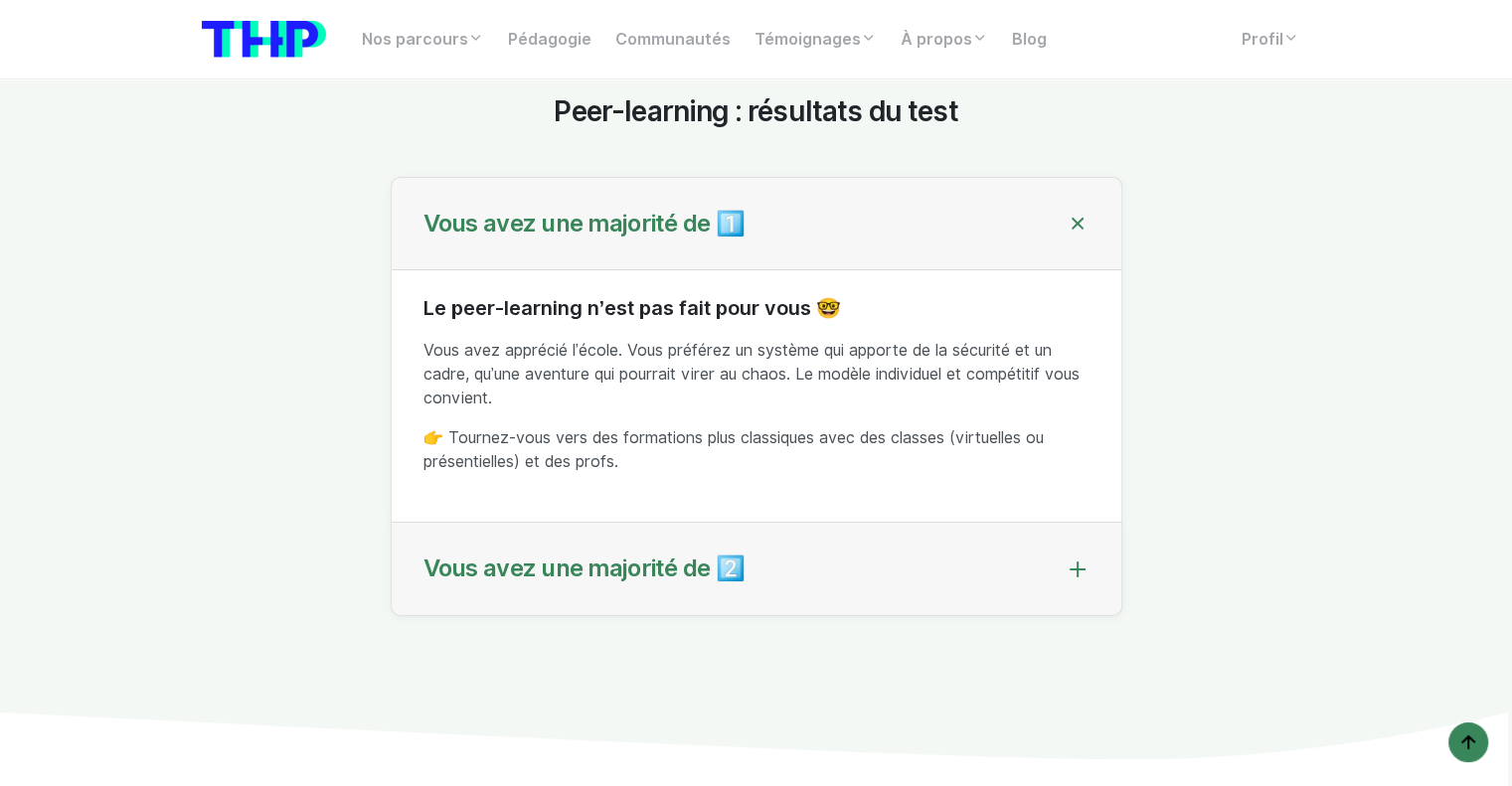 click on "Vous avez une majorité de 2️⃣" at bounding box center (756, 569) 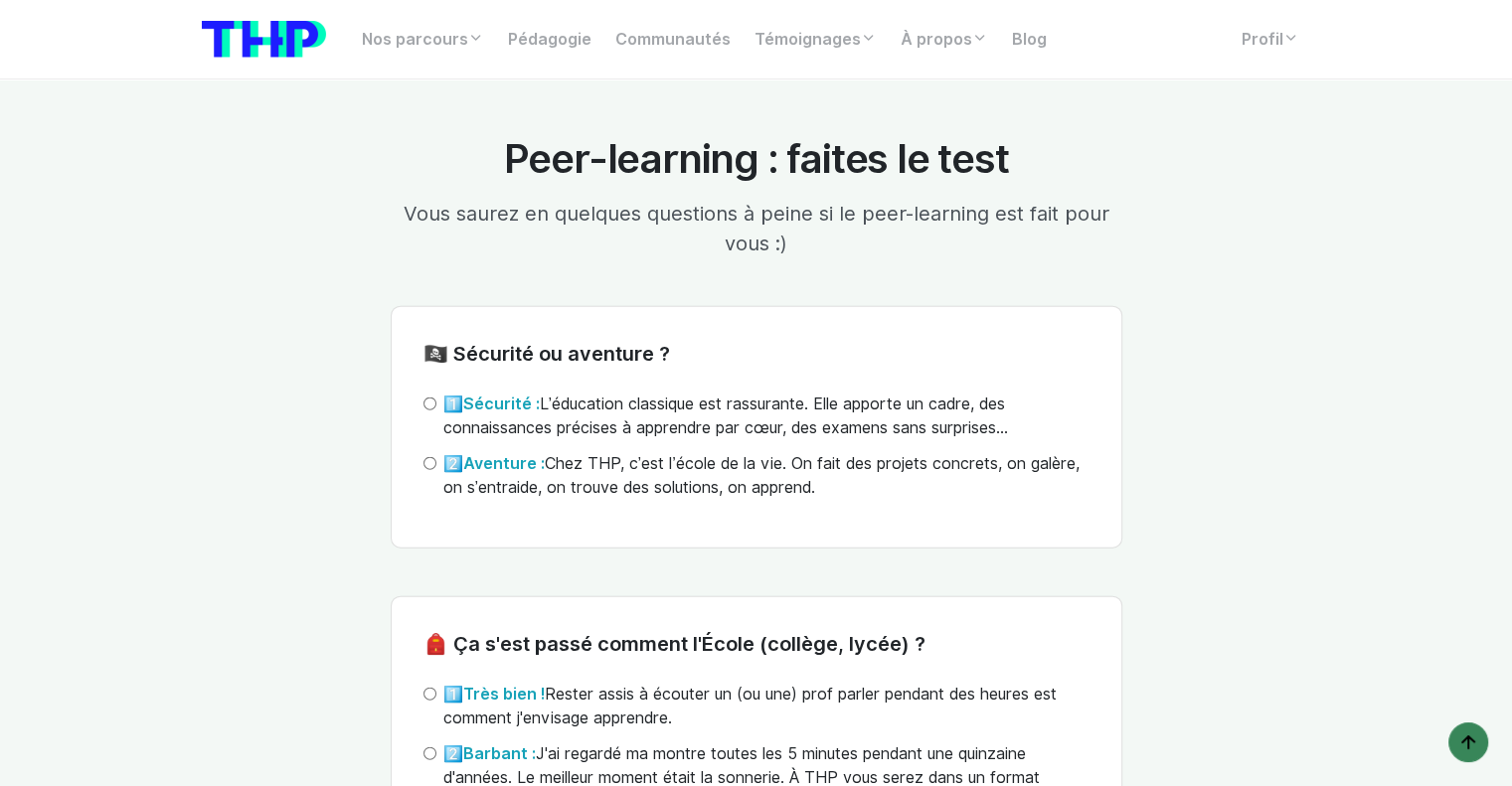 scroll, scrollTop: 4472, scrollLeft: 0, axis: vertical 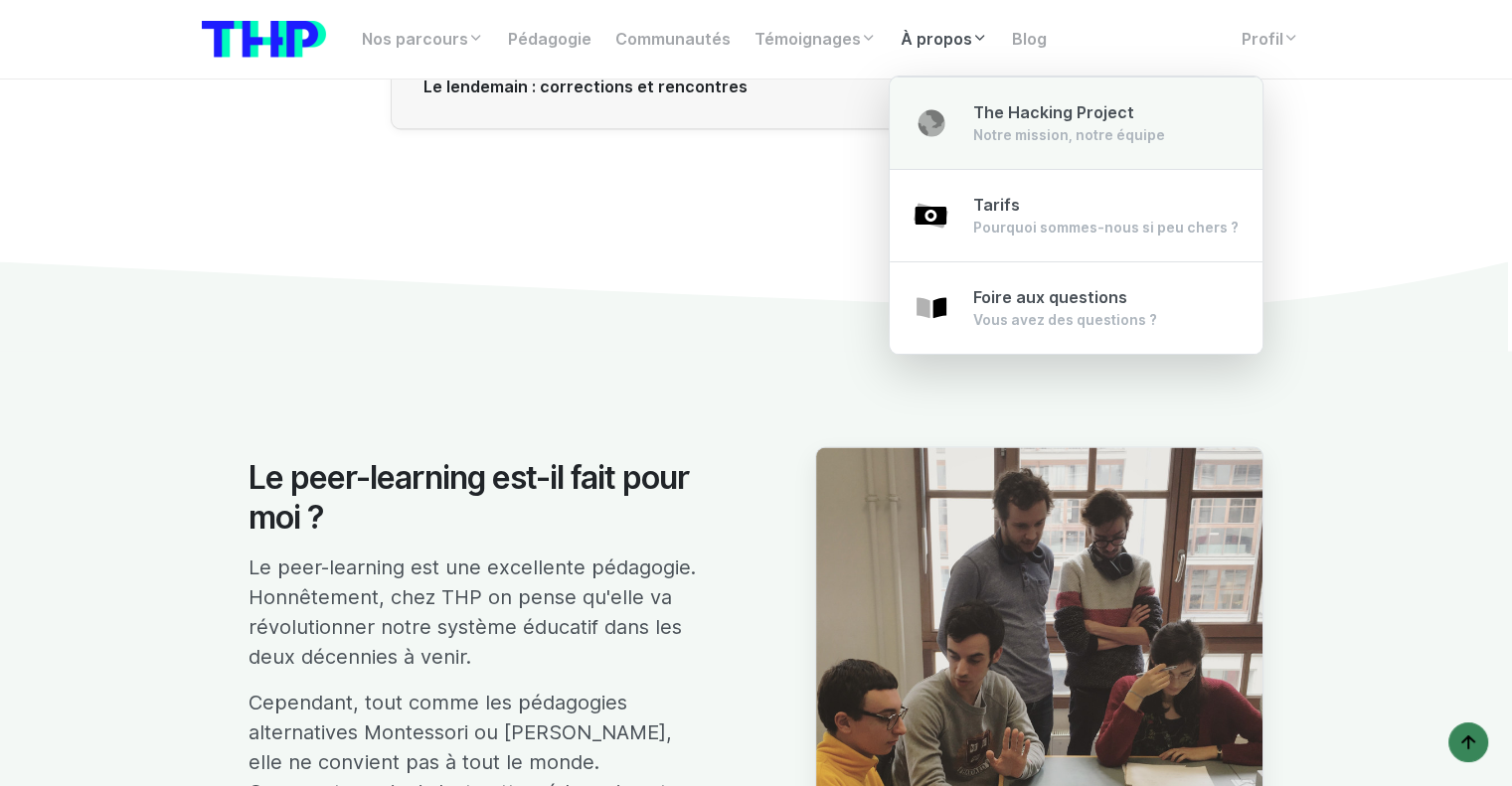 click on "The Hacking Project
Notre mission, notre équipe" at bounding box center (1076, 123) 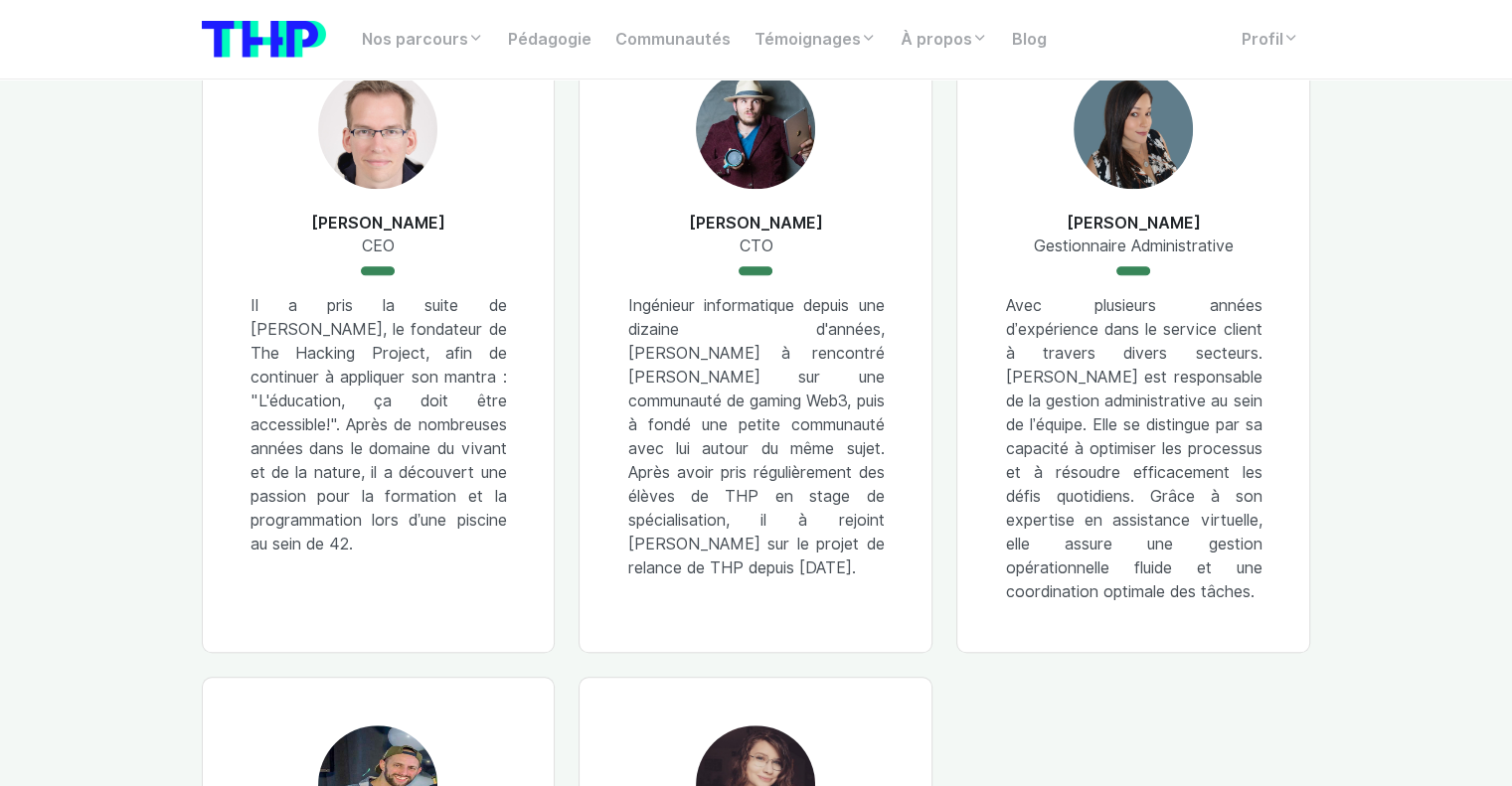 scroll, scrollTop: 1391, scrollLeft: 0, axis: vertical 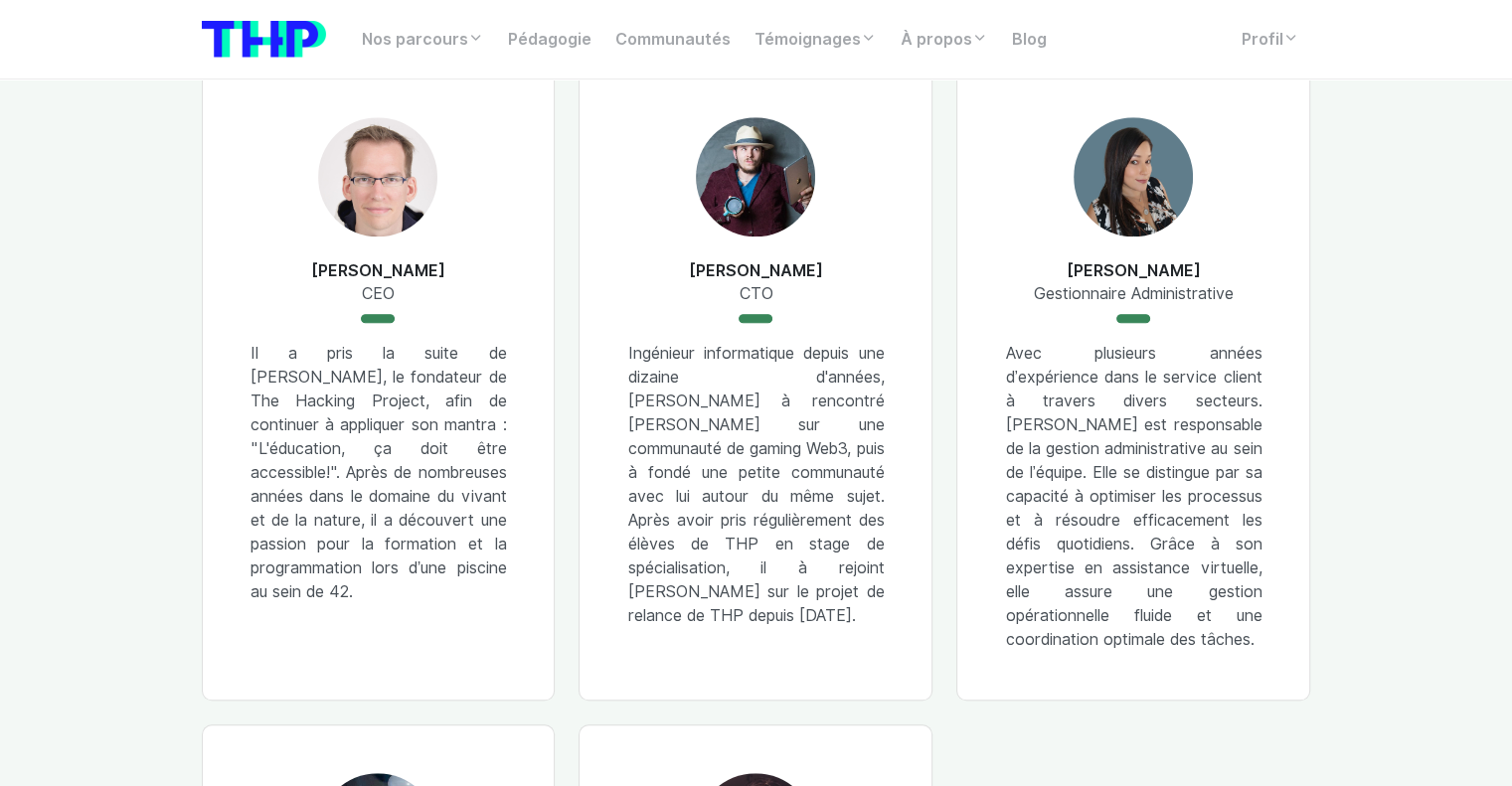 click at bounding box center [1133, 177] 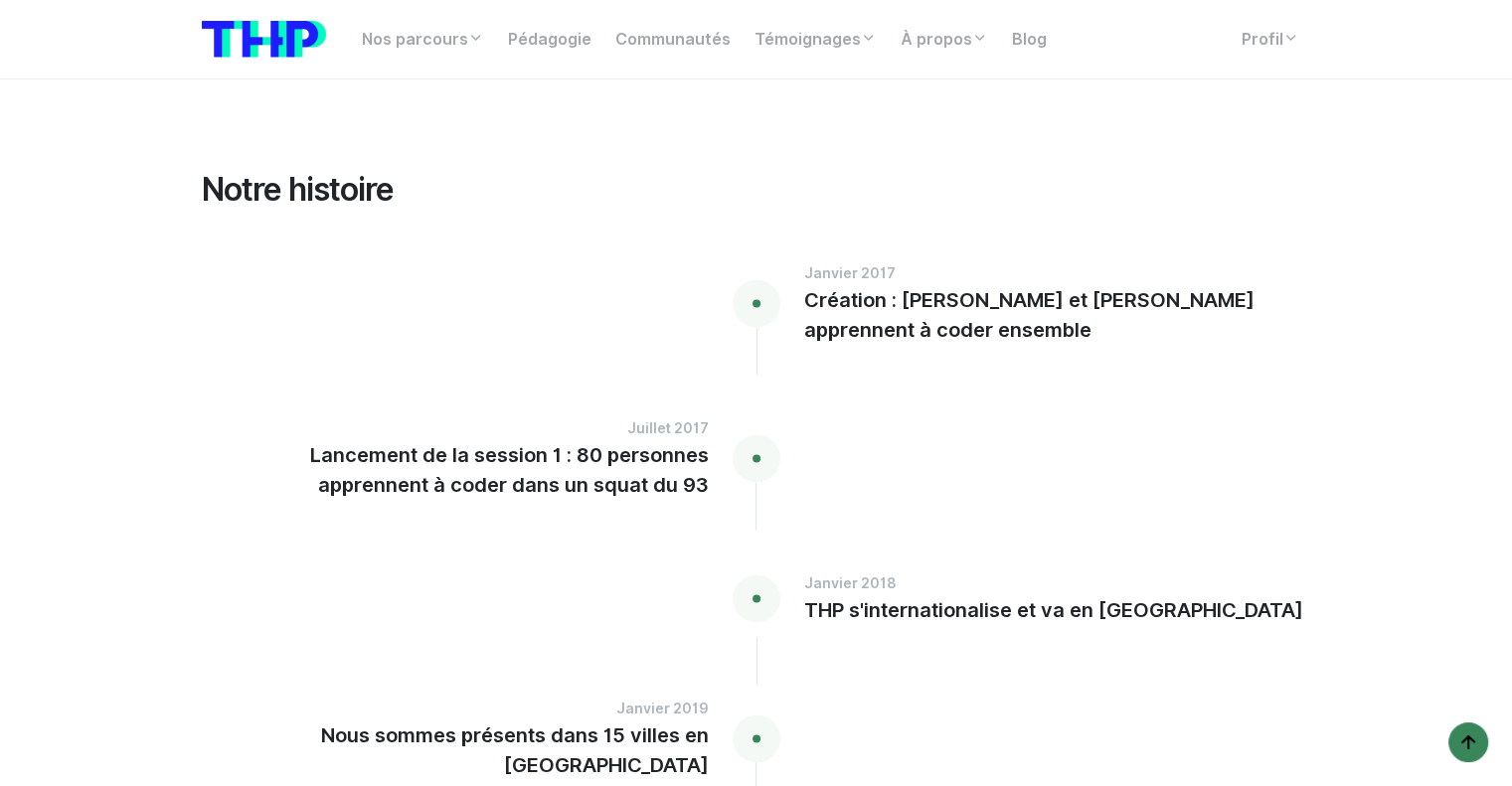 scroll, scrollTop: 3180, scrollLeft: 0, axis: vertical 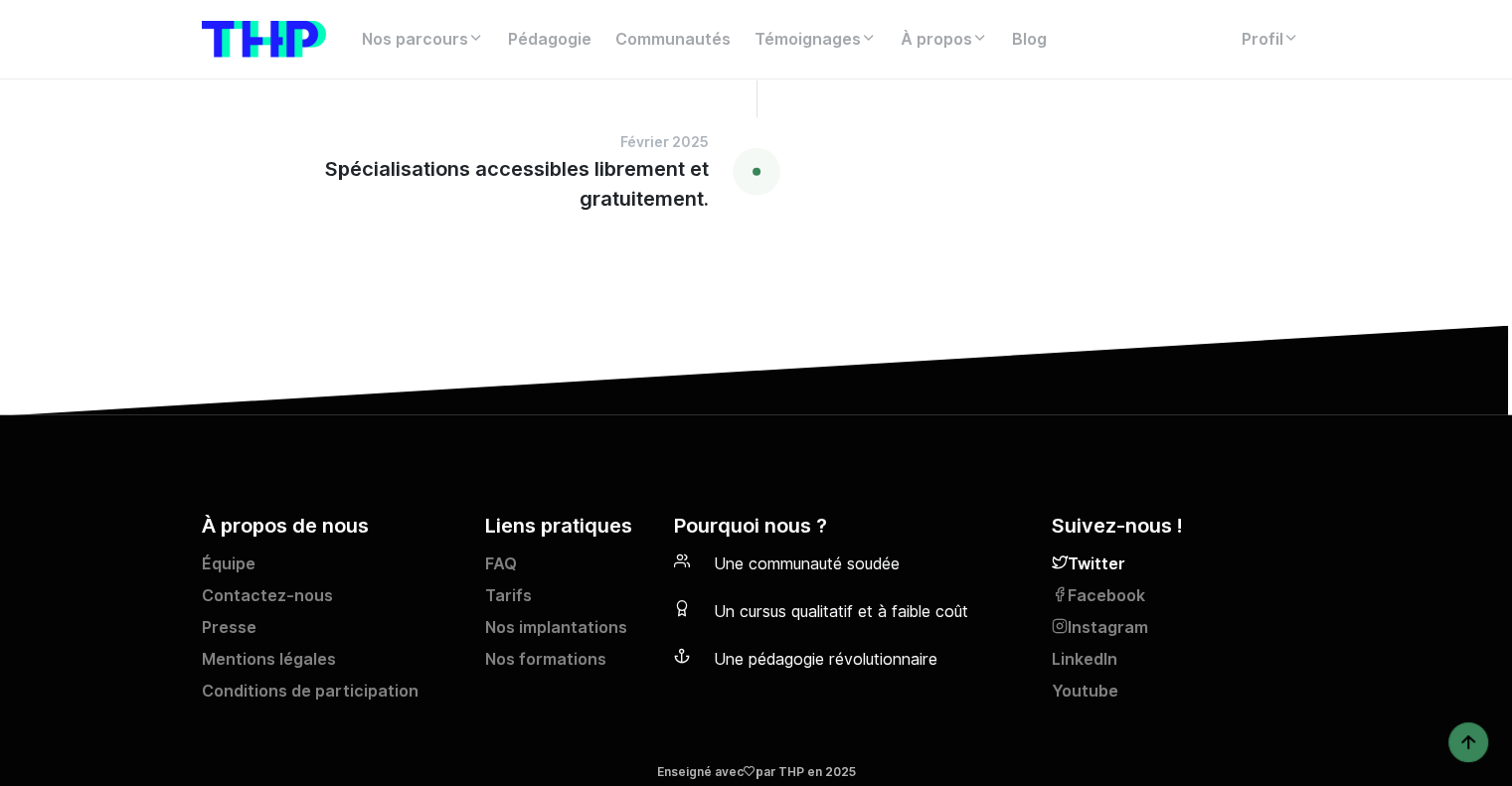 click on "Twitter" at bounding box center [1180, 568] 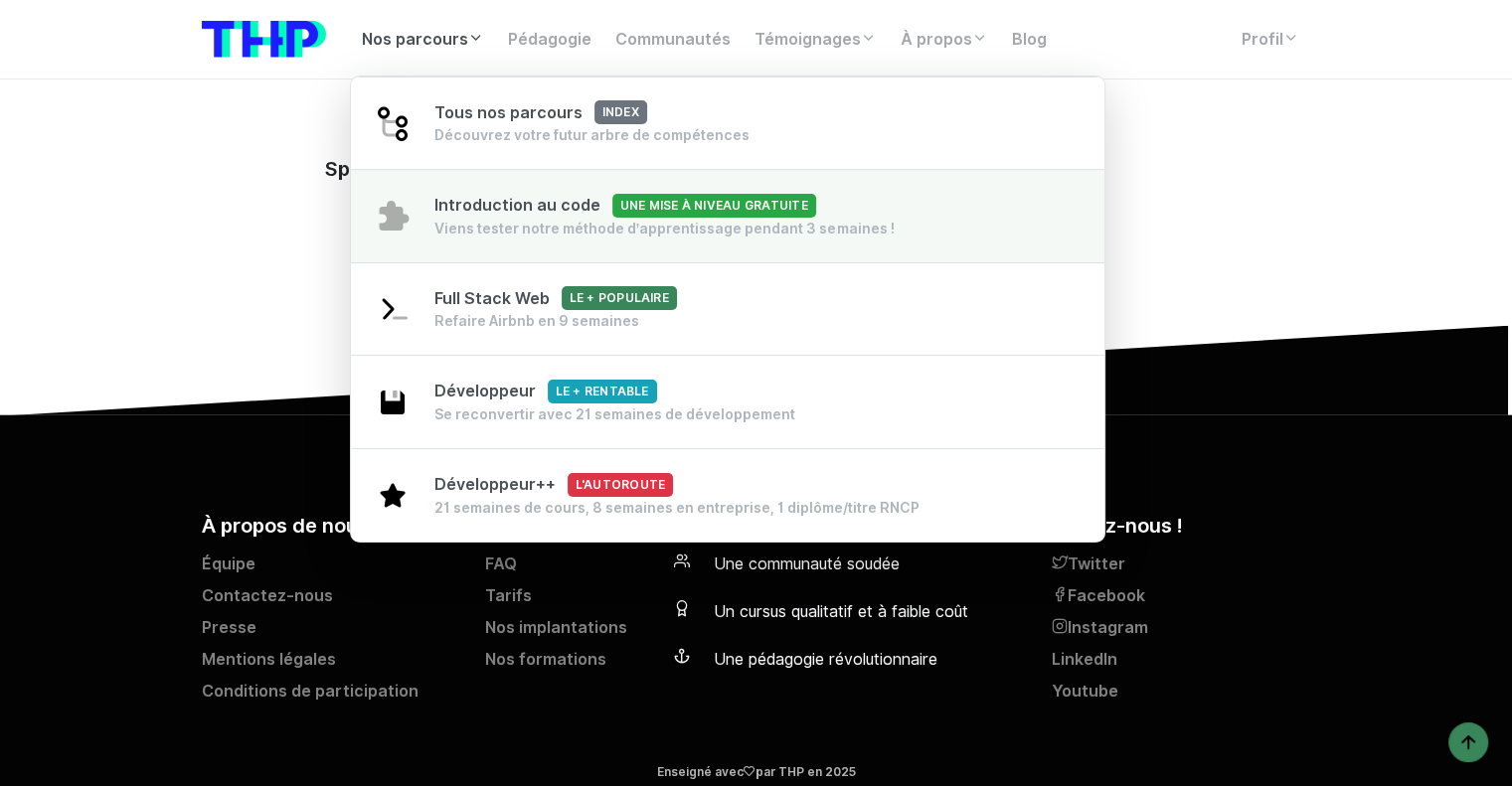 click on "Introduction au code
Une mise à niveau gratuite" at bounding box center [625, 205] 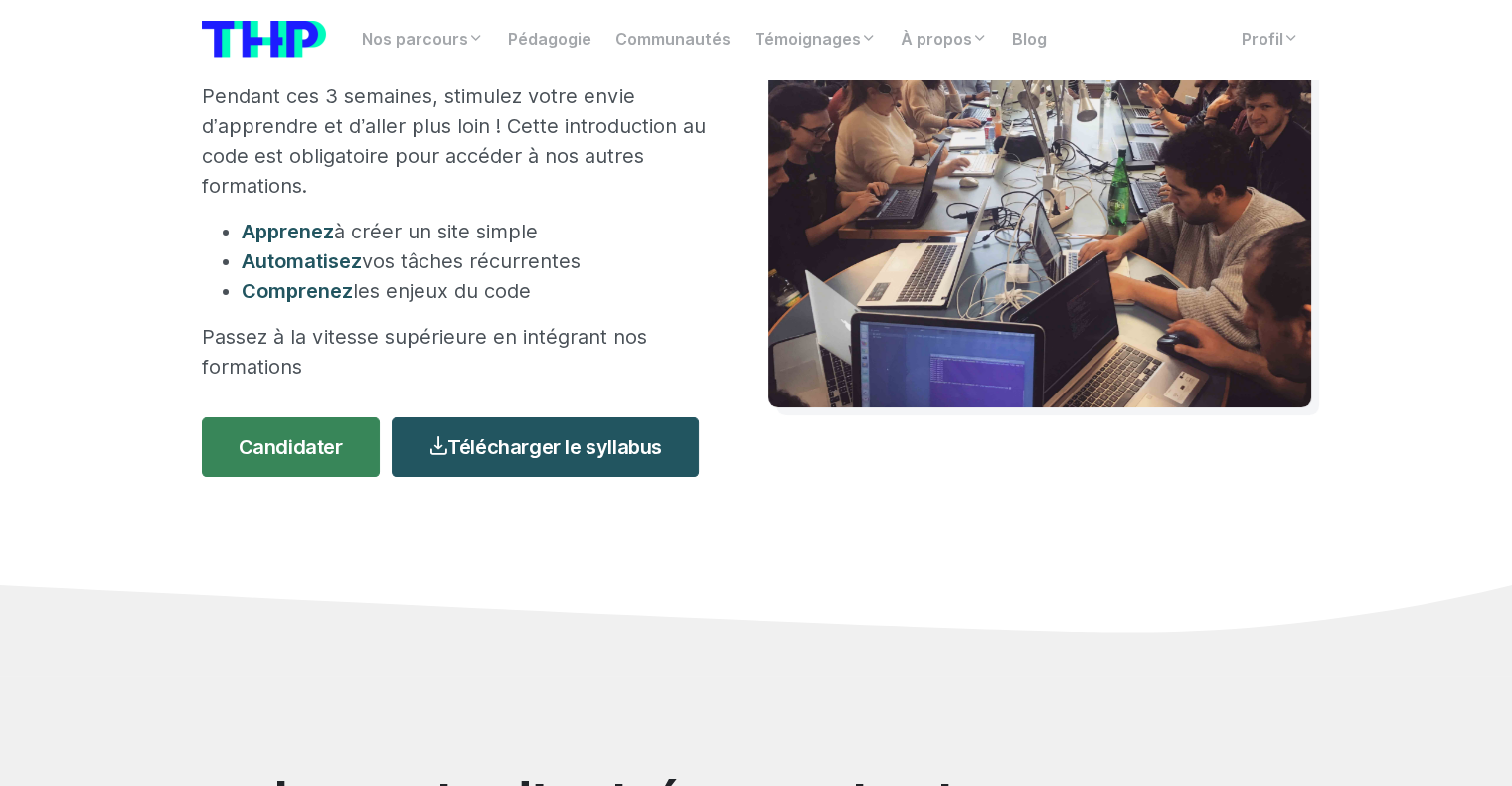 scroll, scrollTop: 298, scrollLeft: 0, axis: vertical 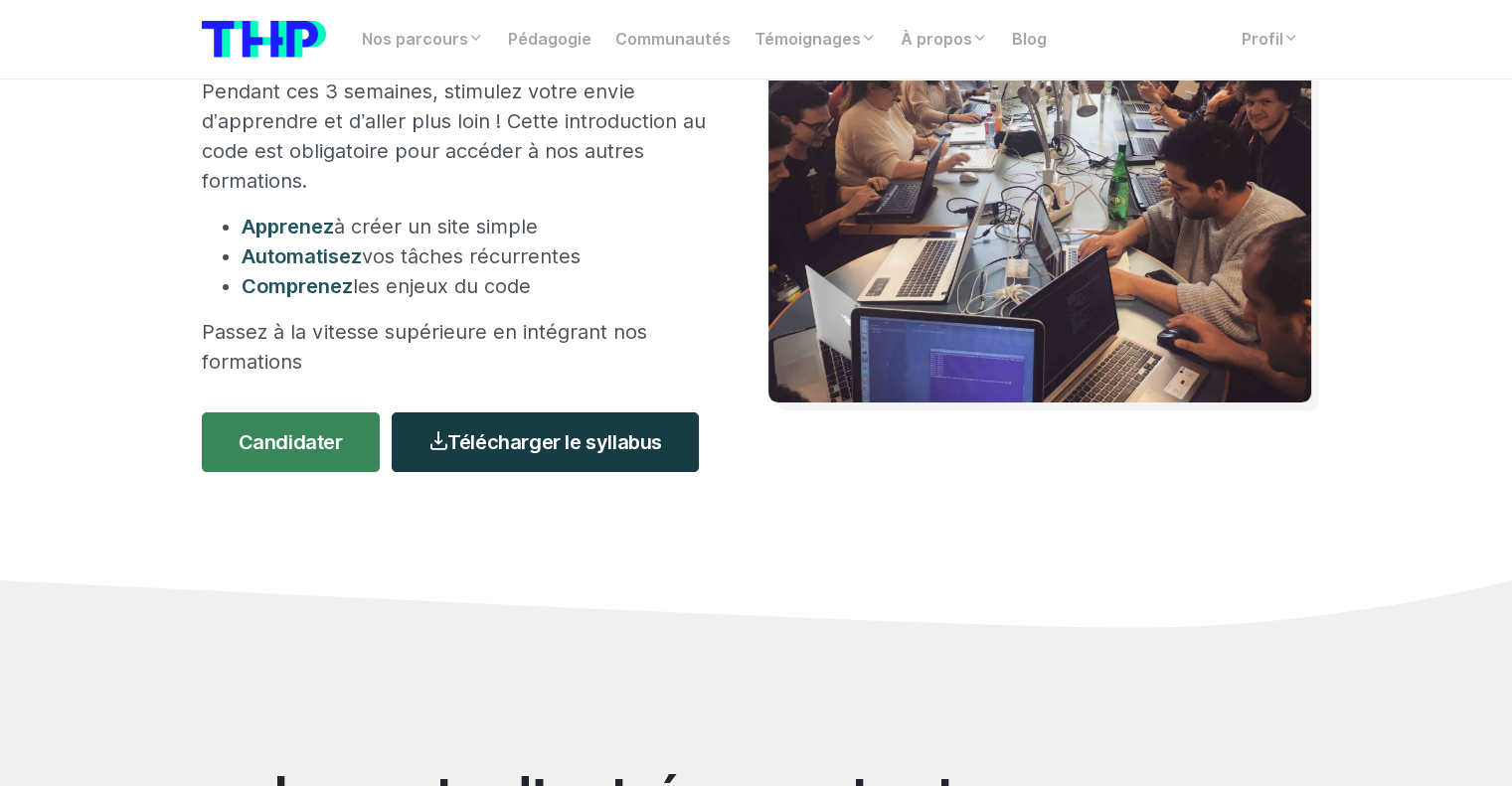 click on "Télécharger le syllabus" at bounding box center [545, 442] 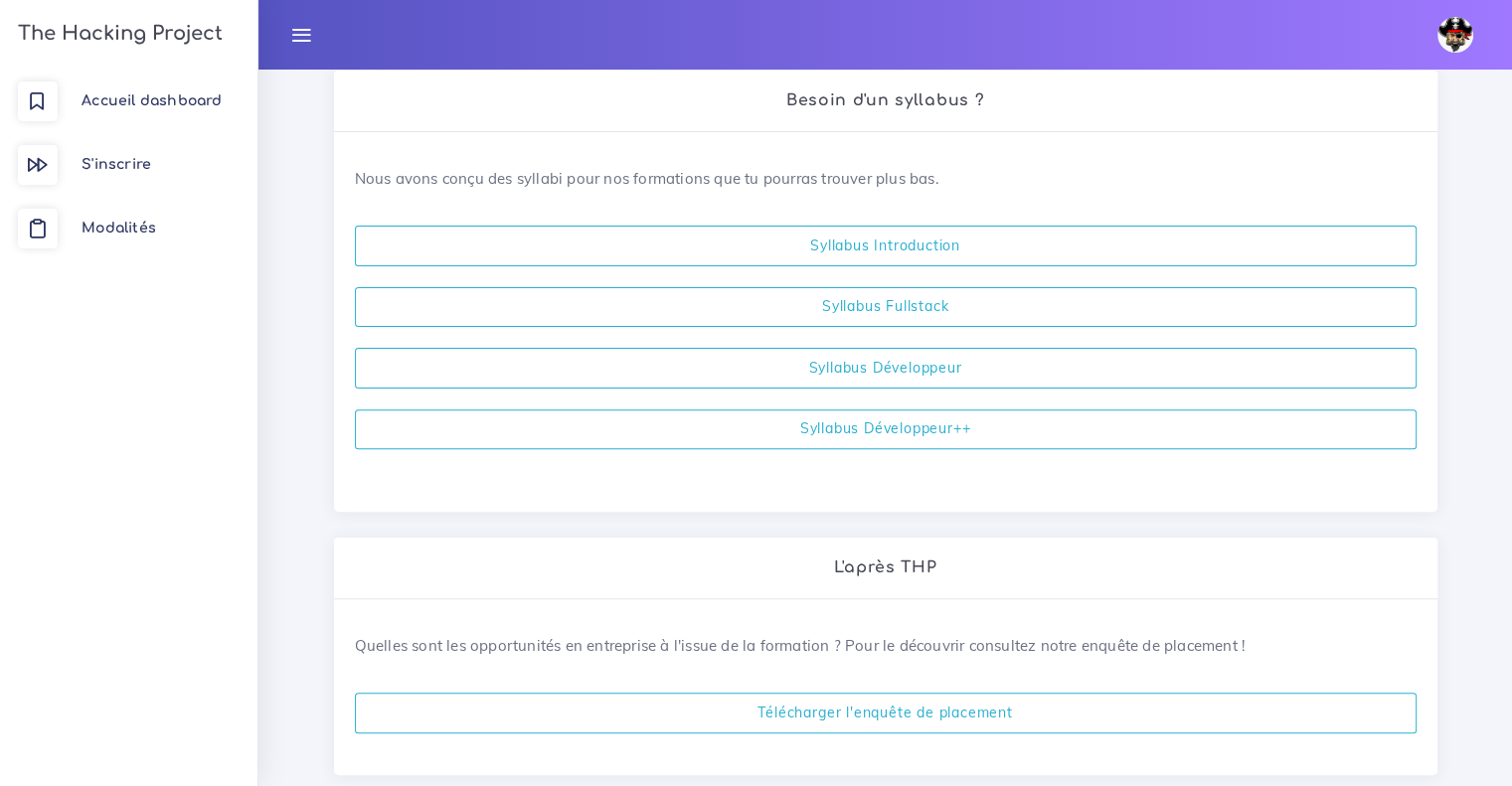 scroll, scrollTop: 518, scrollLeft: 0, axis: vertical 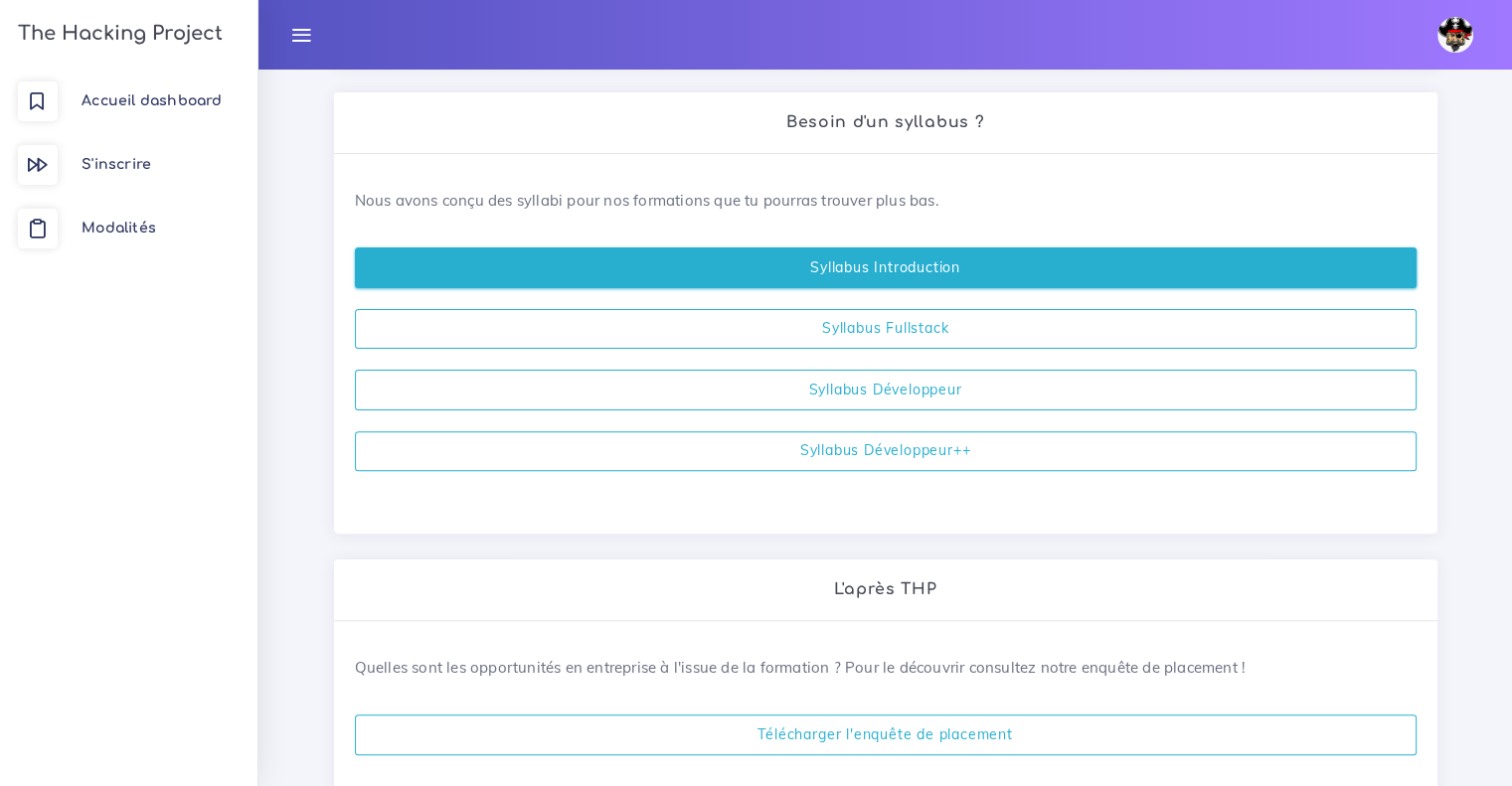 click on "Syllabus Introduction" at bounding box center [886, 267] 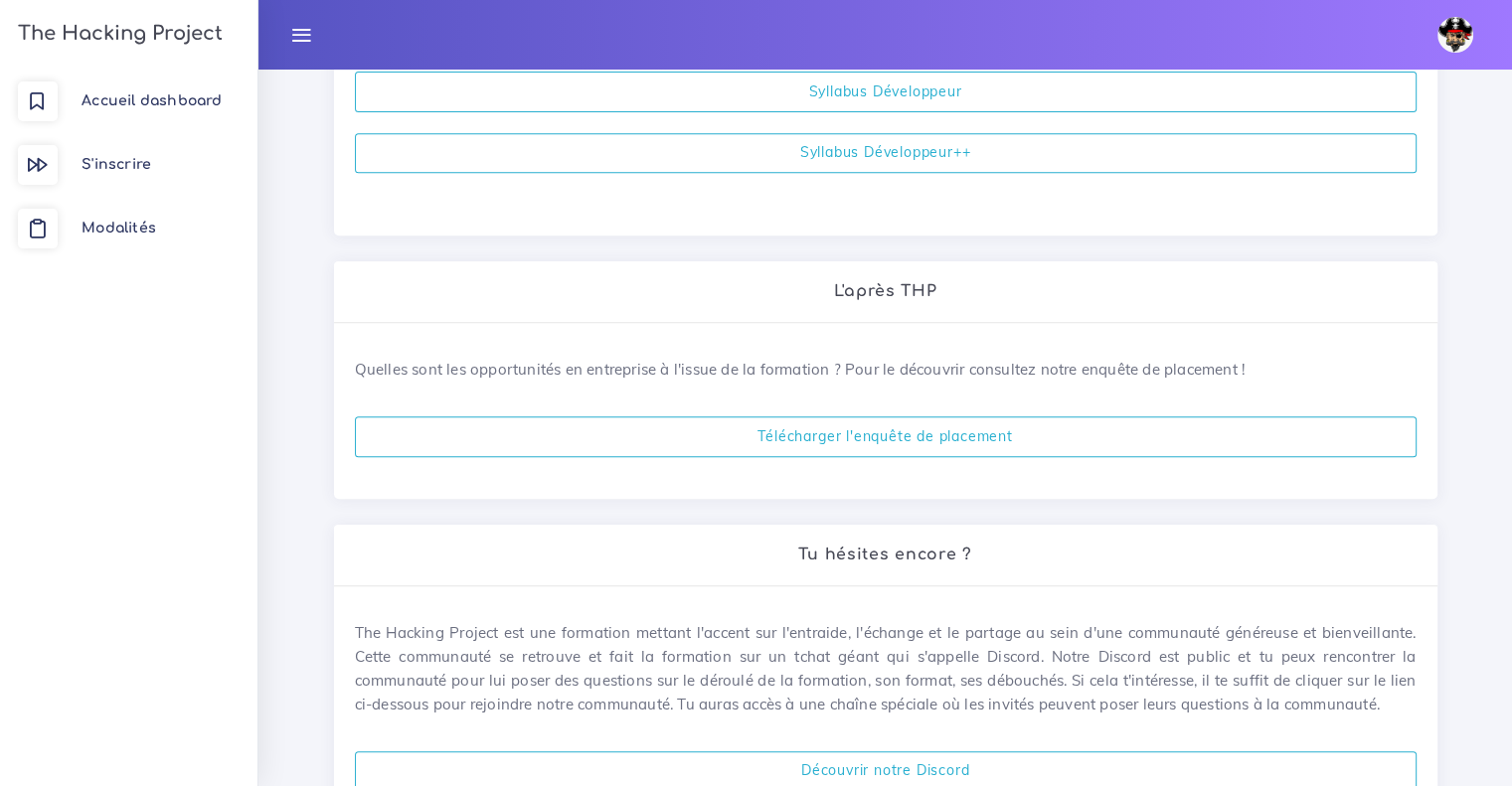scroll, scrollTop: 915, scrollLeft: 0, axis: vertical 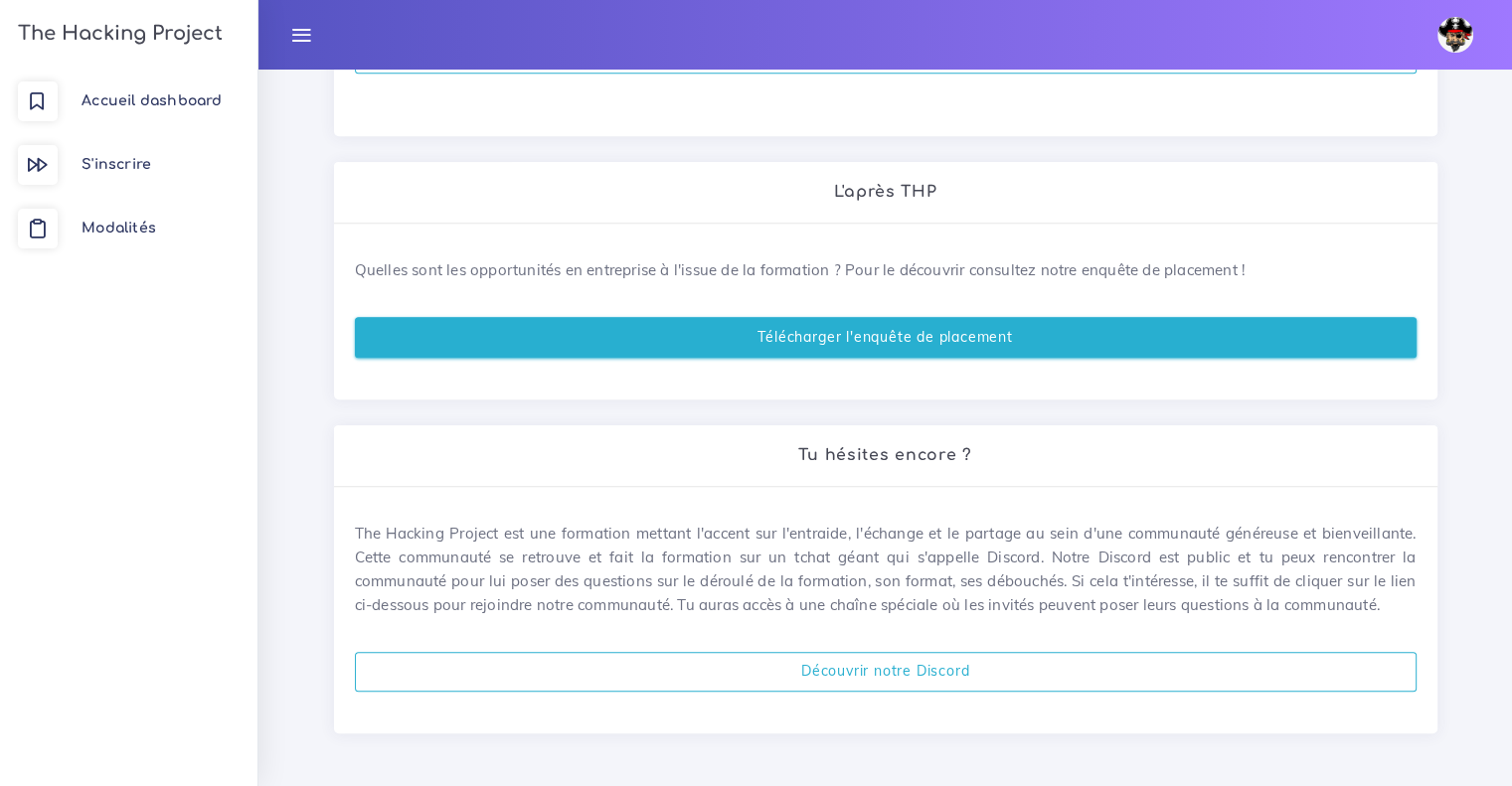 click on "Télécharger l'enquête de placement" at bounding box center (886, 337) 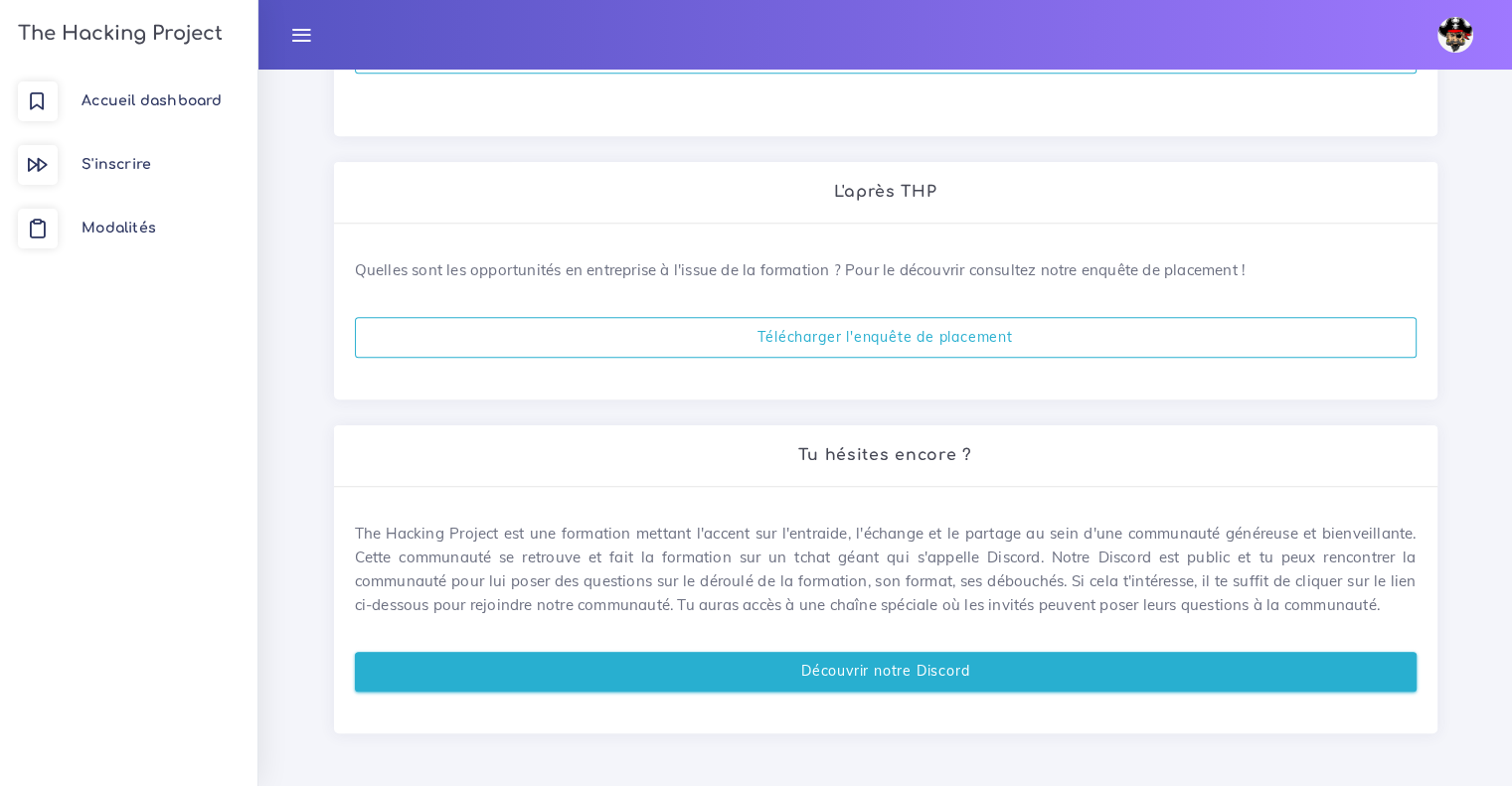 click on "Découvrir notre Discord" at bounding box center [886, 672] 